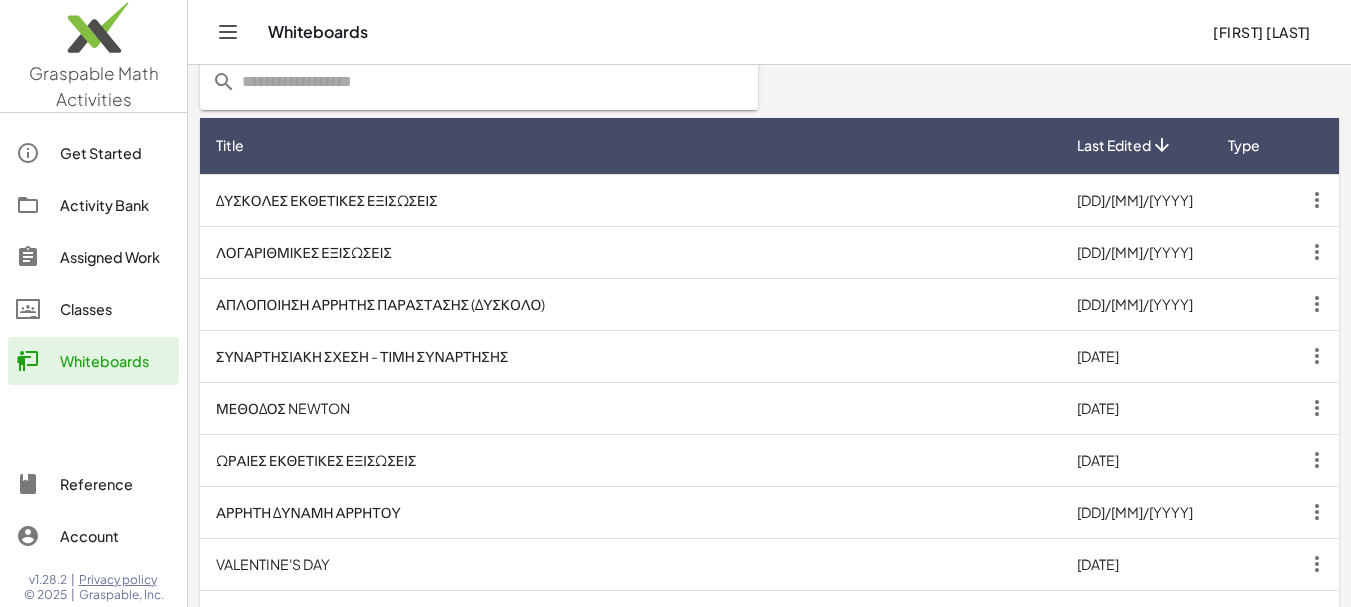 scroll, scrollTop: 400, scrollLeft: 0, axis: vertical 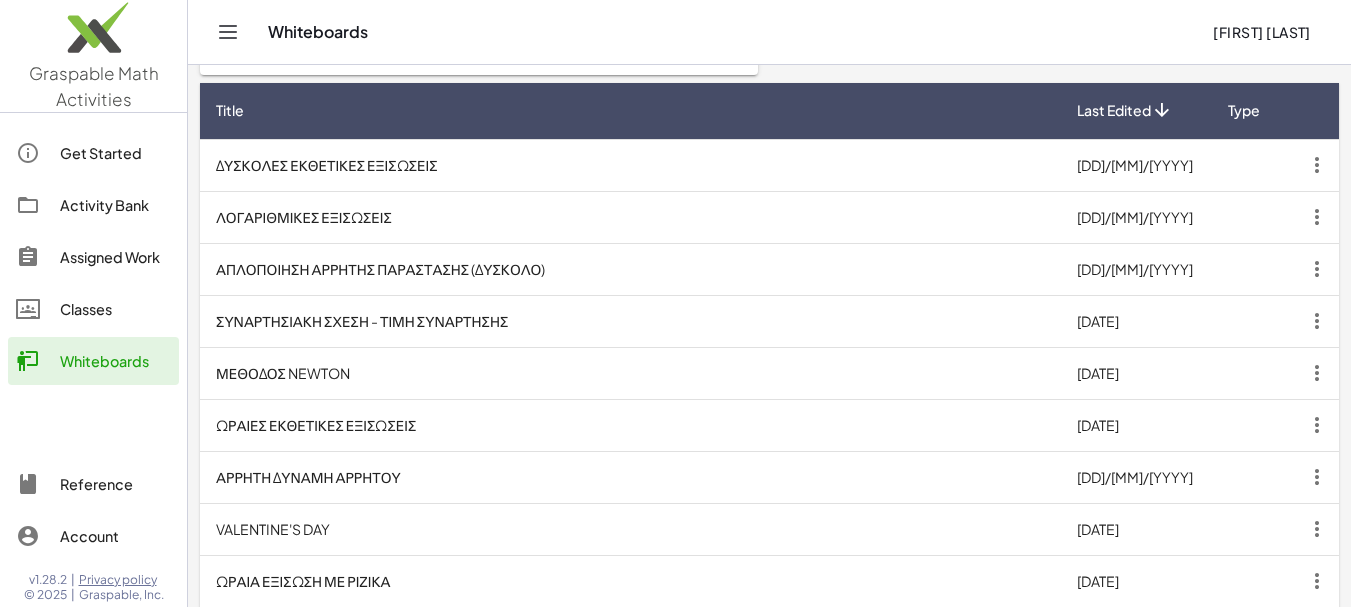 click on "ΜΕΘΟΔΟΣ NEWTON" at bounding box center (630, 373) 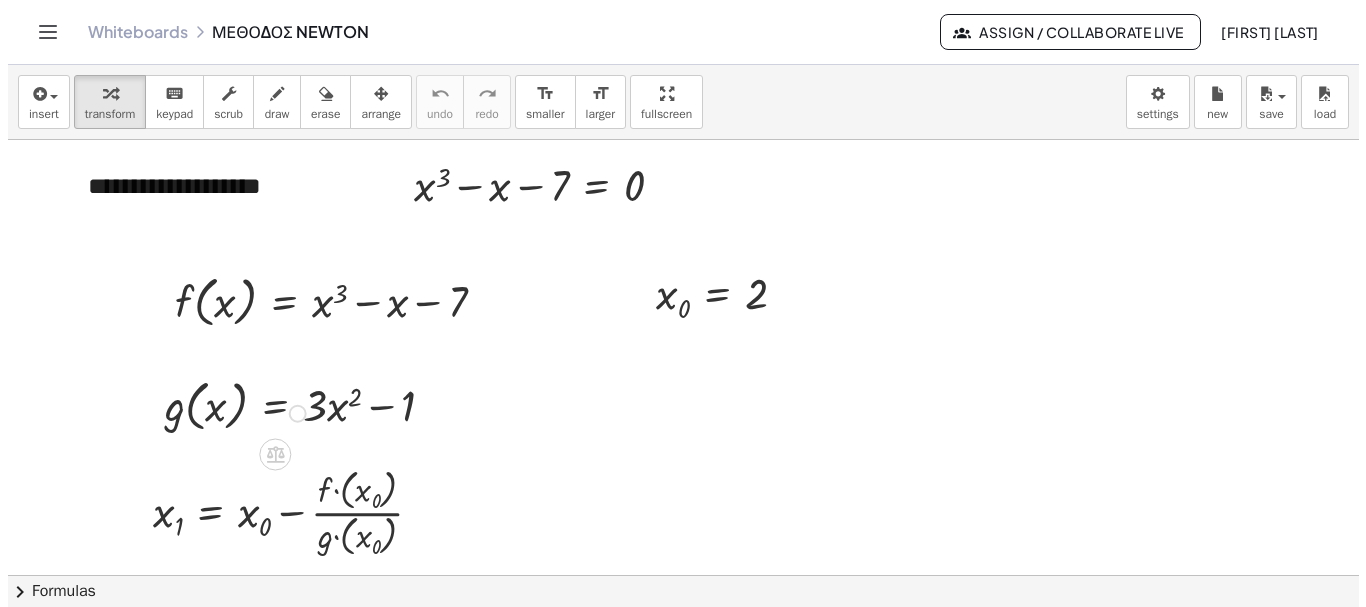 scroll, scrollTop: 0, scrollLeft: 0, axis: both 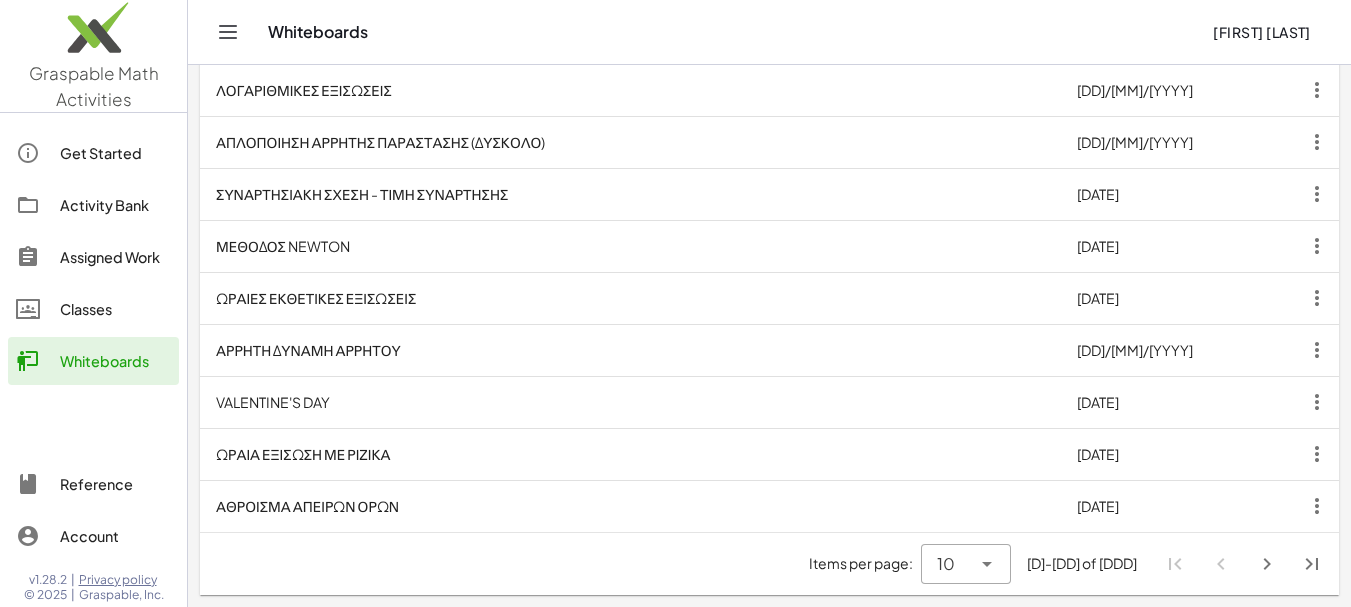 click at bounding box center [1267, 564] 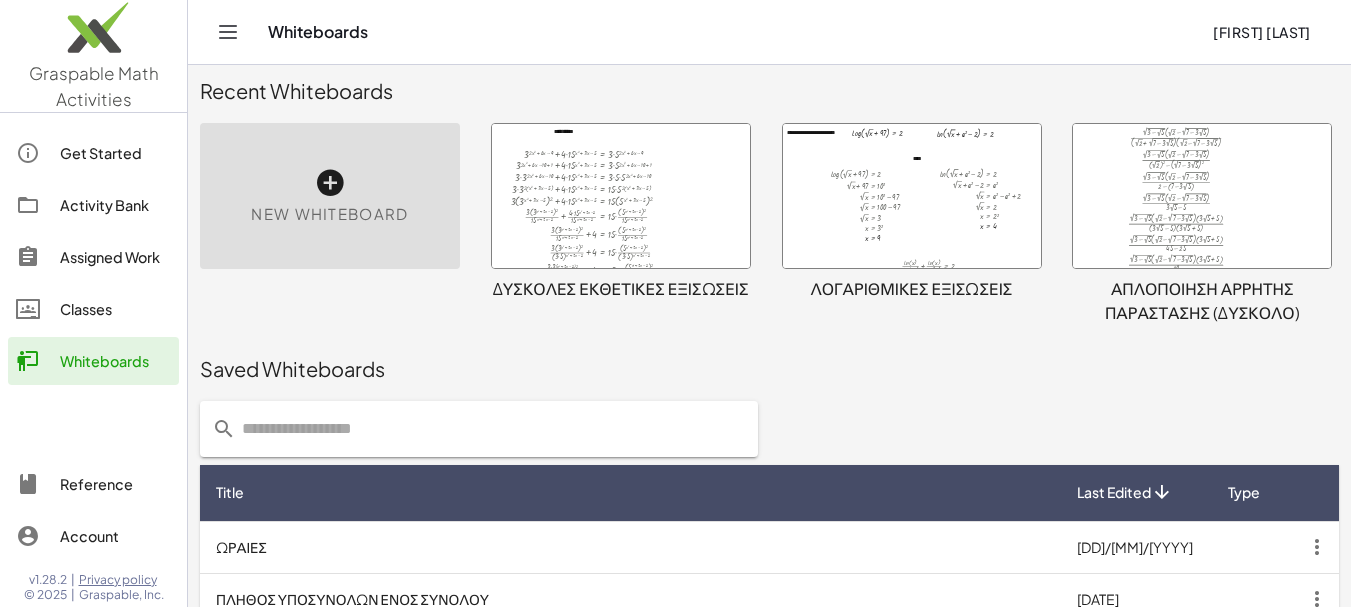 scroll, scrollTop: 0, scrollLeft: 0, axis: both 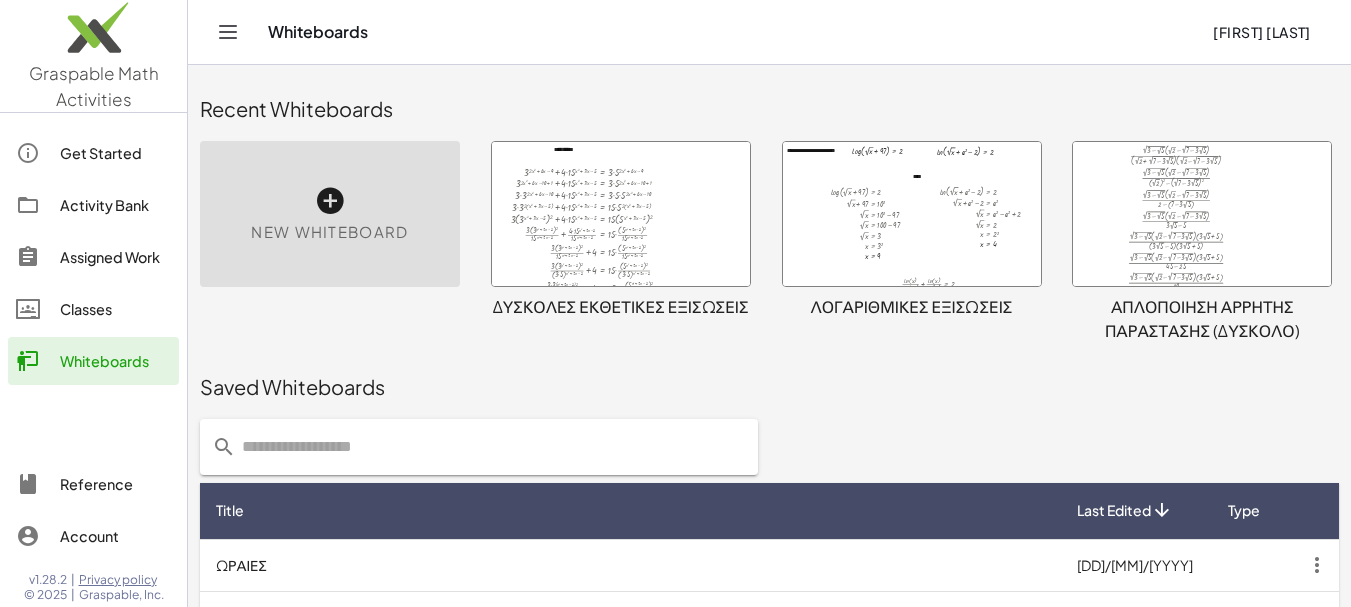 click on "Activity Bank" 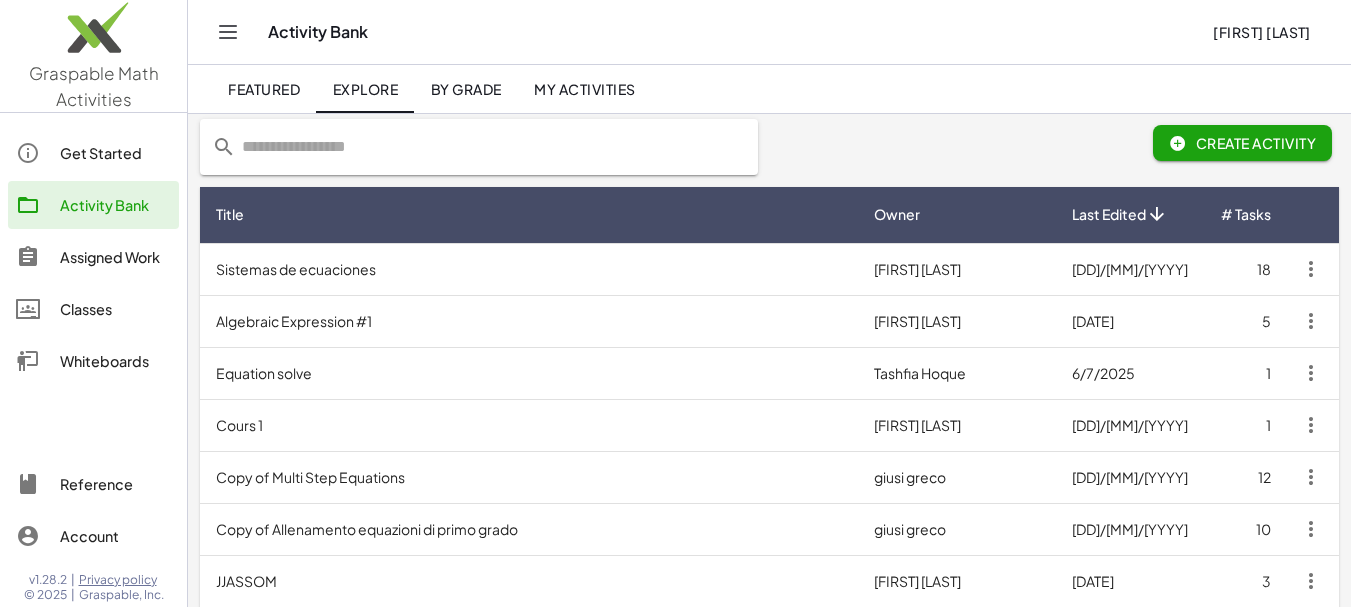scroll, scrollTop: 200, scrollLeft: 0, axis: vertical 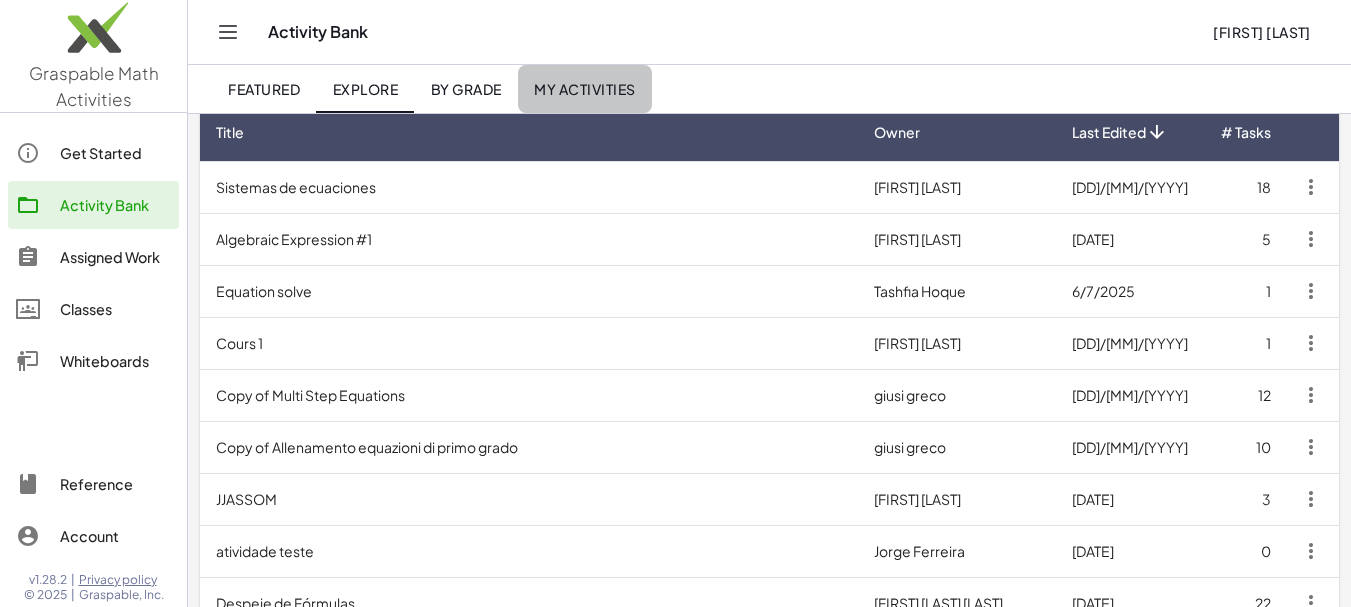 click on "My Activities" 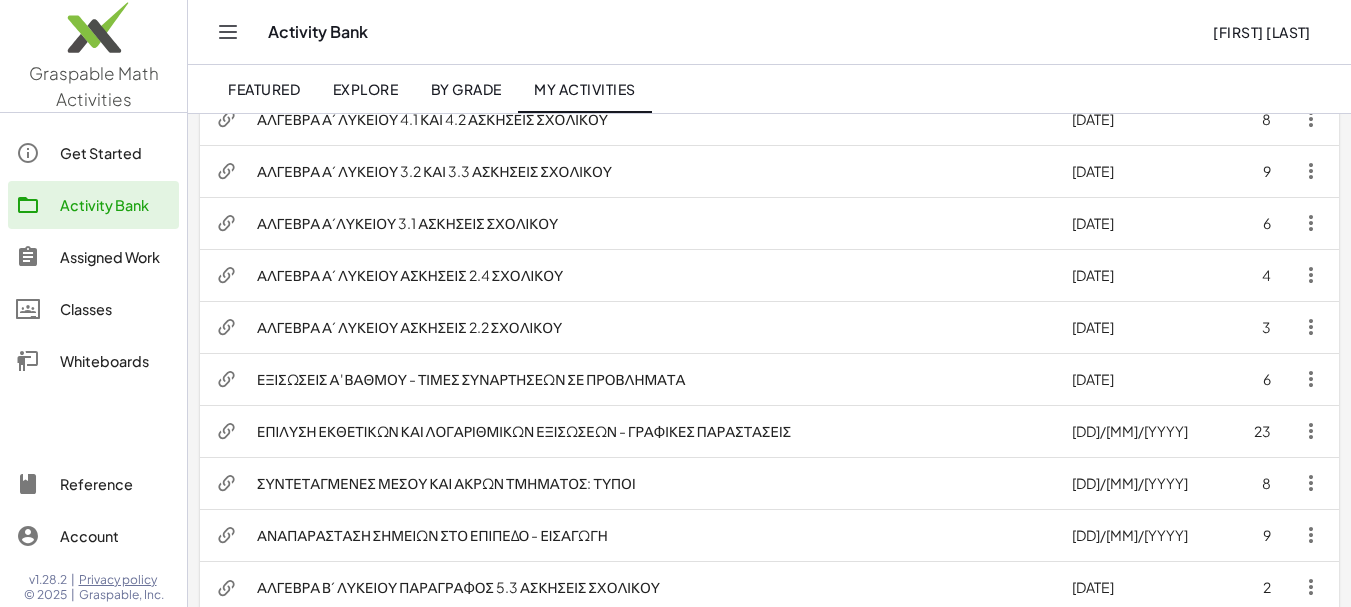 scroll, scrollTop: 1081, scrollLeft: 0, axis: vertical 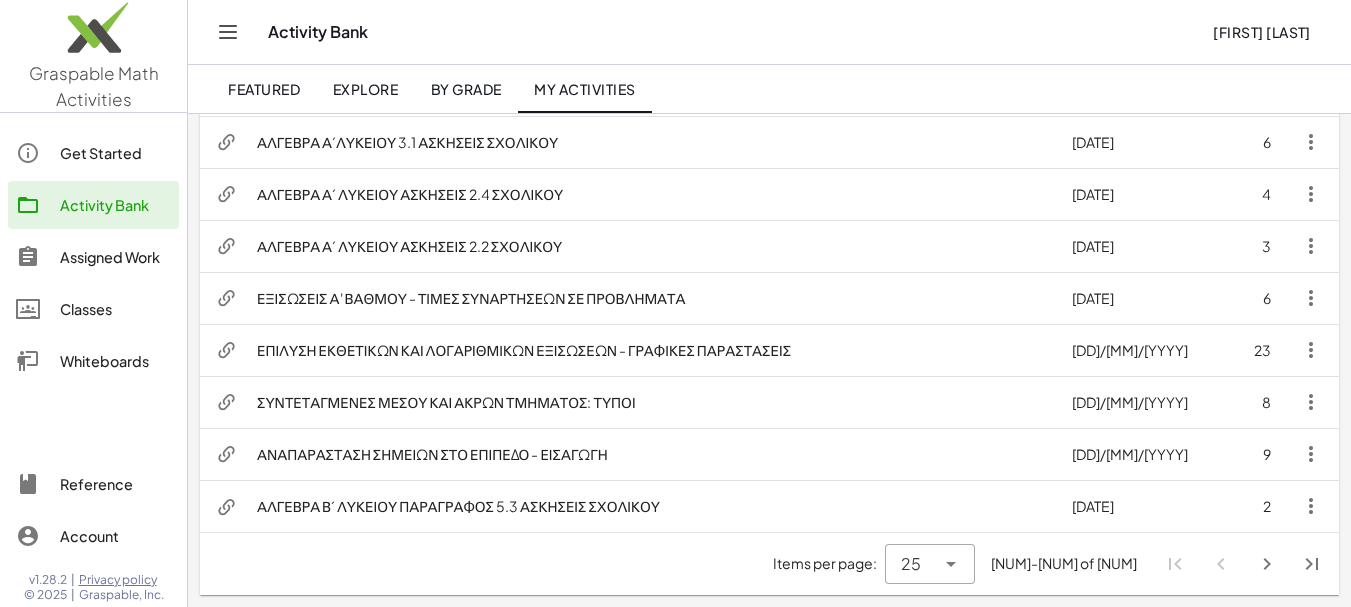 click at bounding box center (1267, 564) 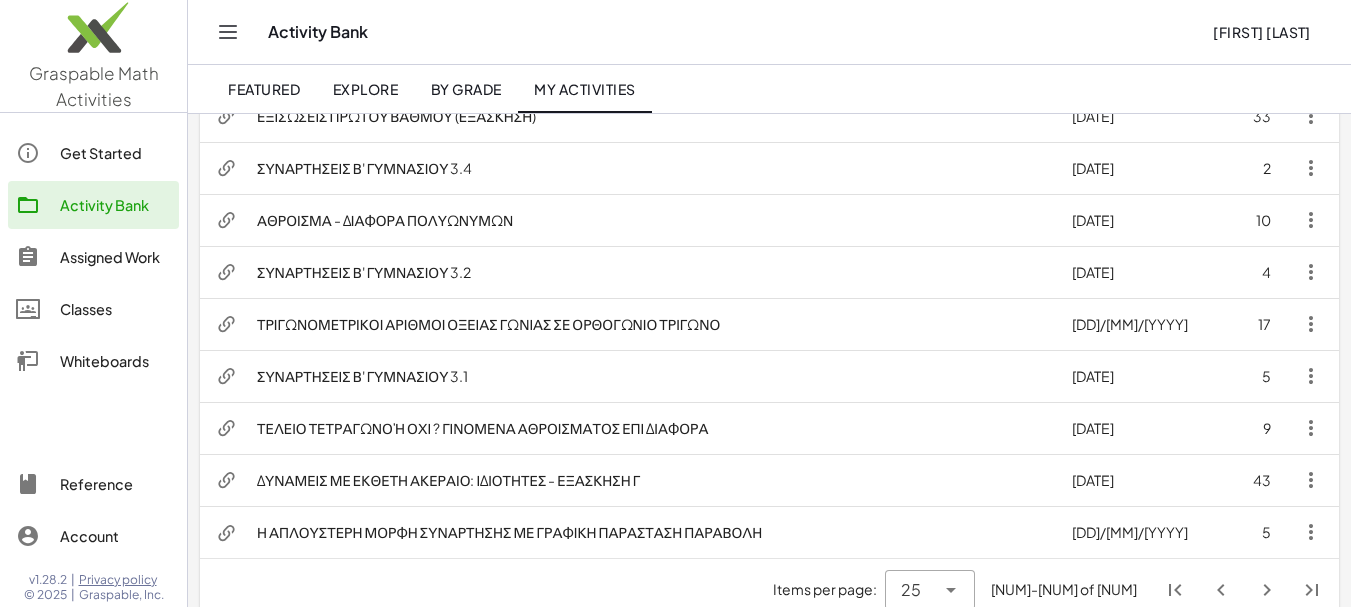 scroll, scrollTop: 1081, scrollLeft: 0, axis: vertical 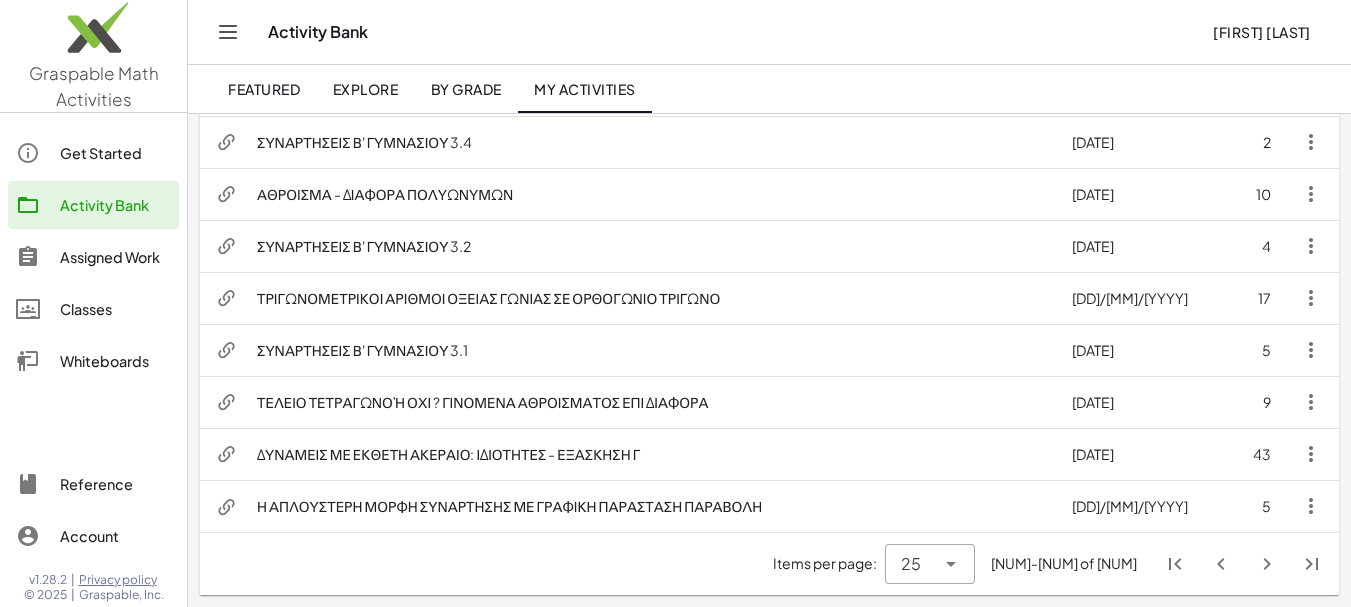 click at bounding box center [1267, 564] 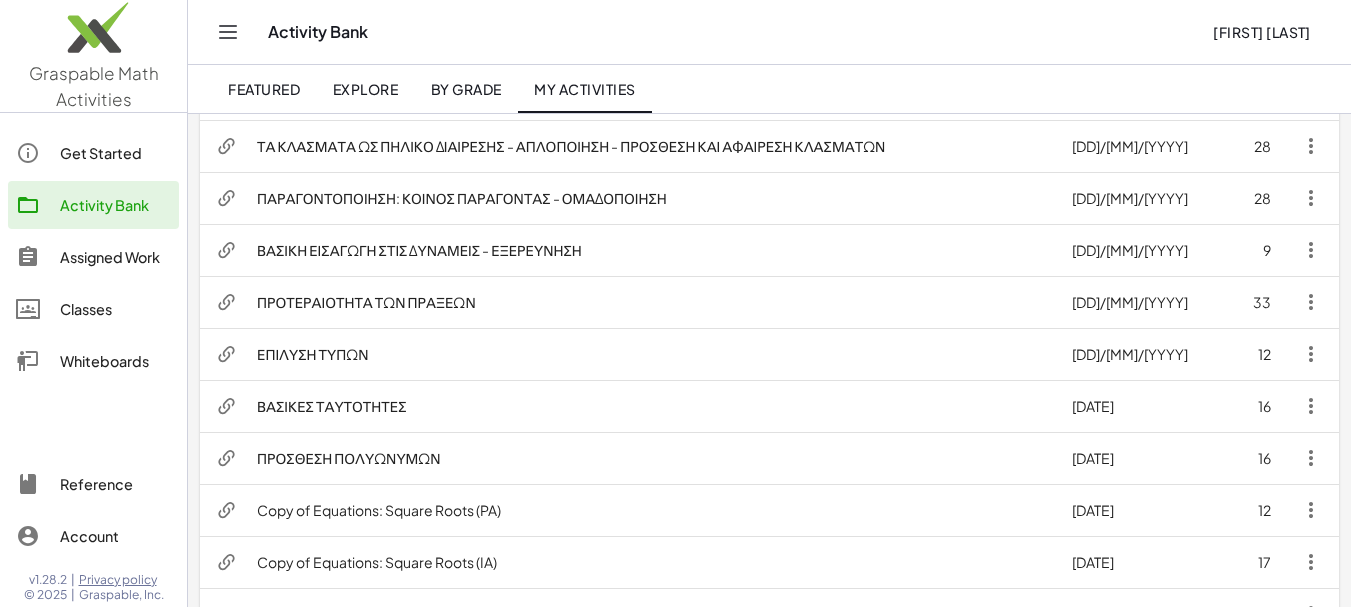 scroll, scrollTop: 800, scrollLeft: 0, axis: vertical 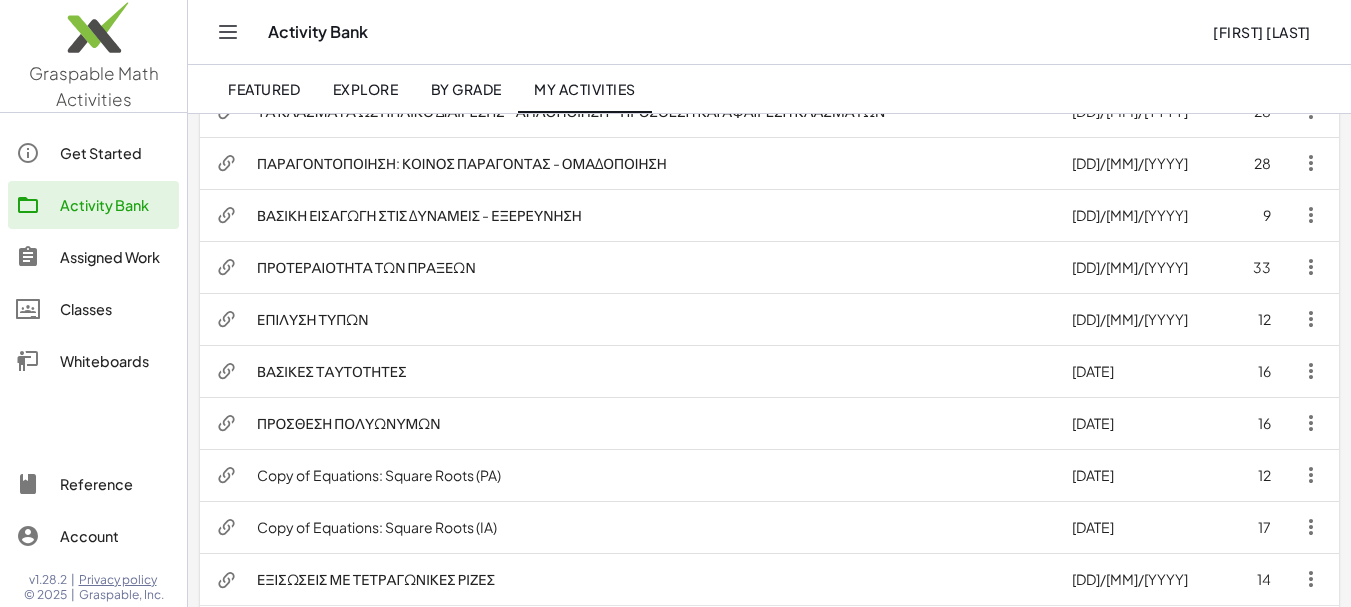 click on "ΒΑΣΙΚΕΣ ΤΑΥΤΟΤΗΤΕΣ" at bounding box center [648, 371] 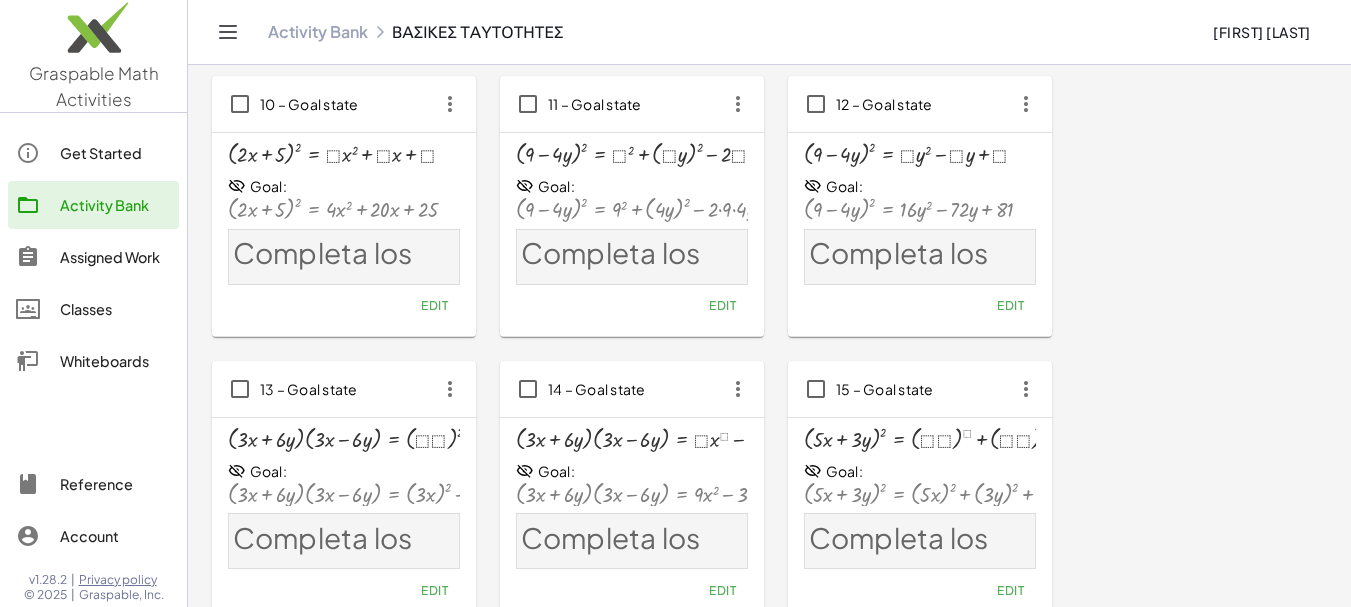 scroll, scrollTop: 941, scrollLeft: 0, axis: vertical 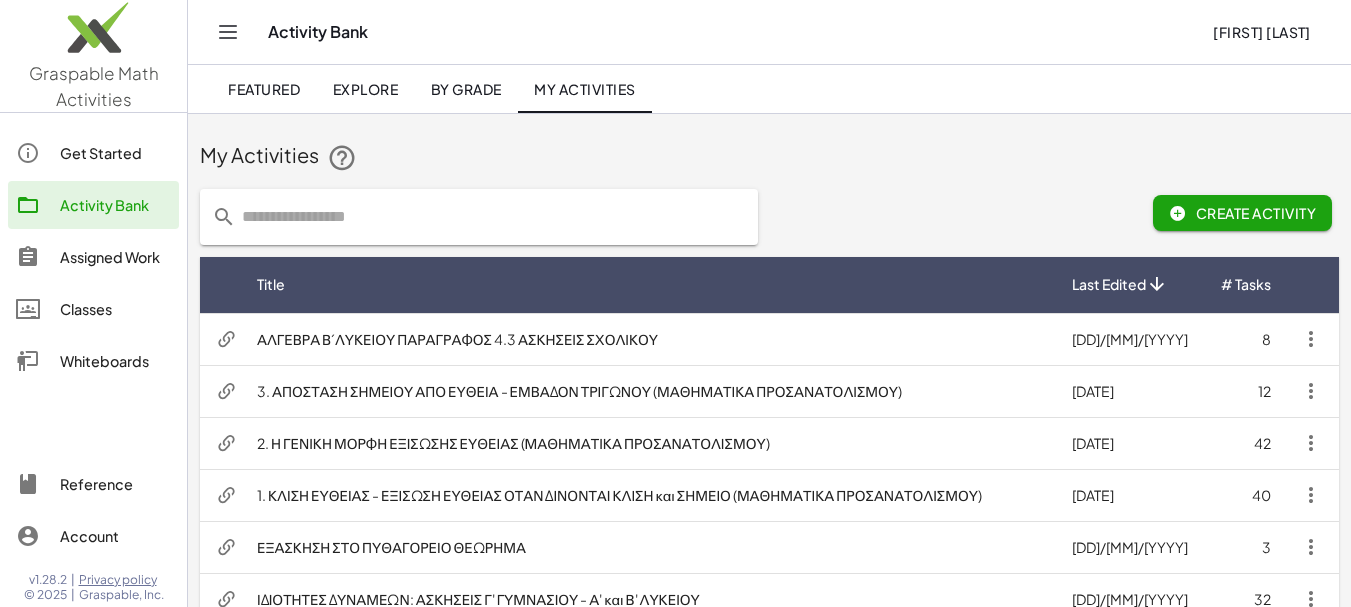 click on "ΑΛΓΕΒΡΑ Β΄ΛΥΚΕΙΟΥ ΠΑΡΑΓΡΑΦΟΣ 4.3 ΑΣΚΗΣΕΙΣ ΣΧΟΛΙΚΟΥ" at bounding box center [648, 339] 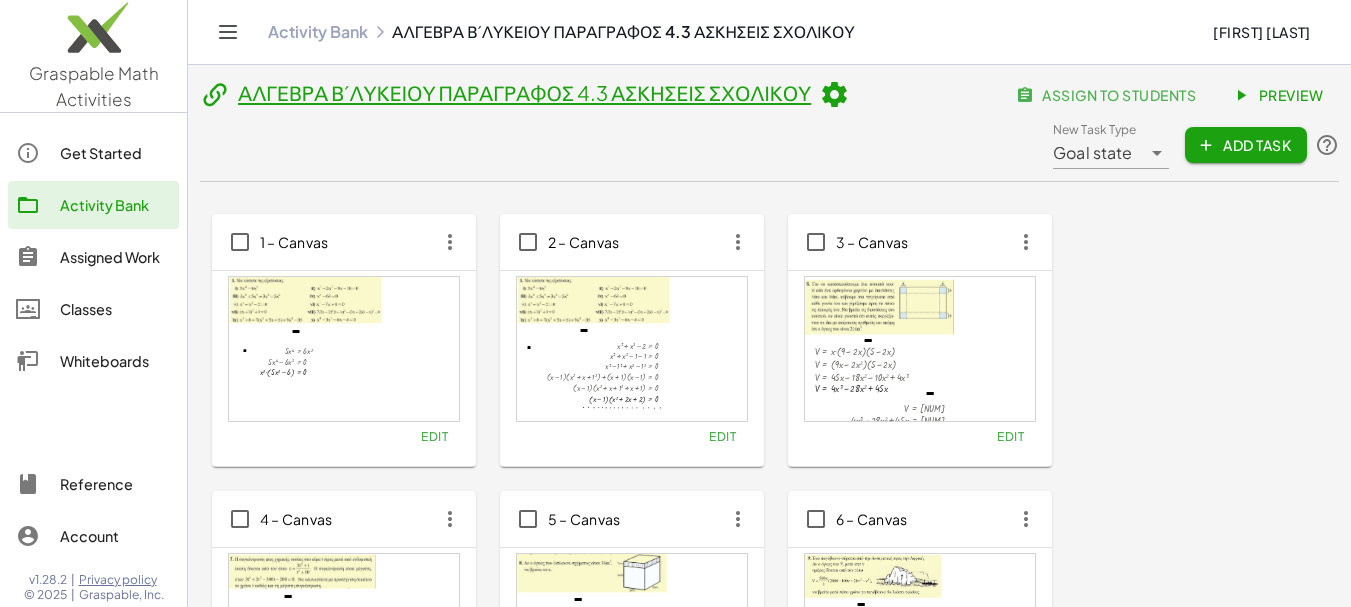 click 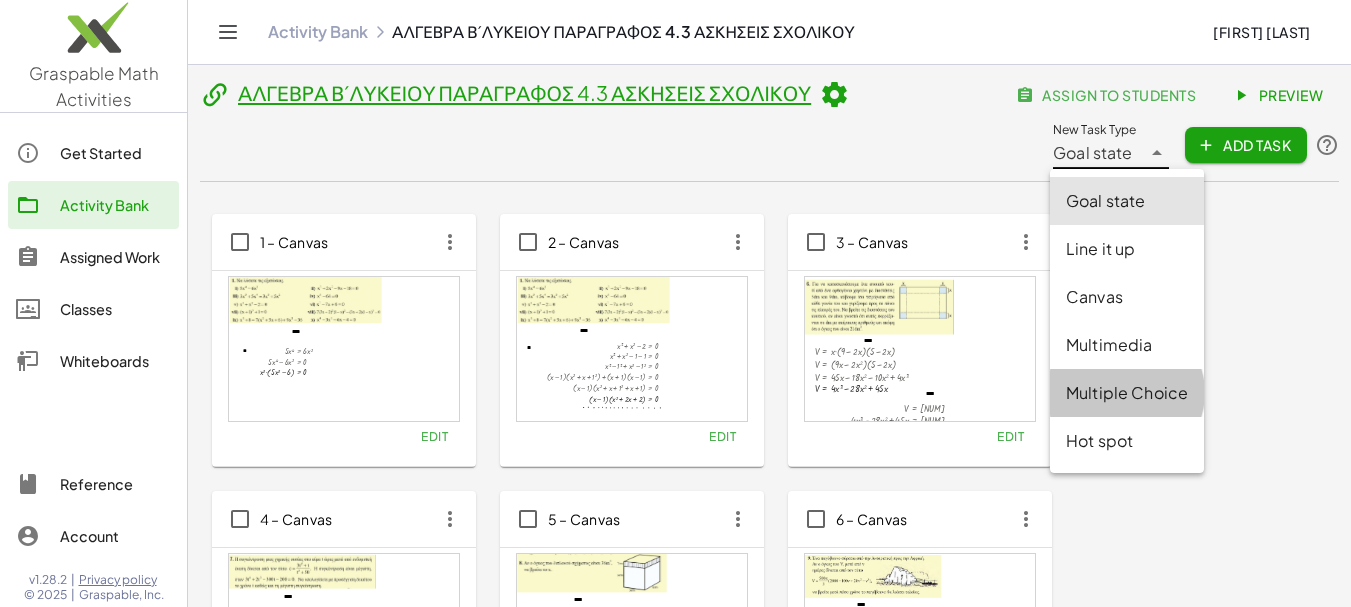 click on "Multiple Choice" at bounding box center (1127, 393) 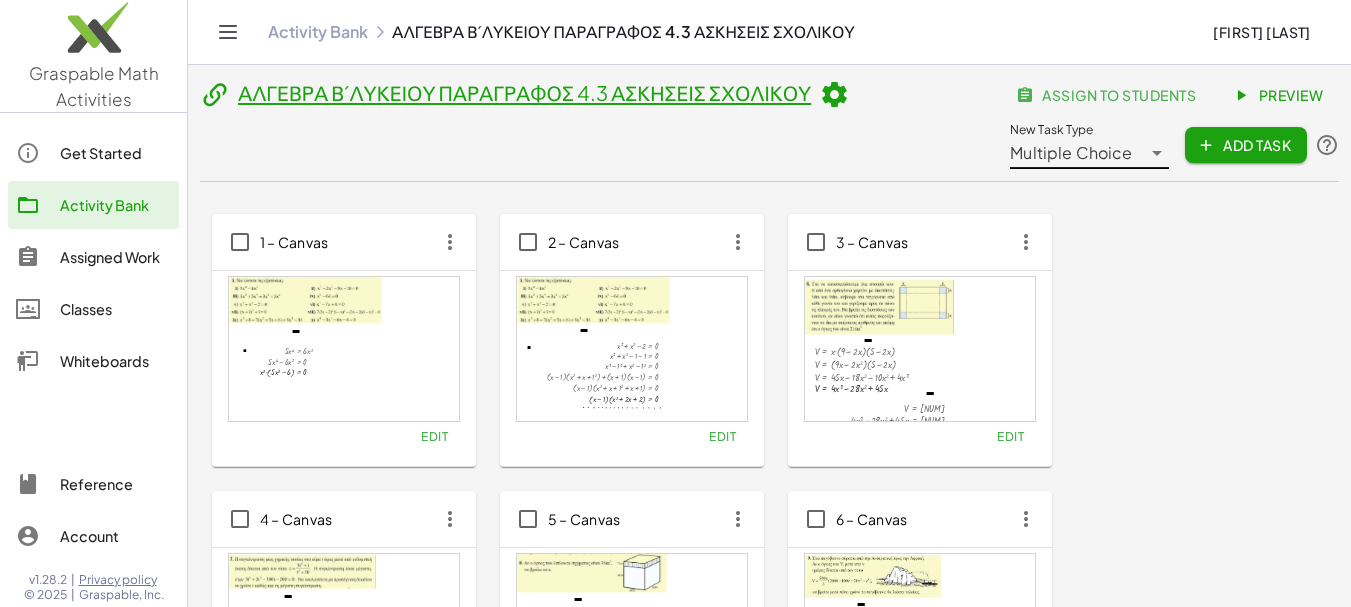 click on "Add Task" 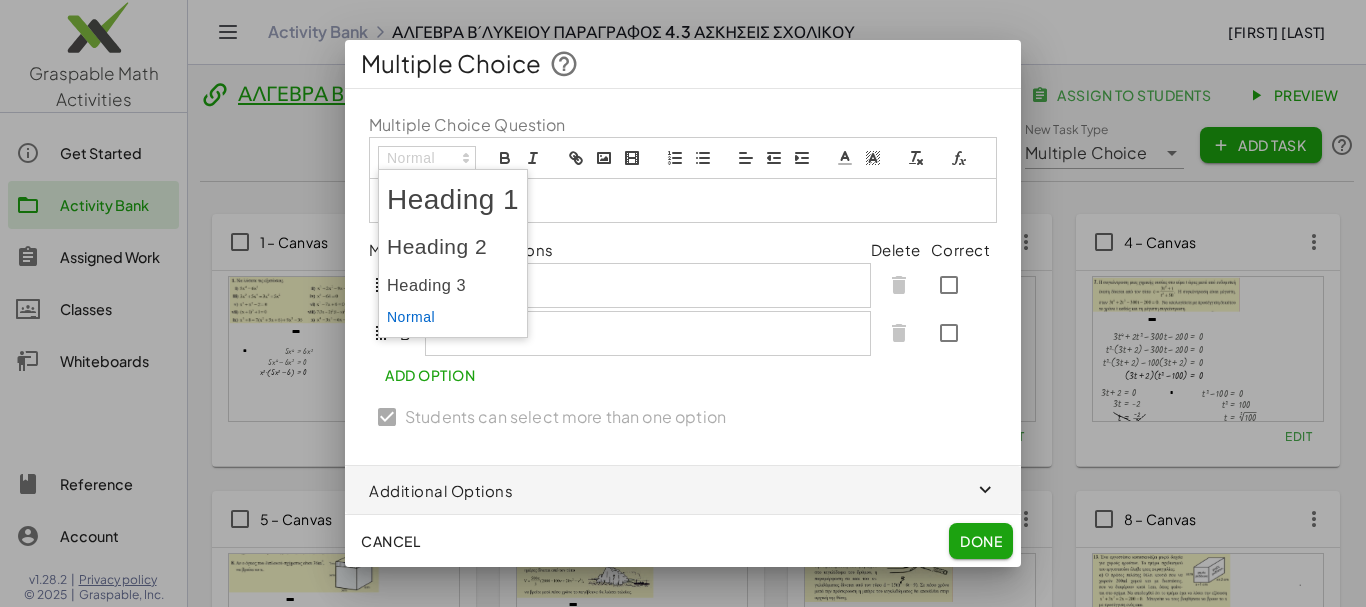 click 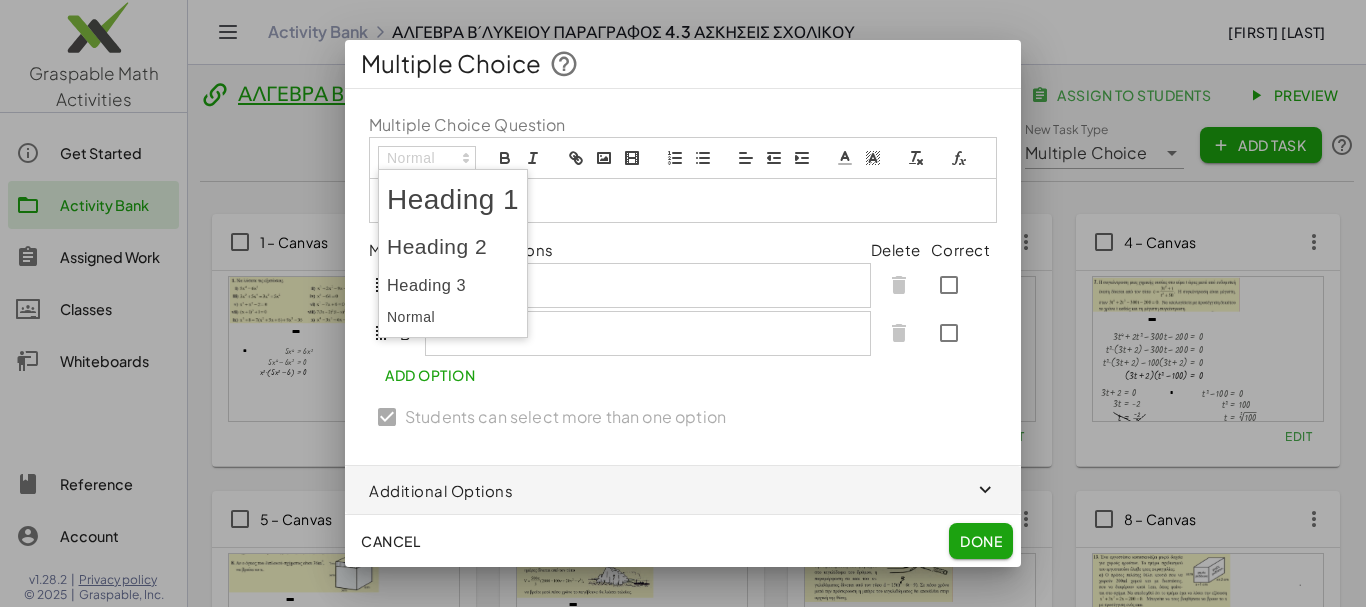 click at bounding box center (453, 285) 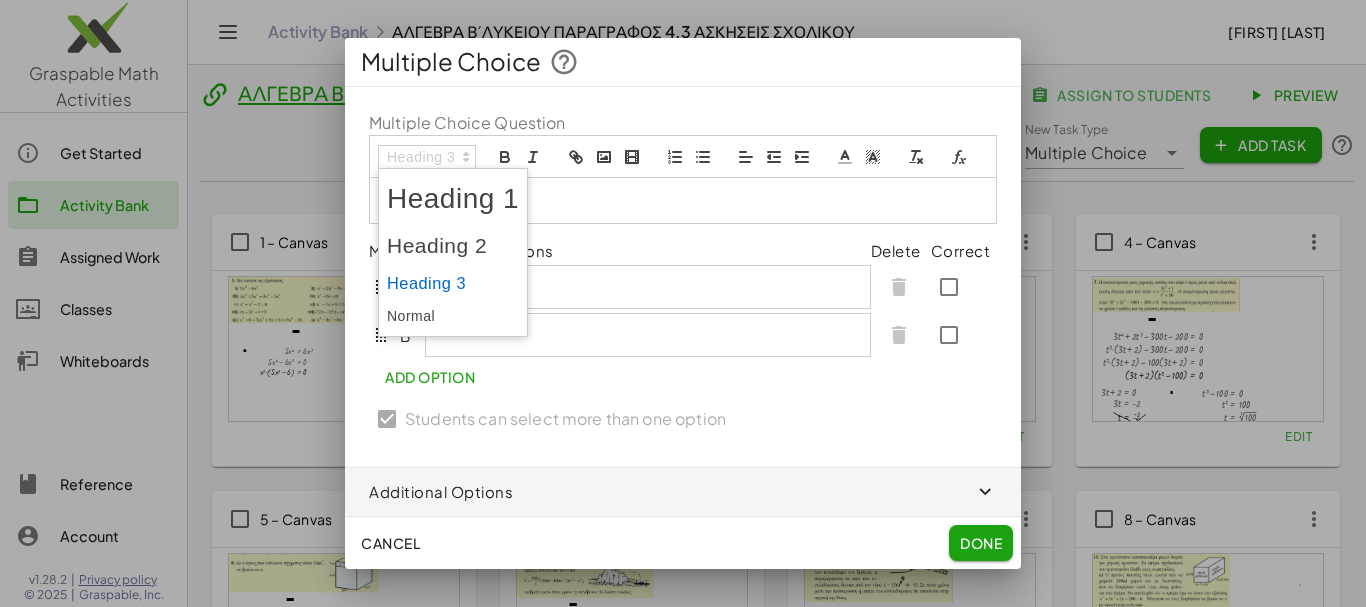 click 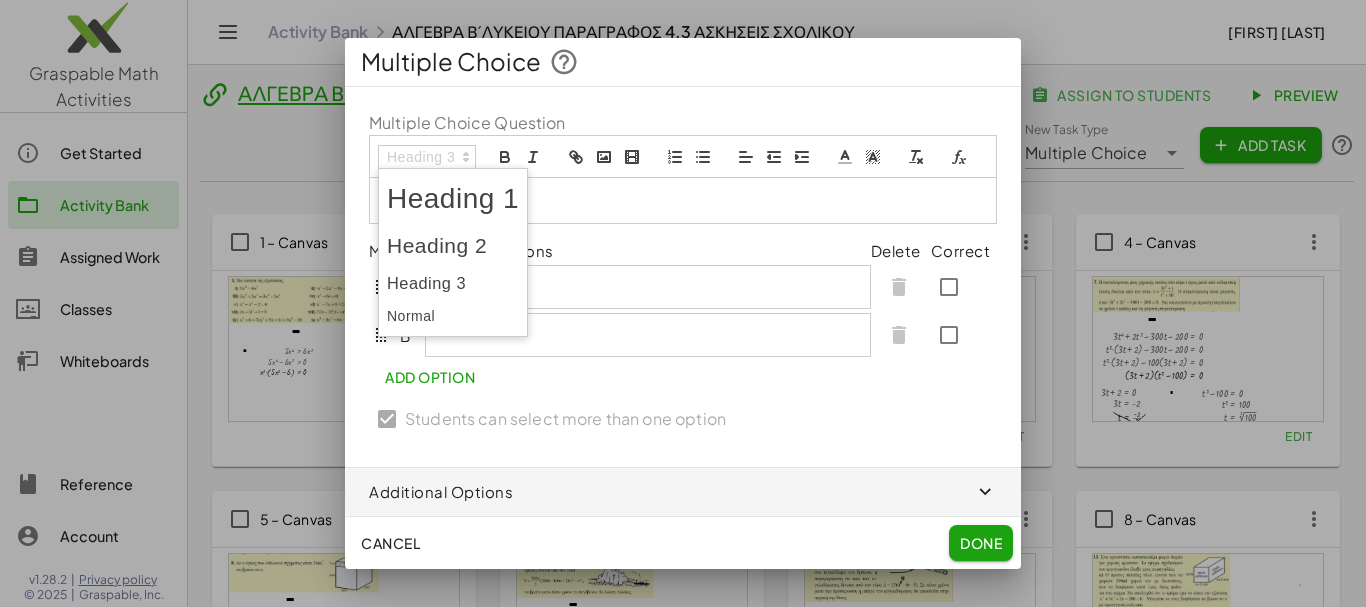 click at bounding box center [453, 246] 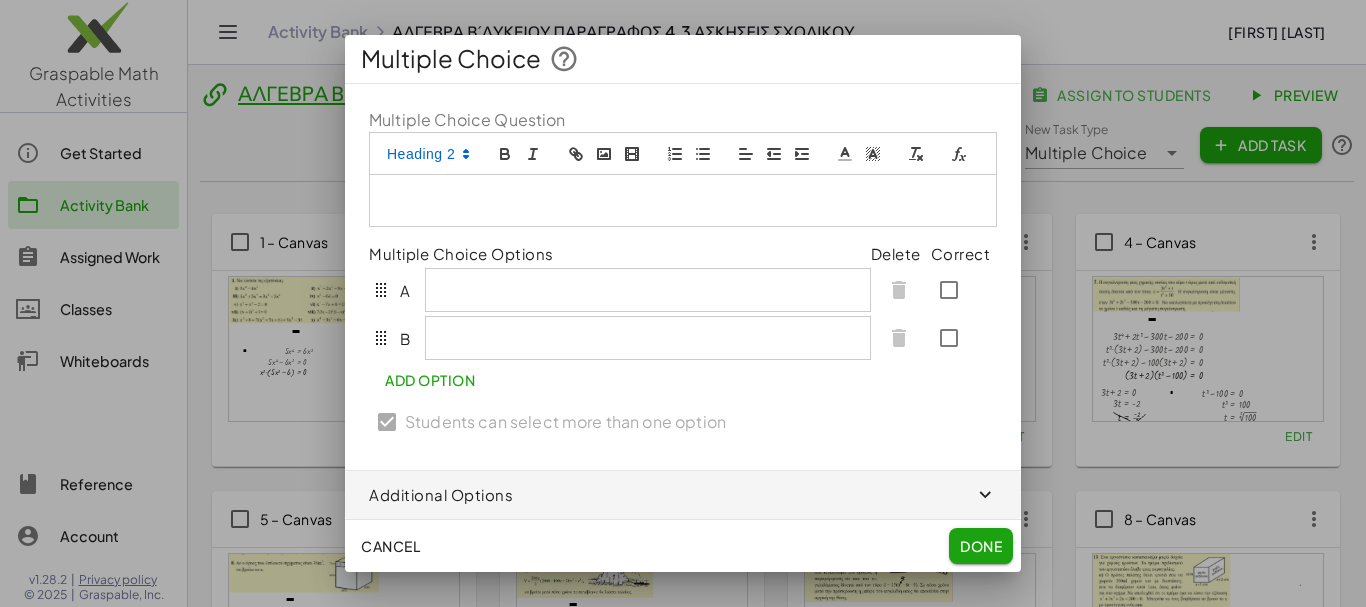 type 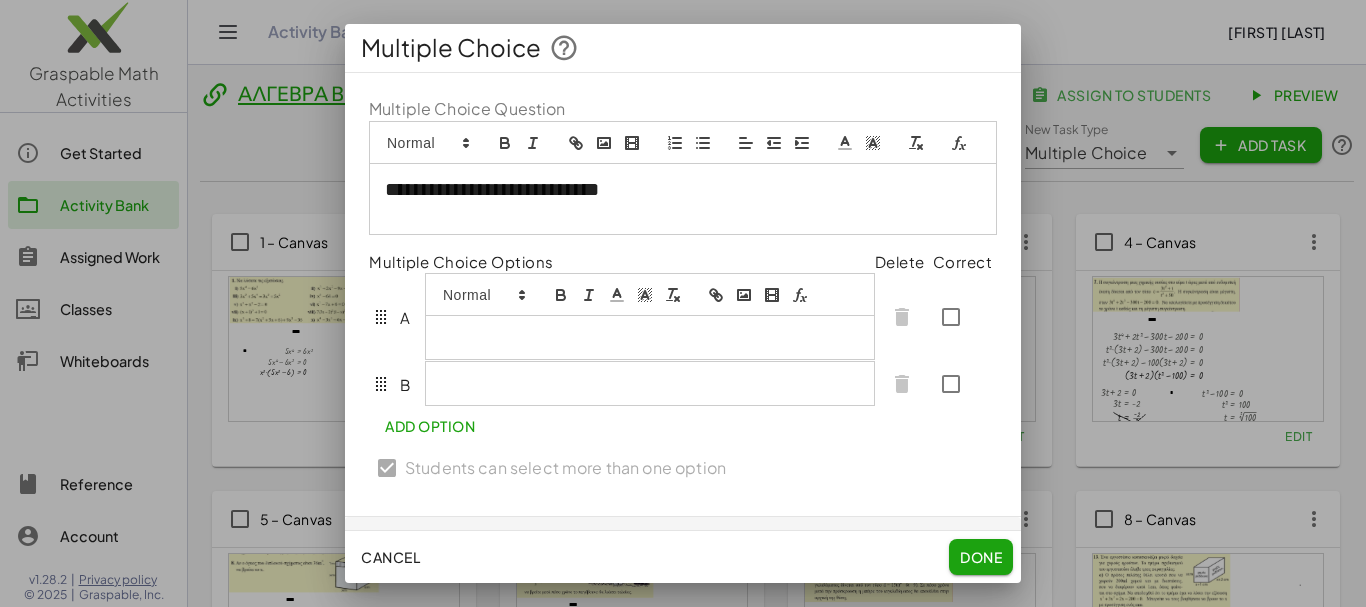 click at bounding box center (650, 316) 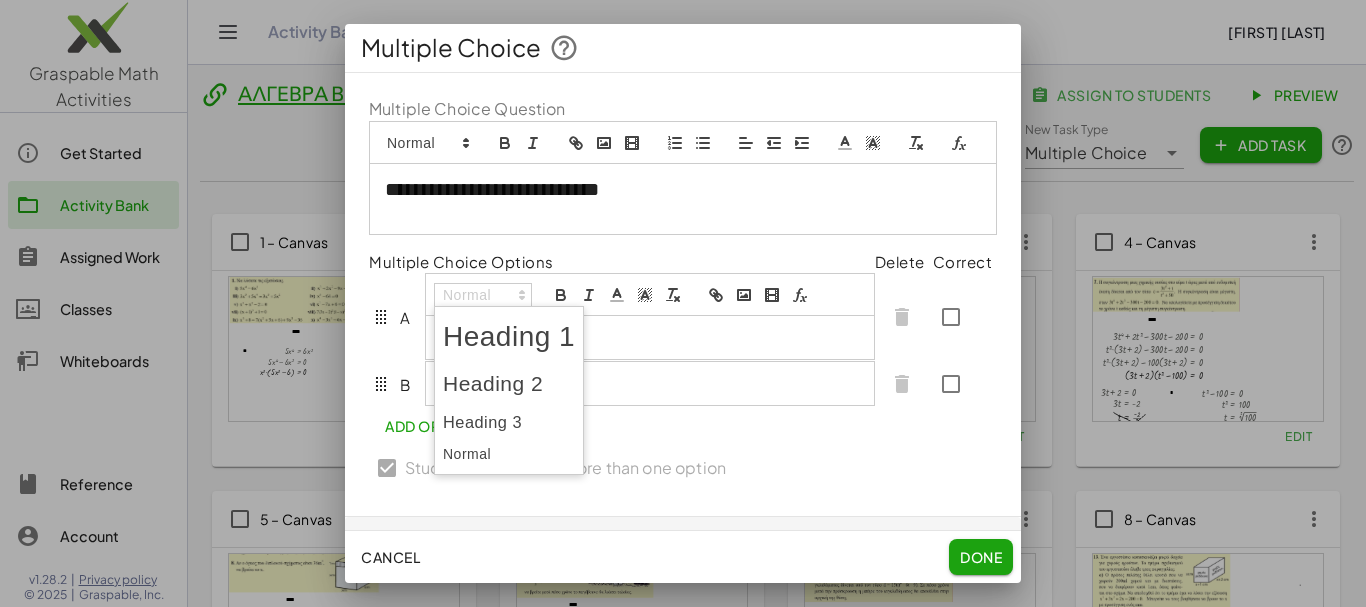 click at bounding box center [509, 384] 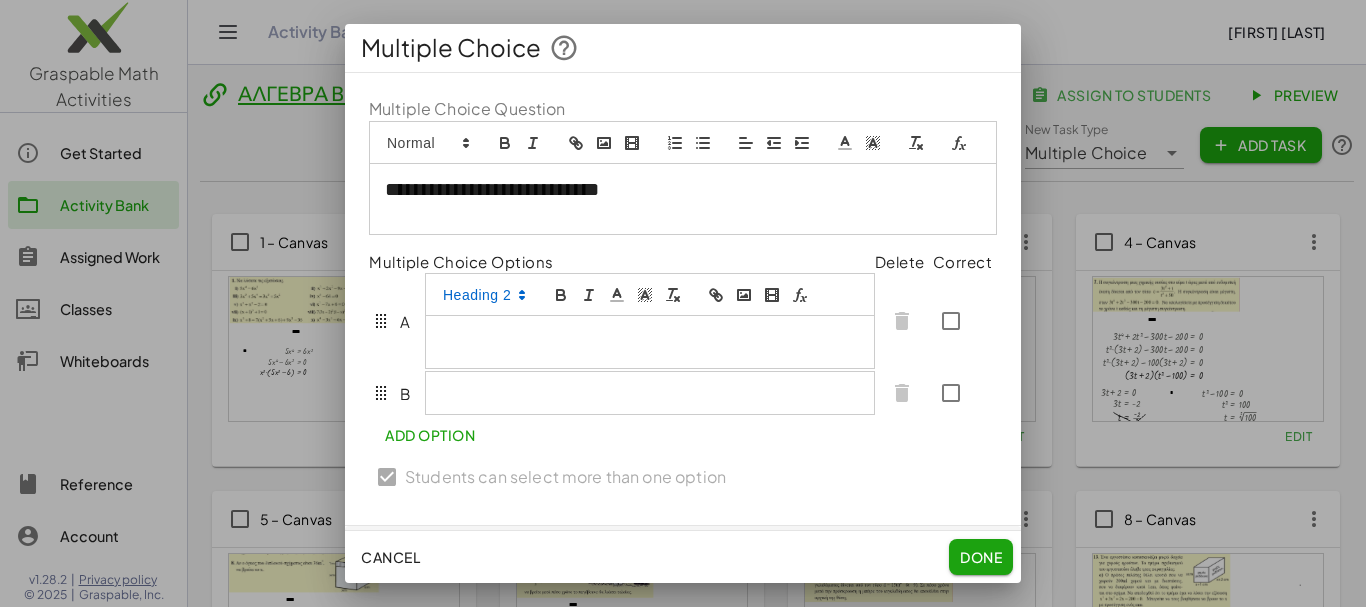 type 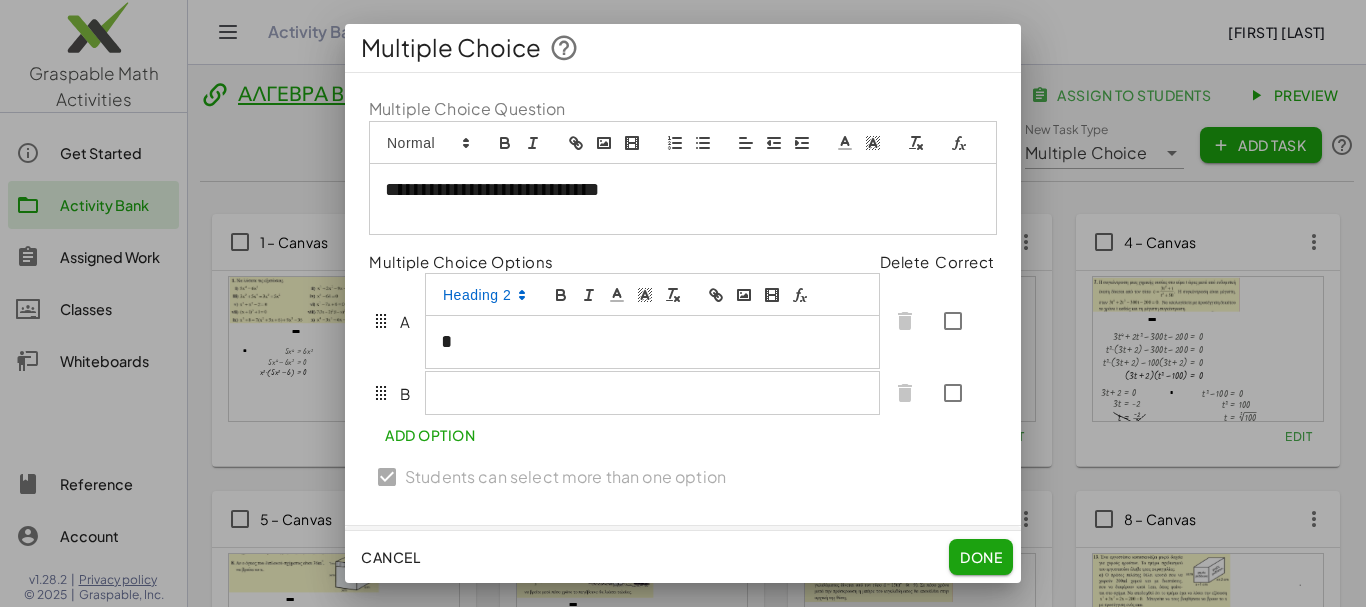 click at bounding box center [652, 393] 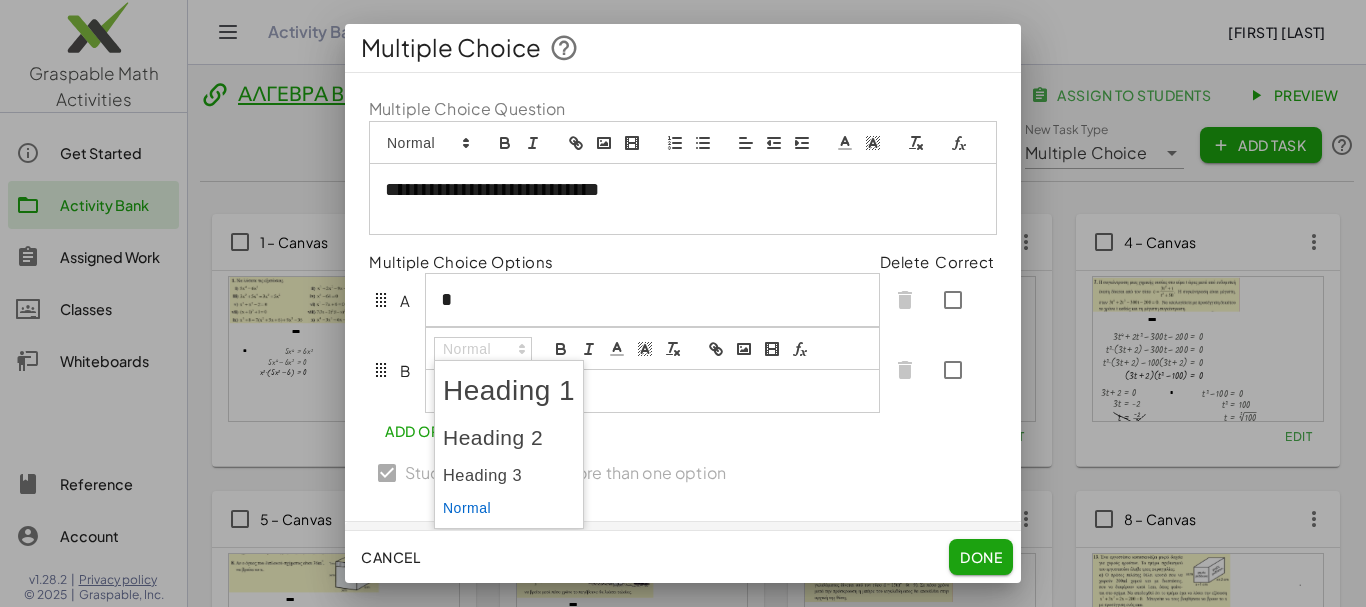 click 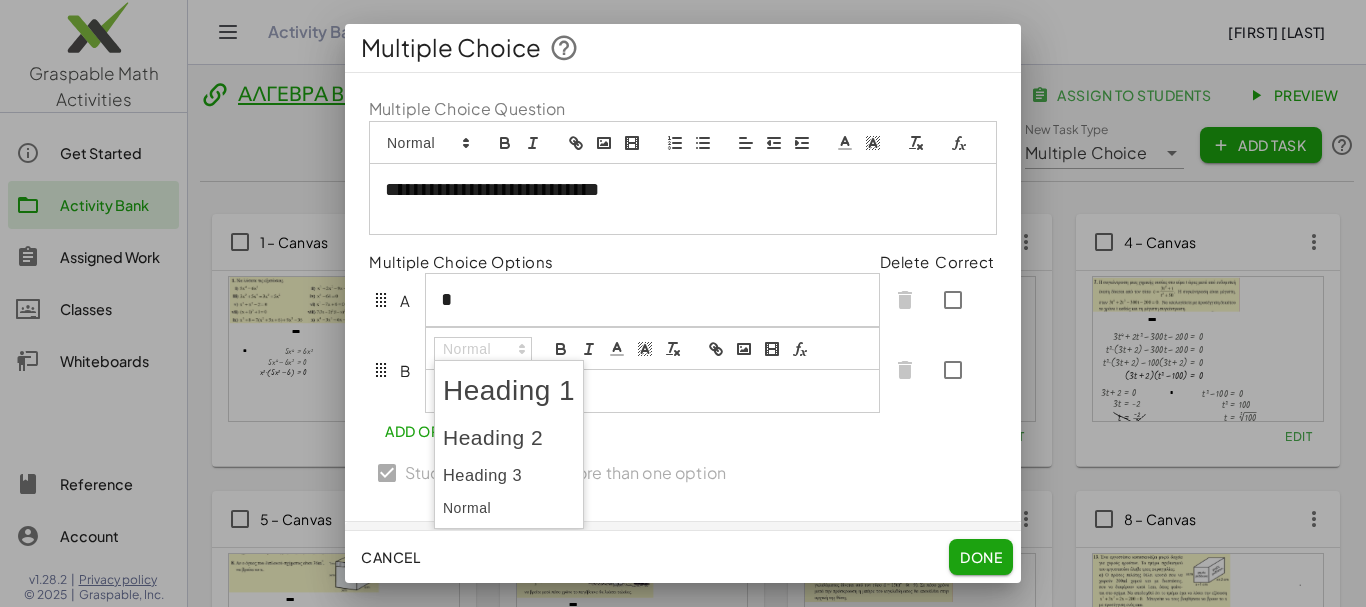 click at bounding box center [509, 438] 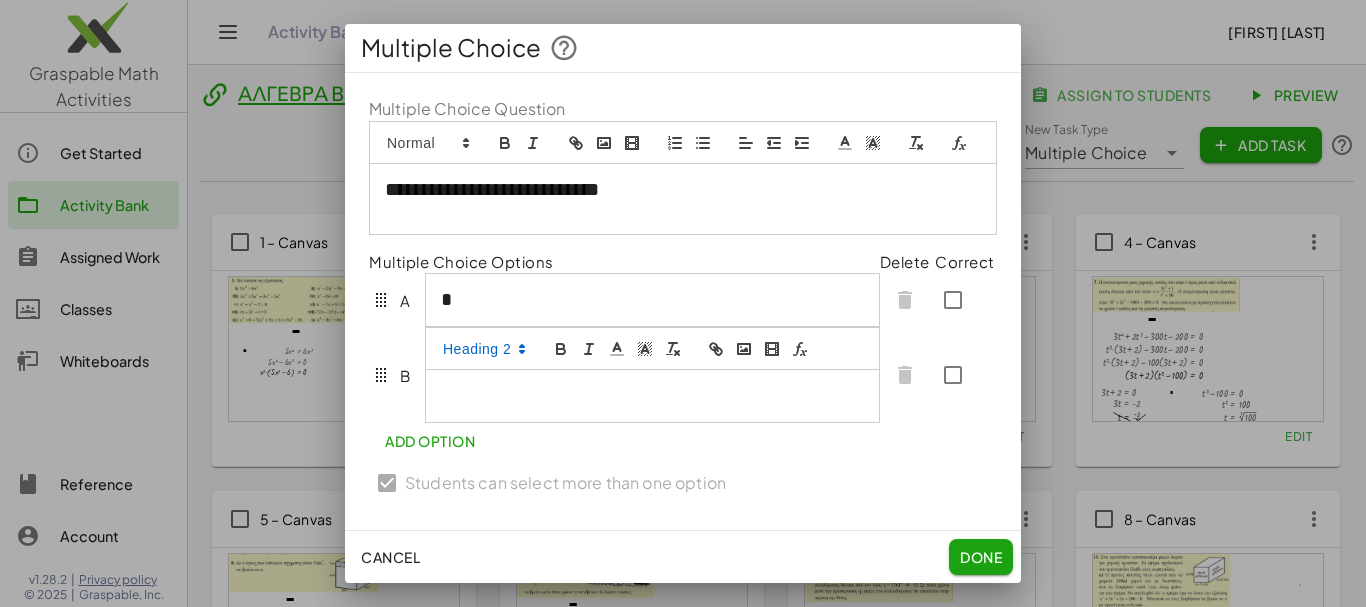 type 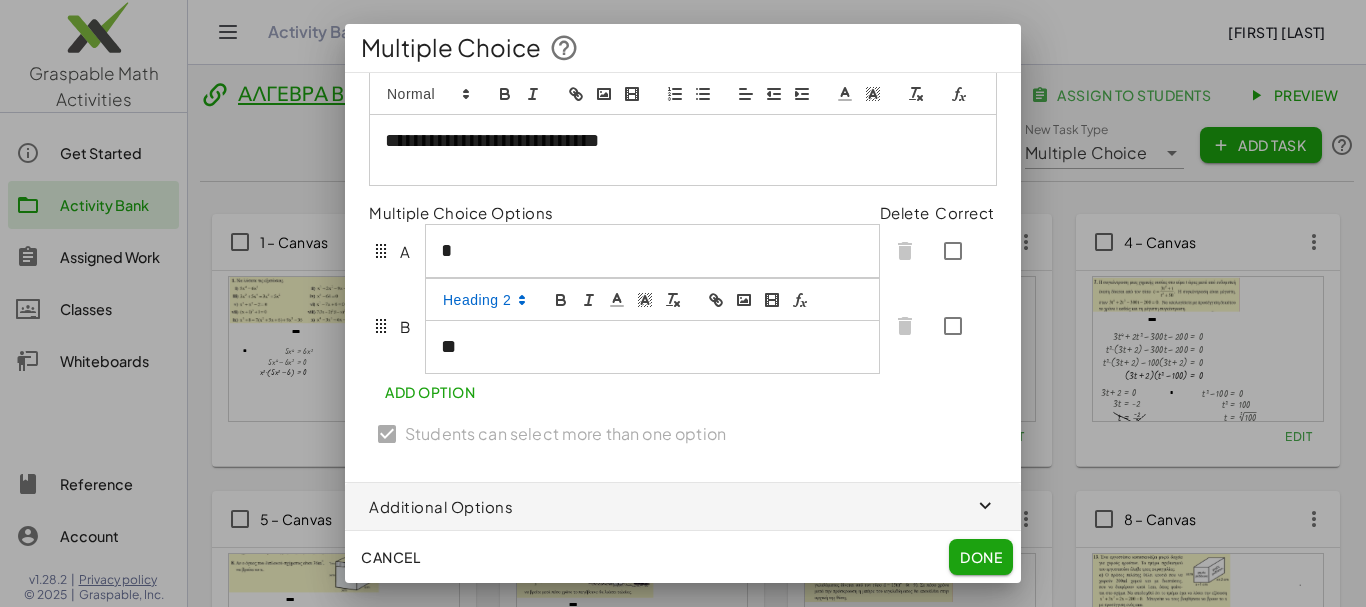 scroll, scrollTop: 75, scrollLeft: 0, axis: vertical 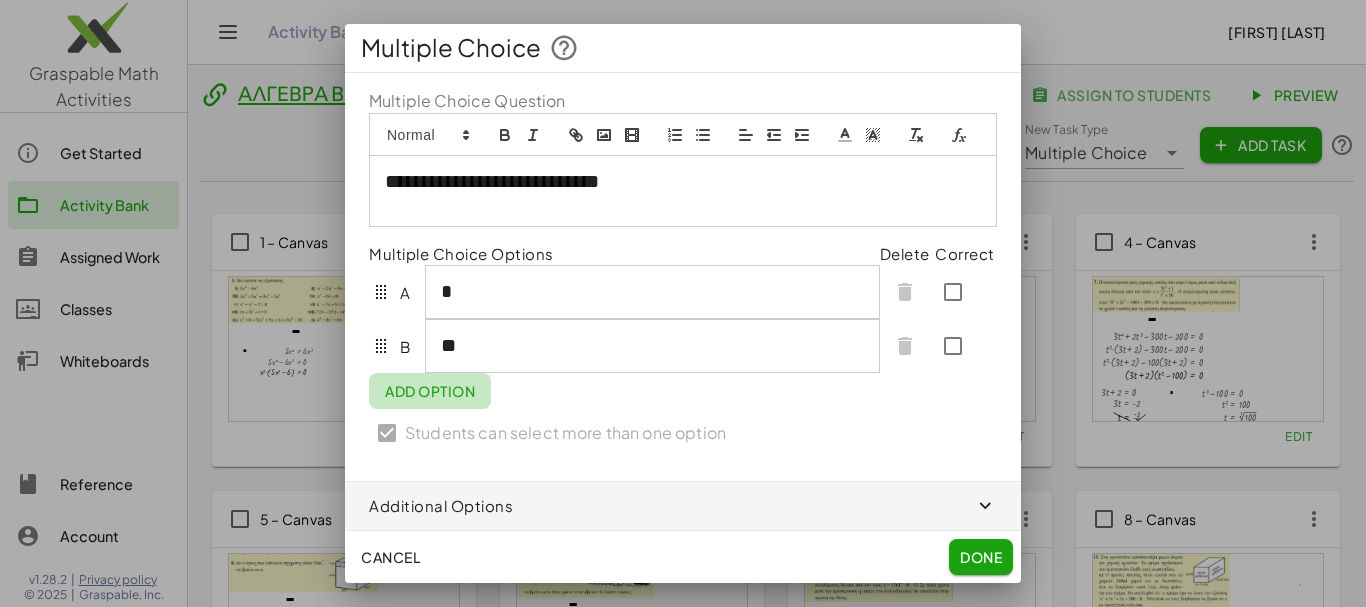 click on "Add Option" 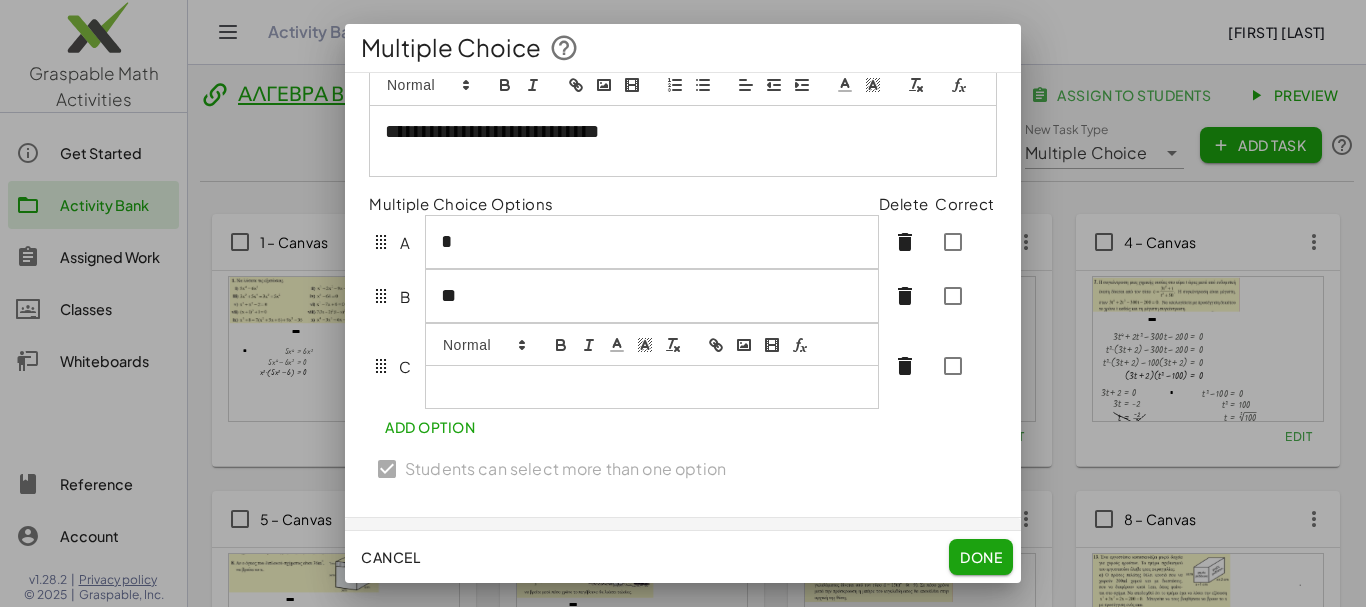 scroll, scrollTop: 88, scrollLeft: 0, axis: vertical 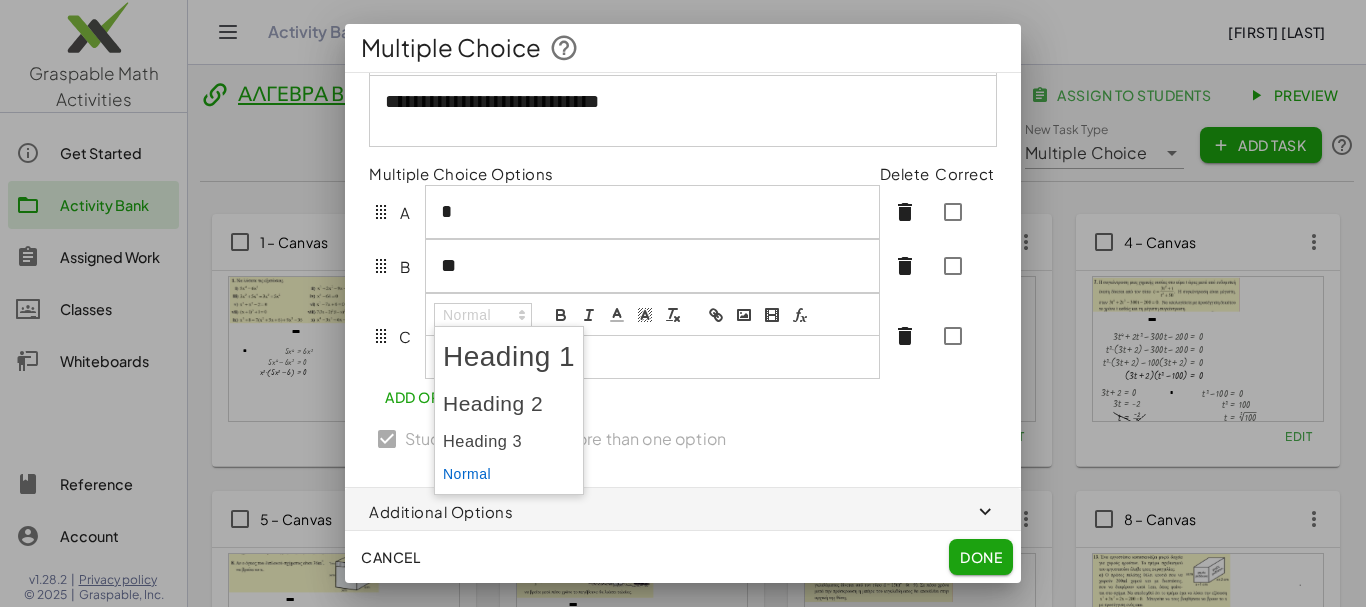 click 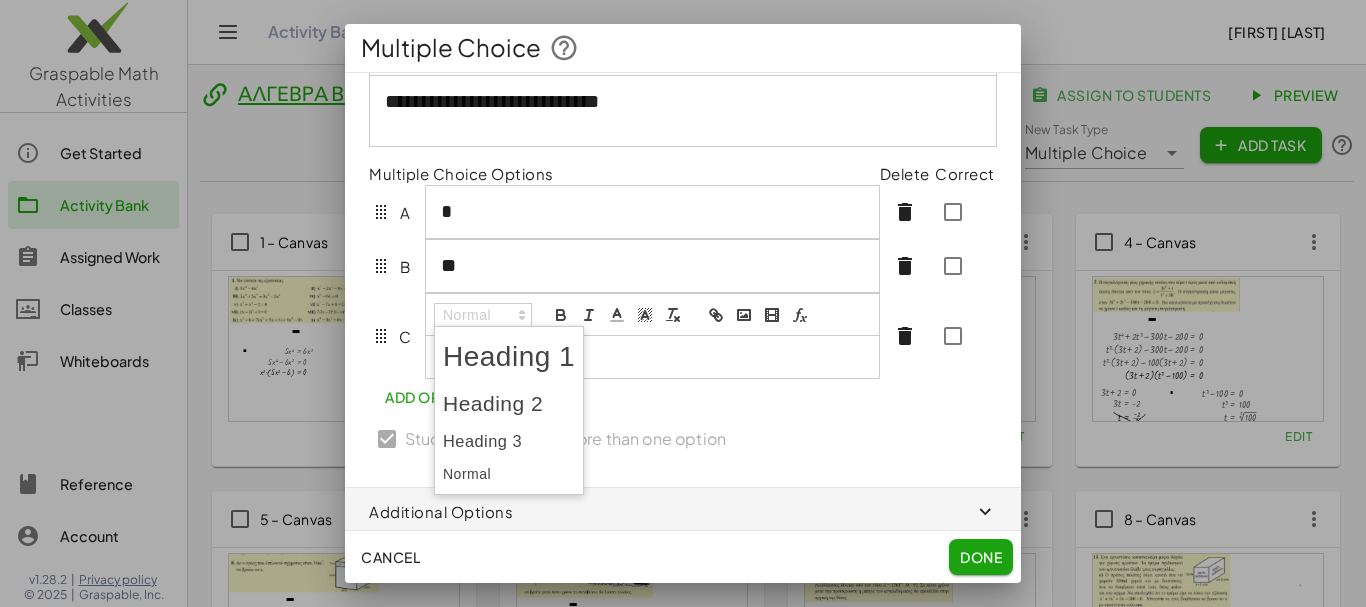 click at bounding box center (509, 404) 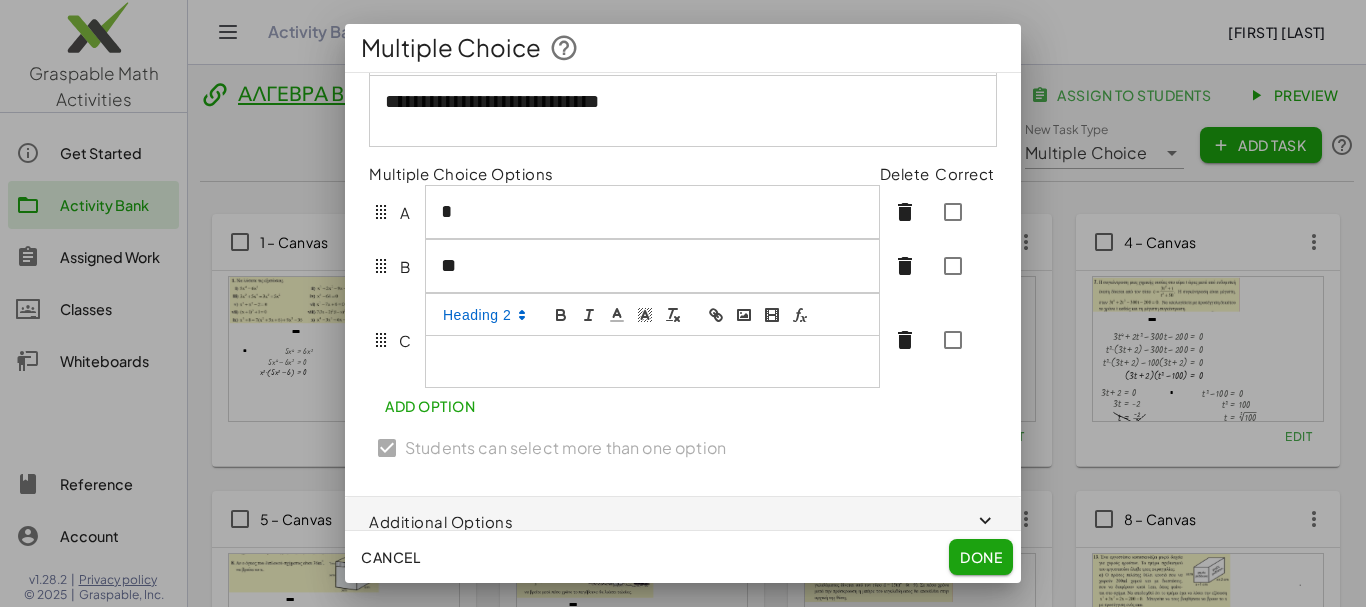 type 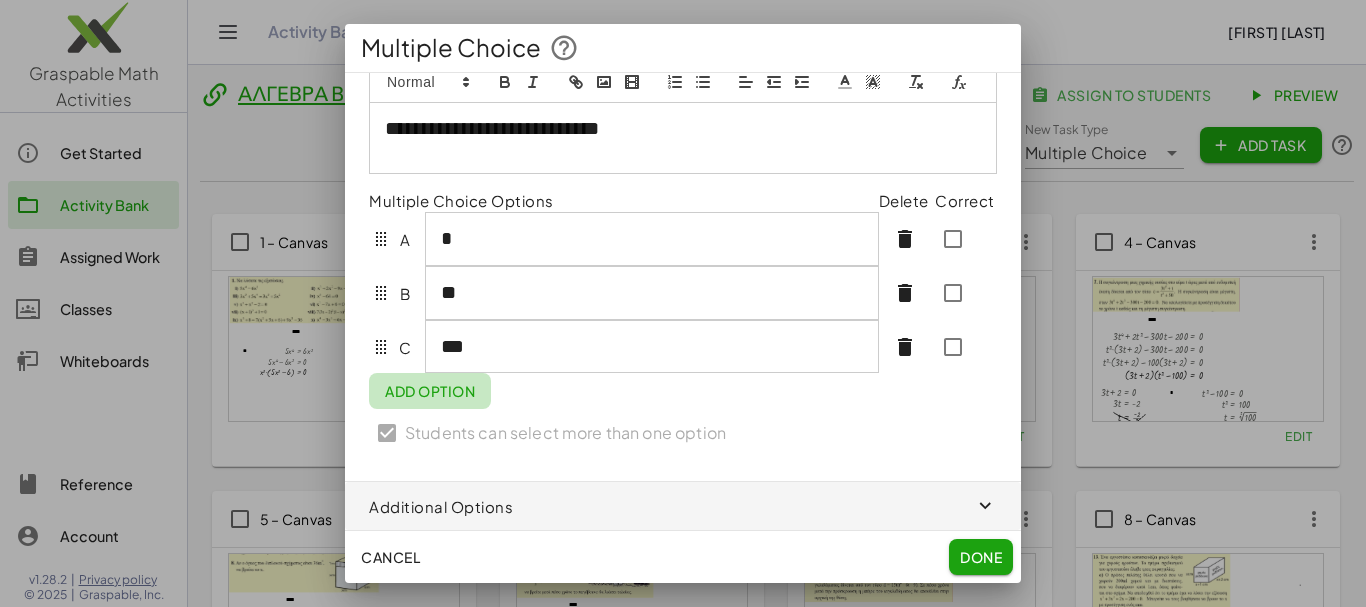 click on "Add Option" at bounding box center [430, 391] 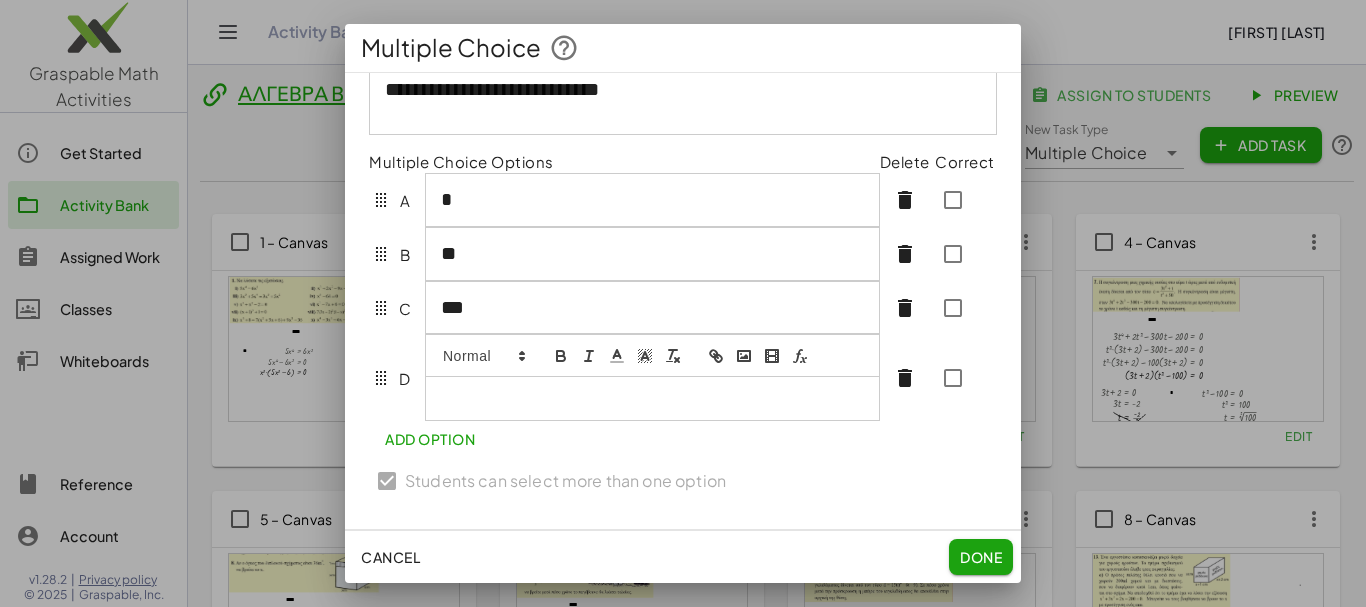 scroll, scrollTop: 100, scrollLeft: 0, axis: vertical 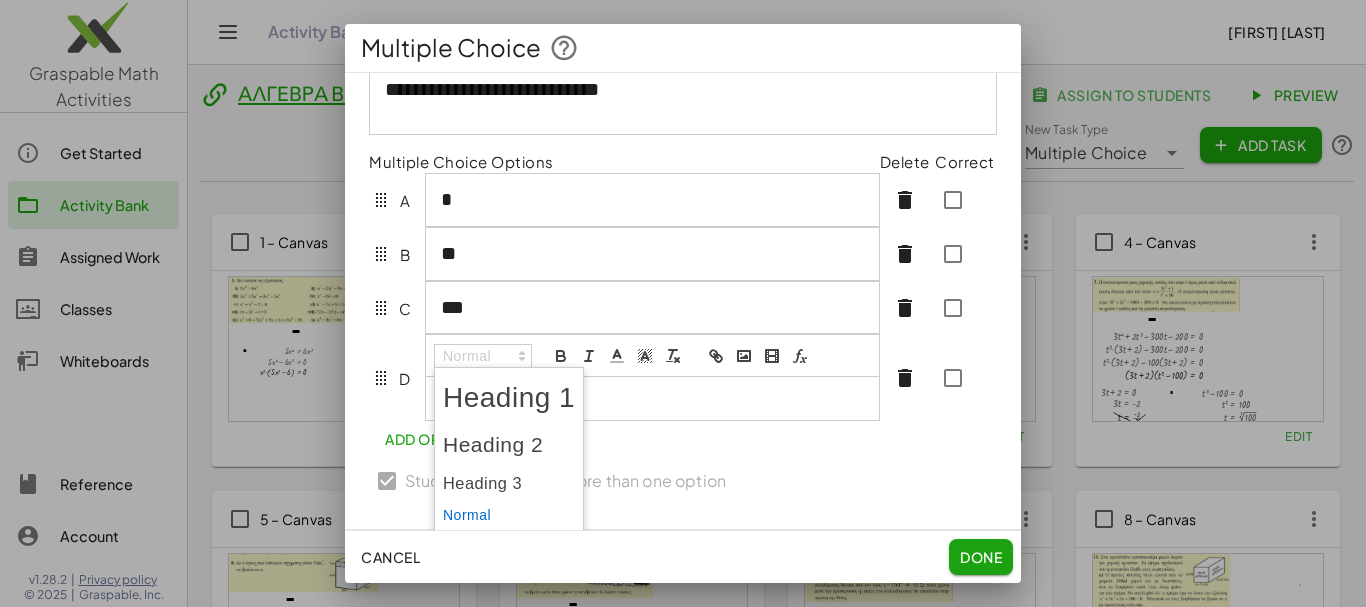 click 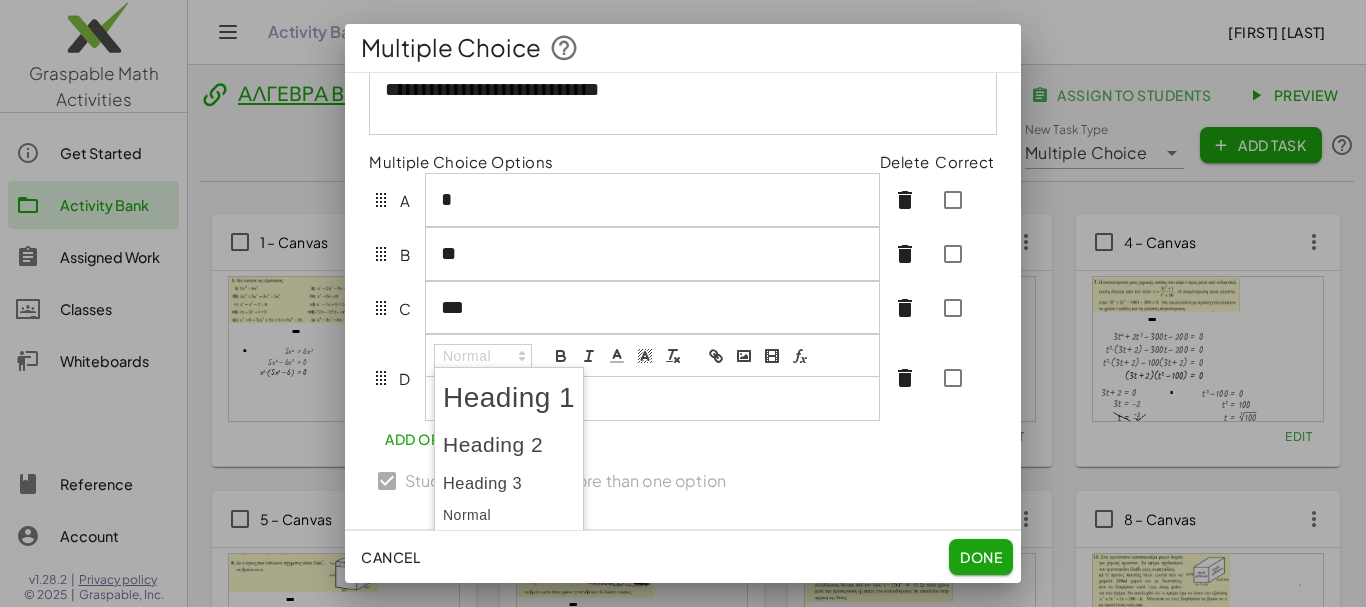 click at bounding box center [509, 445] 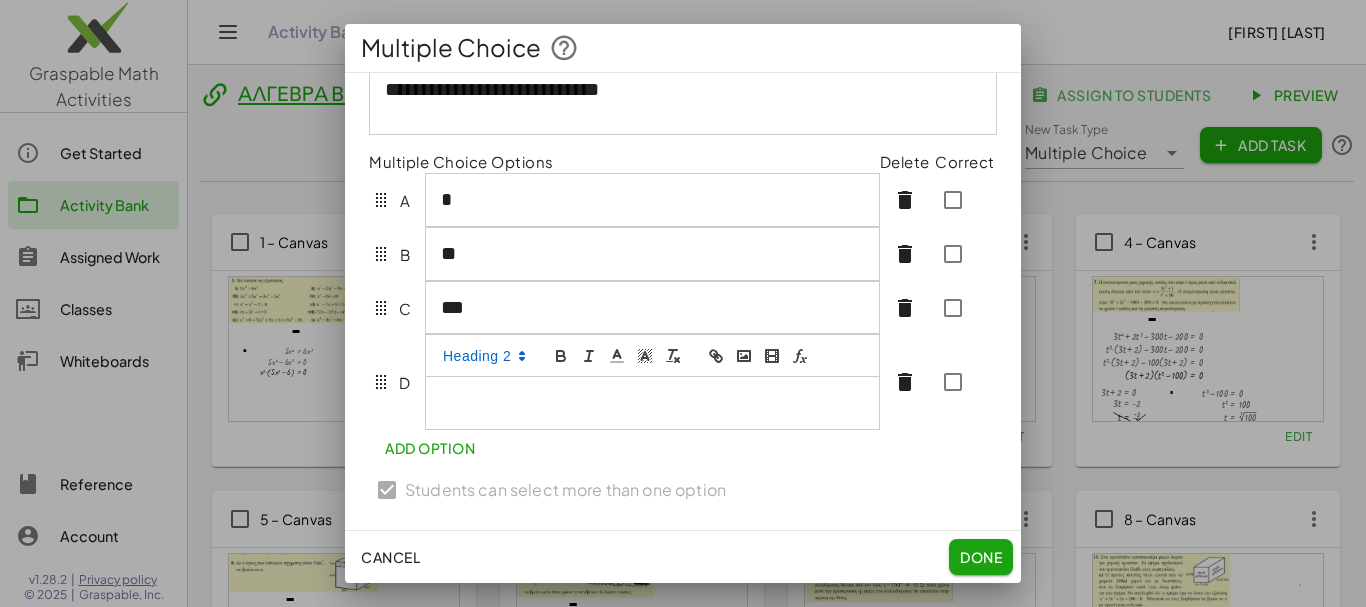 type 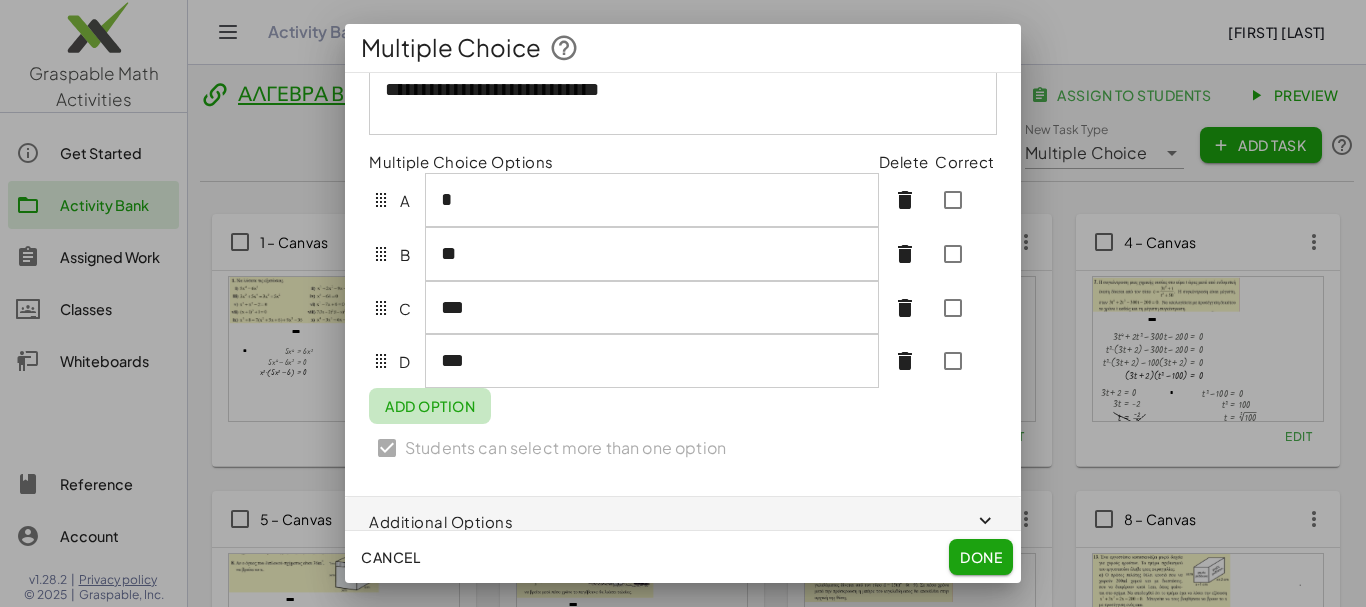 click on "Add Option" 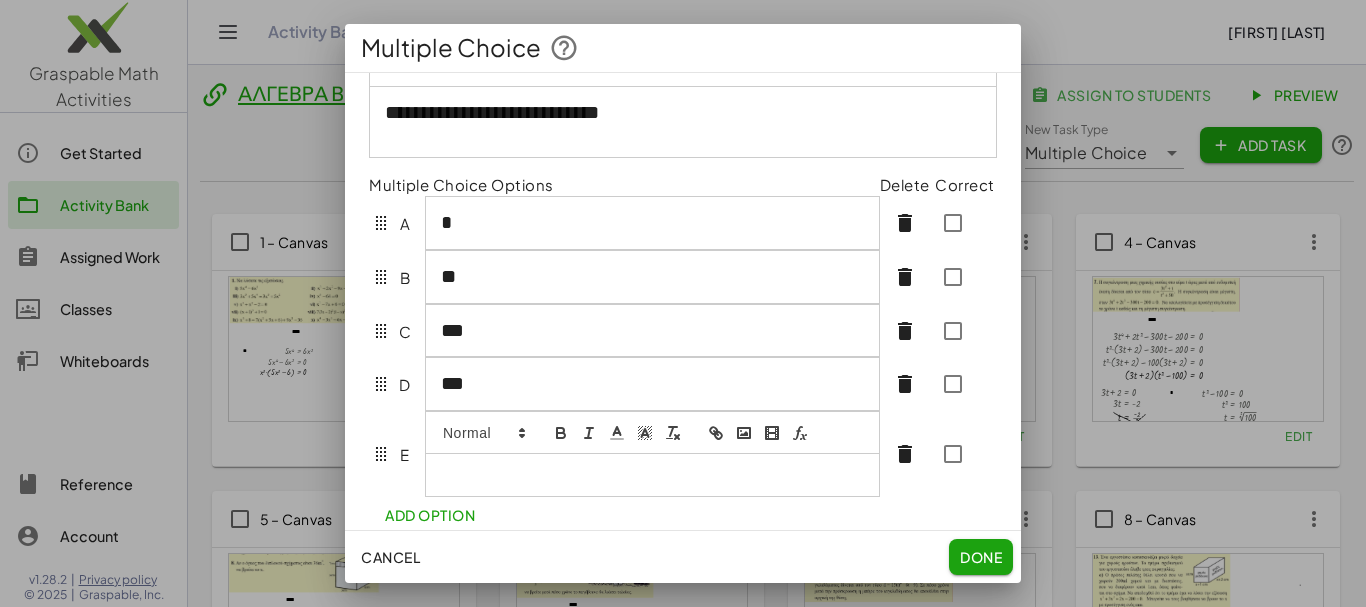 scroll, scrollTop: 98, scrollLeft: 0, axis: vertical 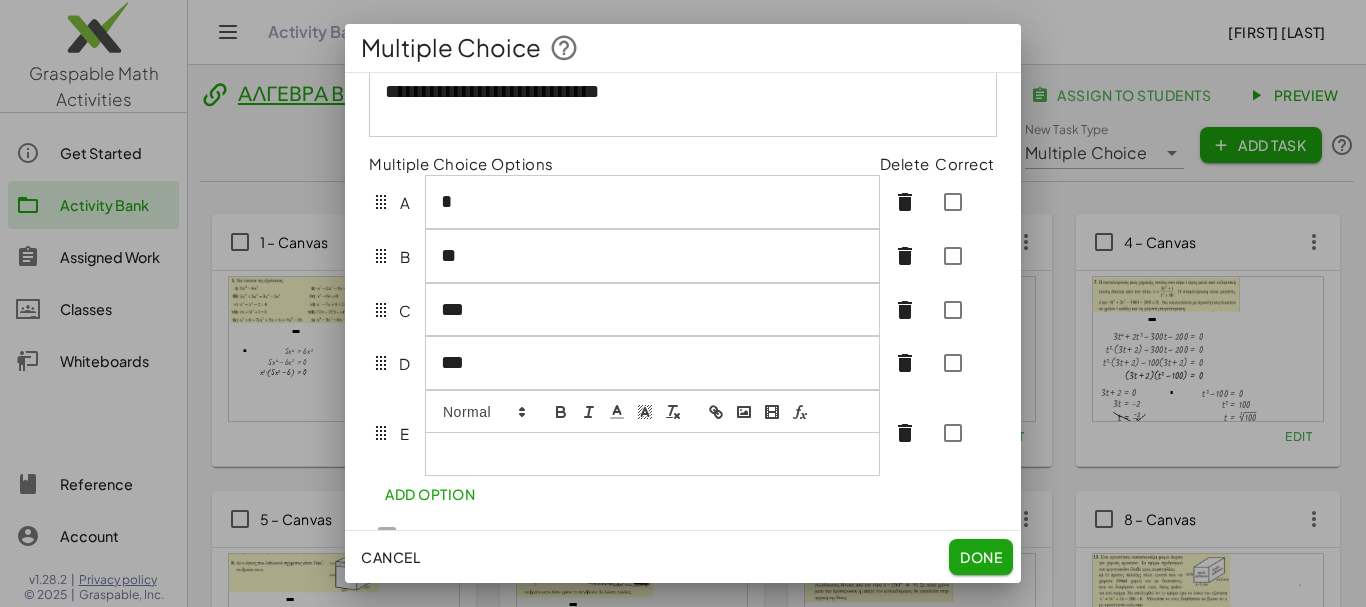 type 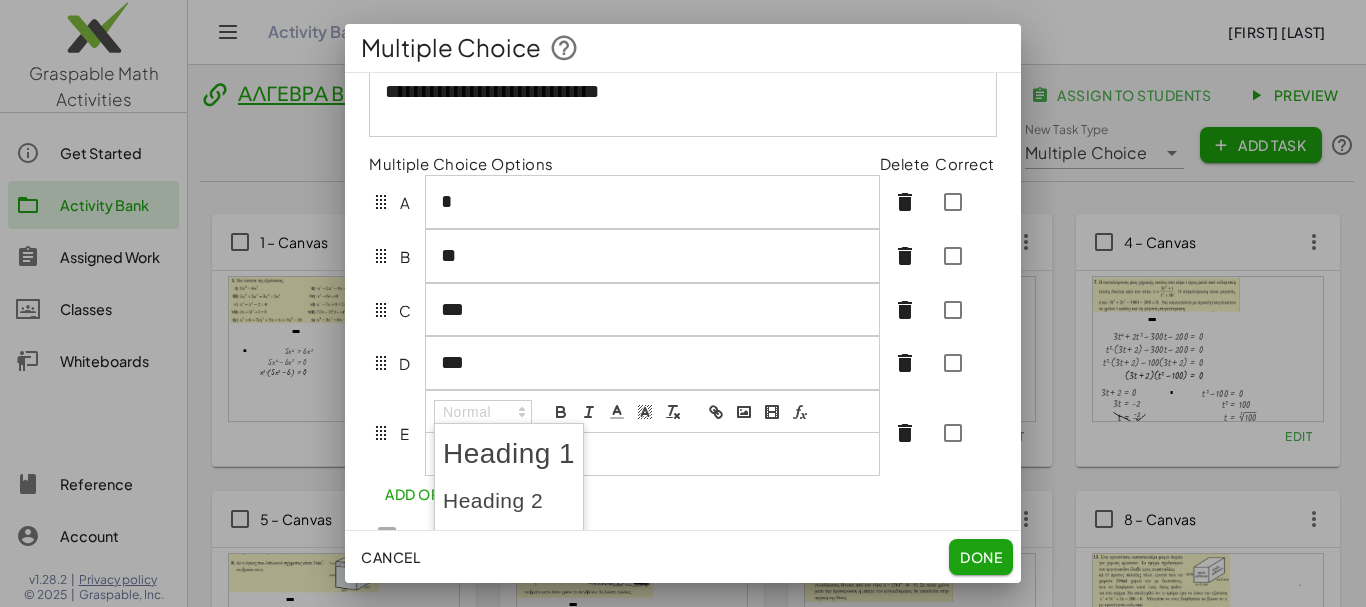 click at bounding box center [509, 501] 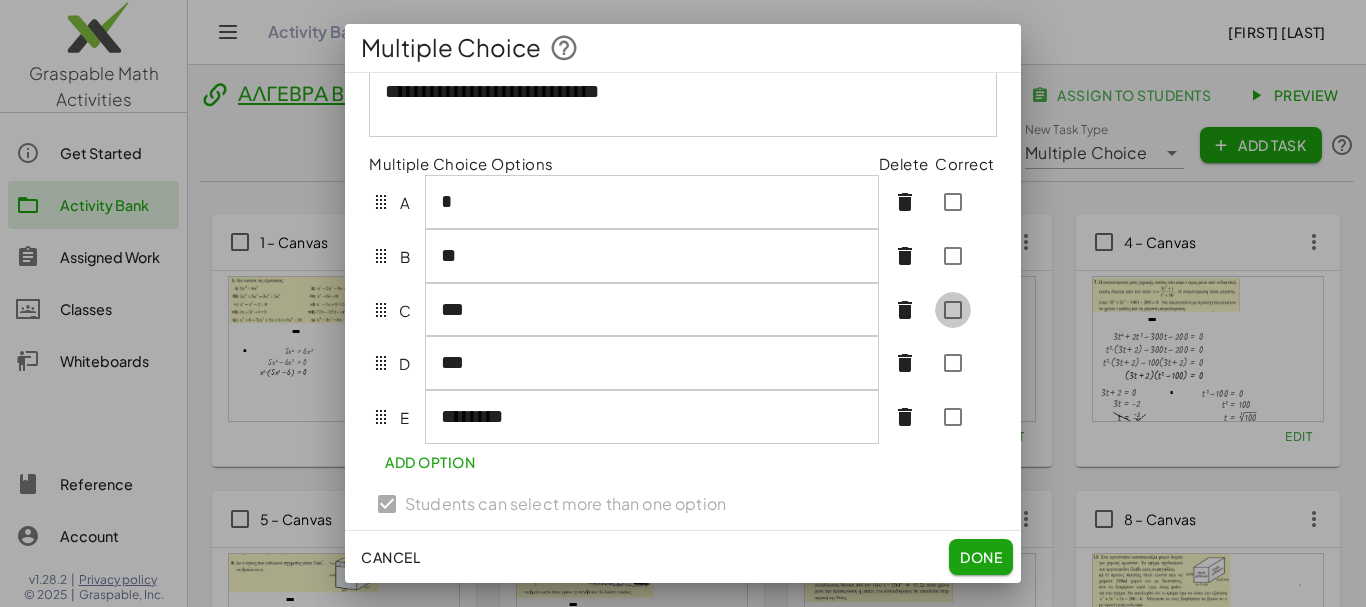 scroll, scrollTop: 81, scrollLeft: 0, axis: vertical 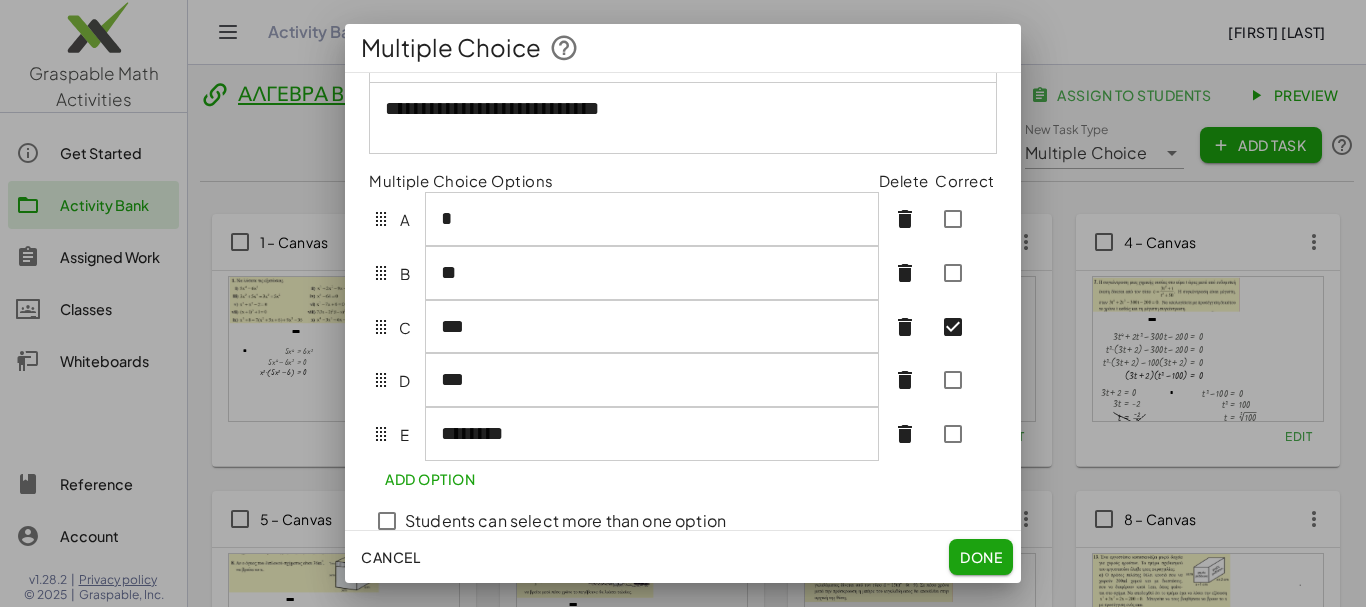 click at bounding box center (683, 131) 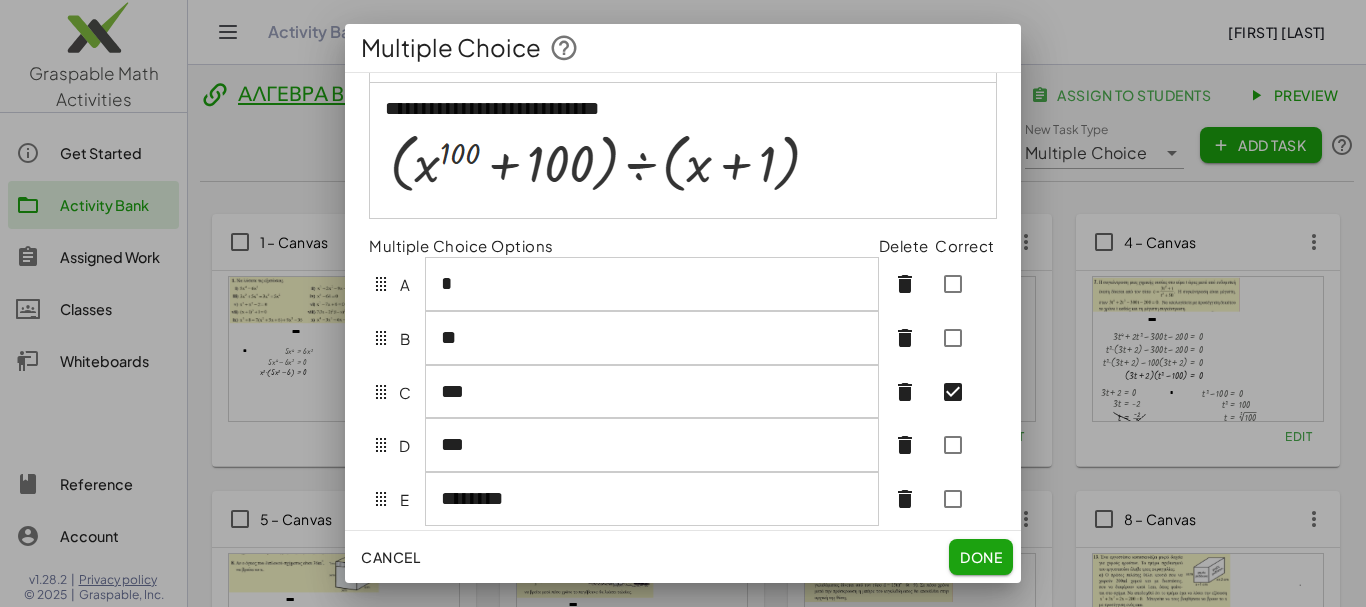 click at bounding box center (596, 160) 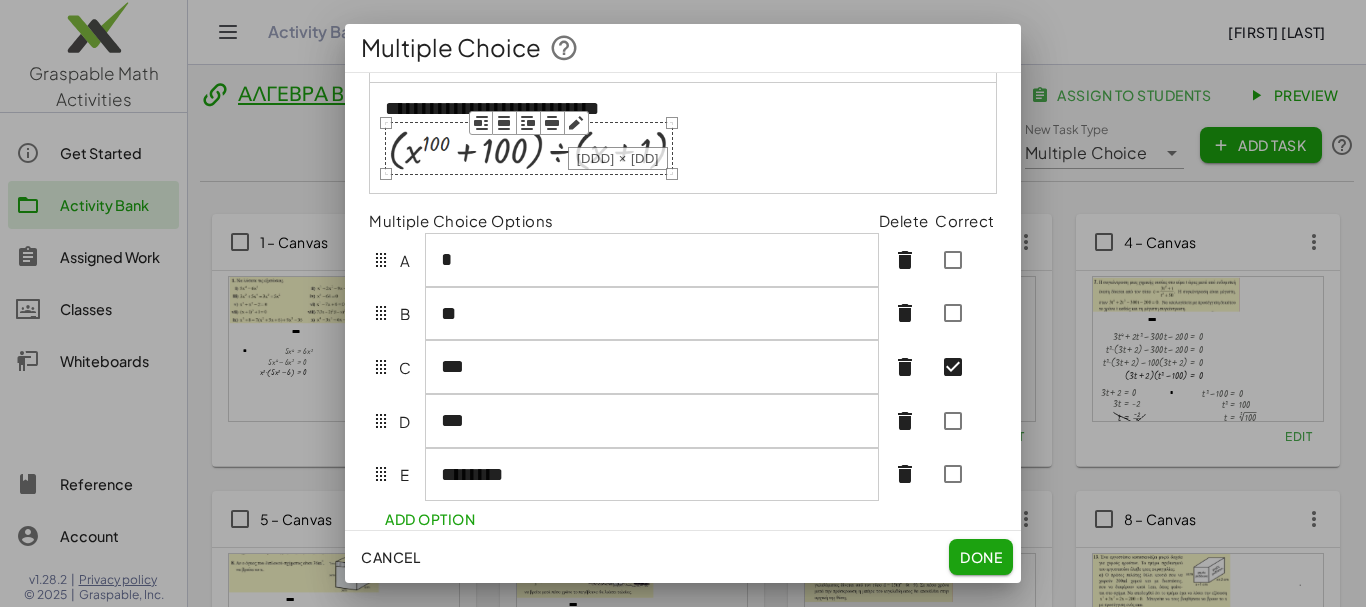 drag, startPoint x: 807, startPoint y: 223, endPoint x: 672, endPoint y: 200, distance: 136.94525 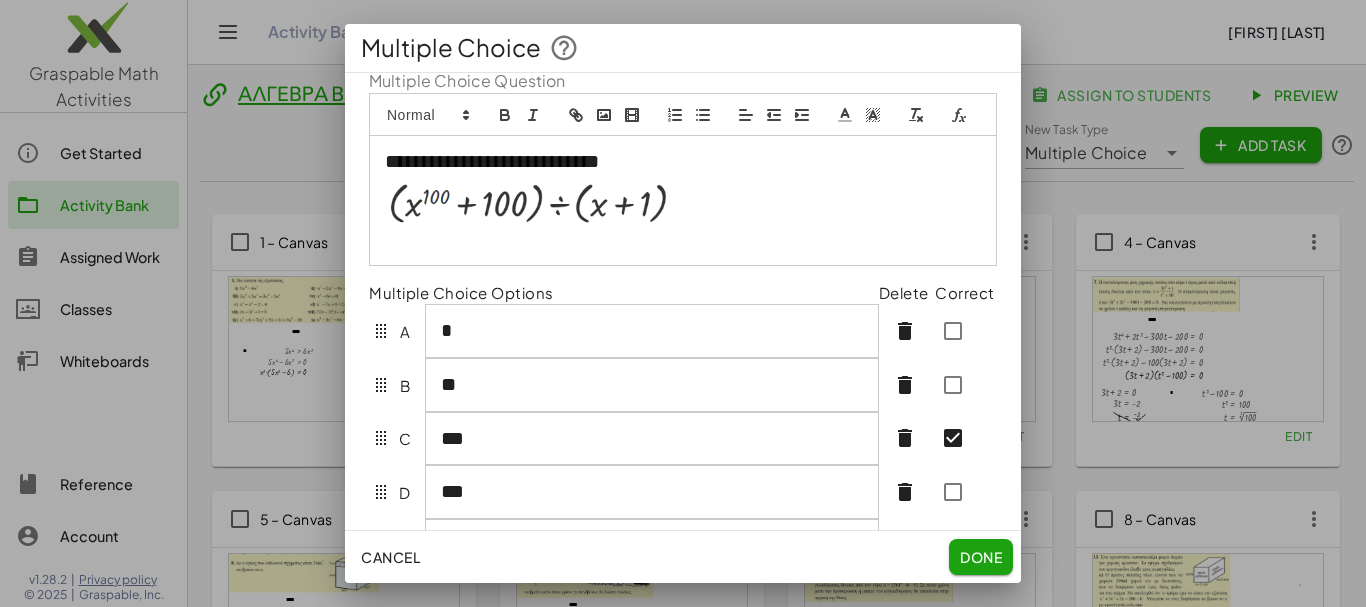 scroll, scrollTop: 0, scrollLeft: 0, axis: both 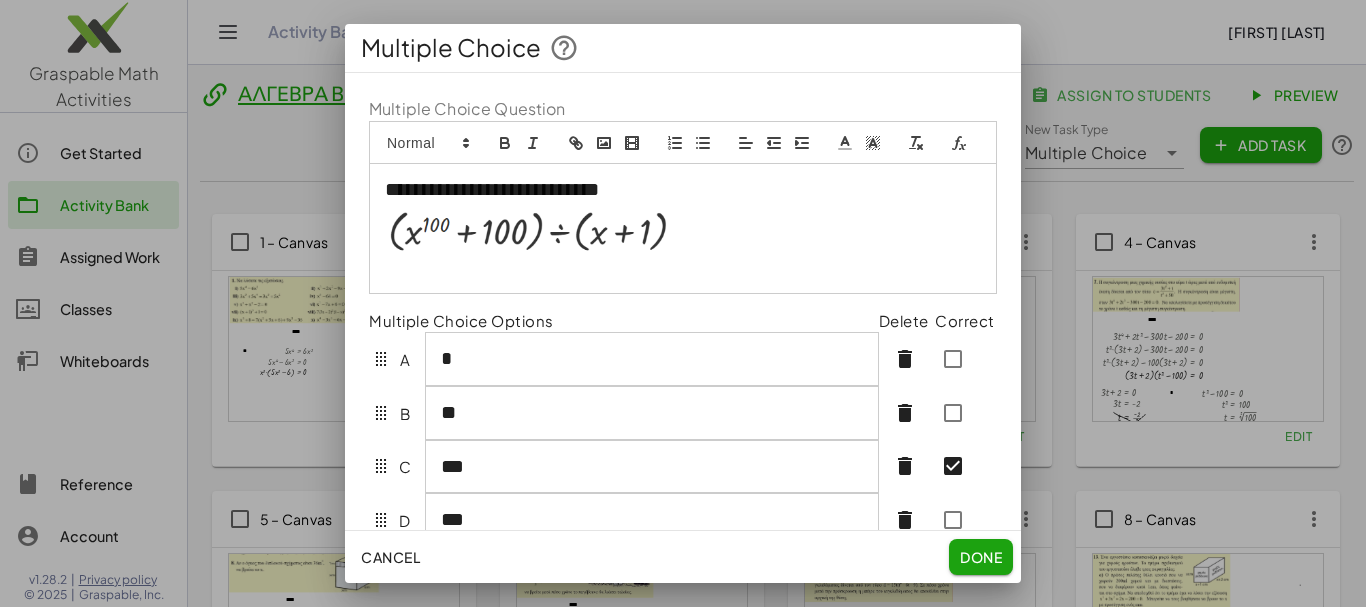 click 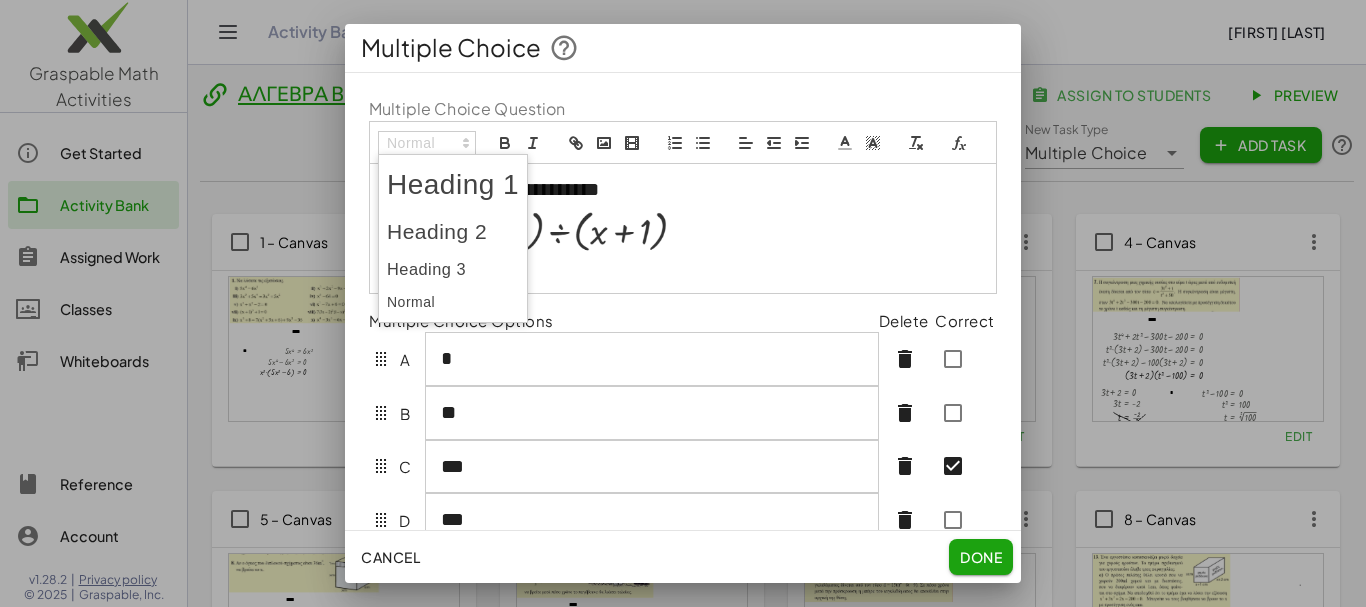 click at bounding box center (453, 232) 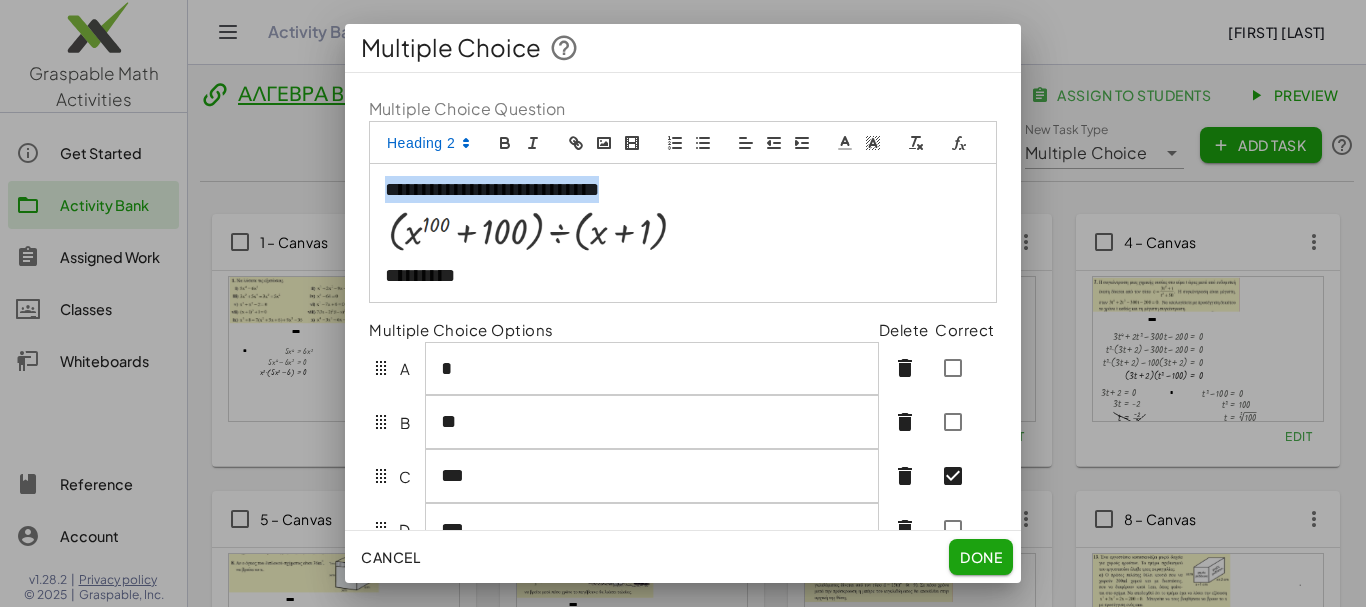 drag, startPoint x: 389, startPoint y: 214, endPoint x: 668, endPoint y: 220, distance: 279.0645 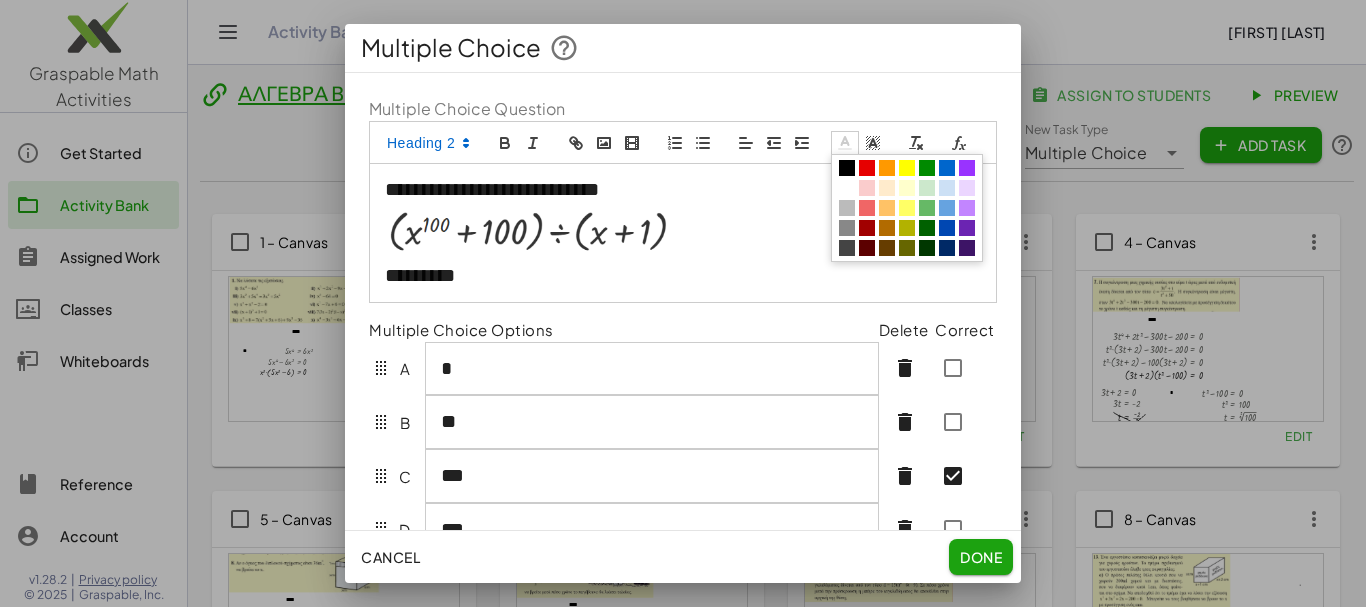 click 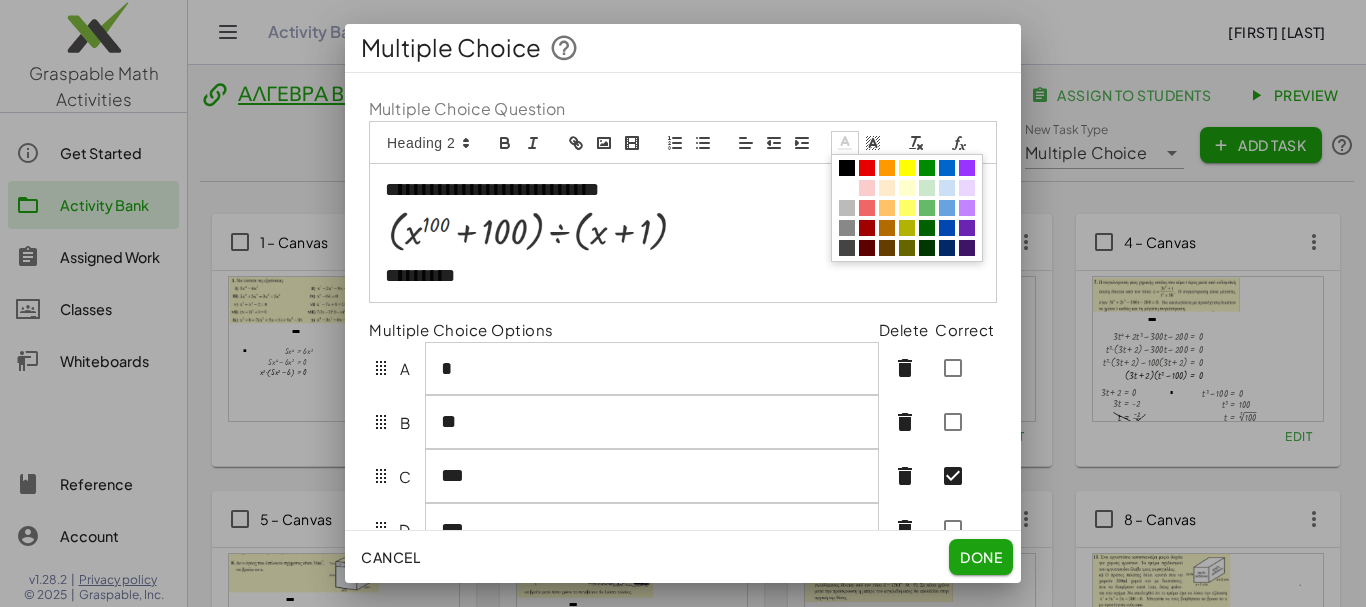 click at bounding box center (947, 168) 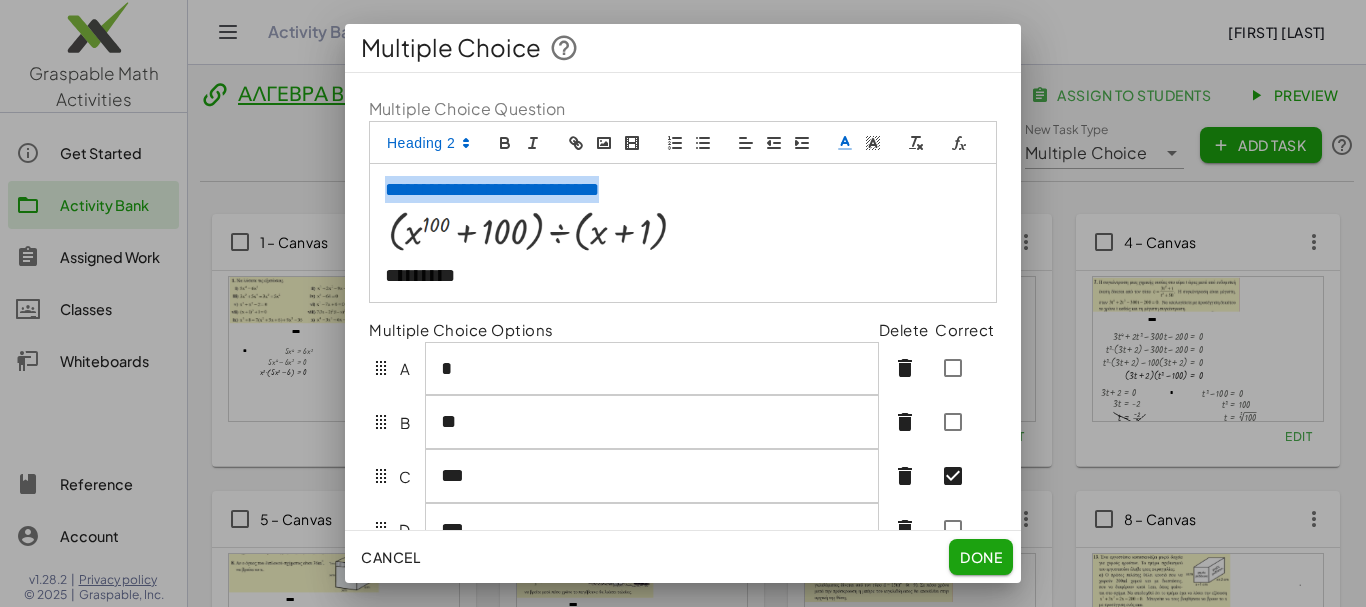 click on "**********" at bounding box center [675, 190] 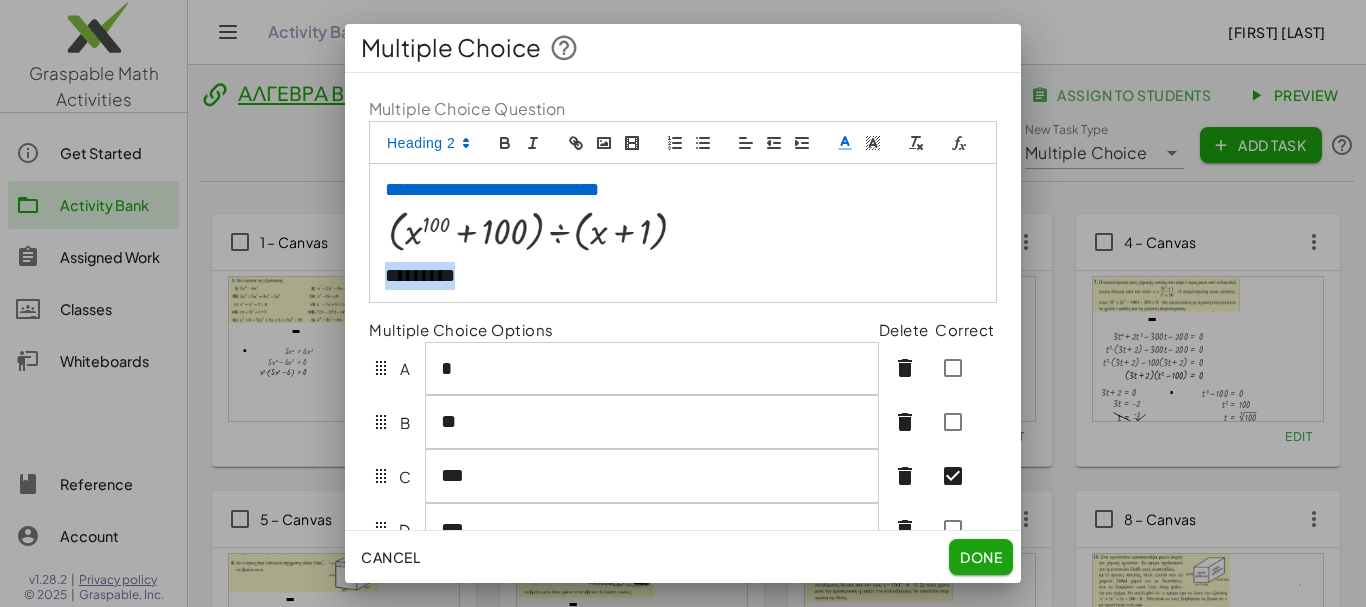 drag, startPoint x: 384, startPoint y: 301, endPoint x: 470, endPoint y: 293, distance: 86.37129 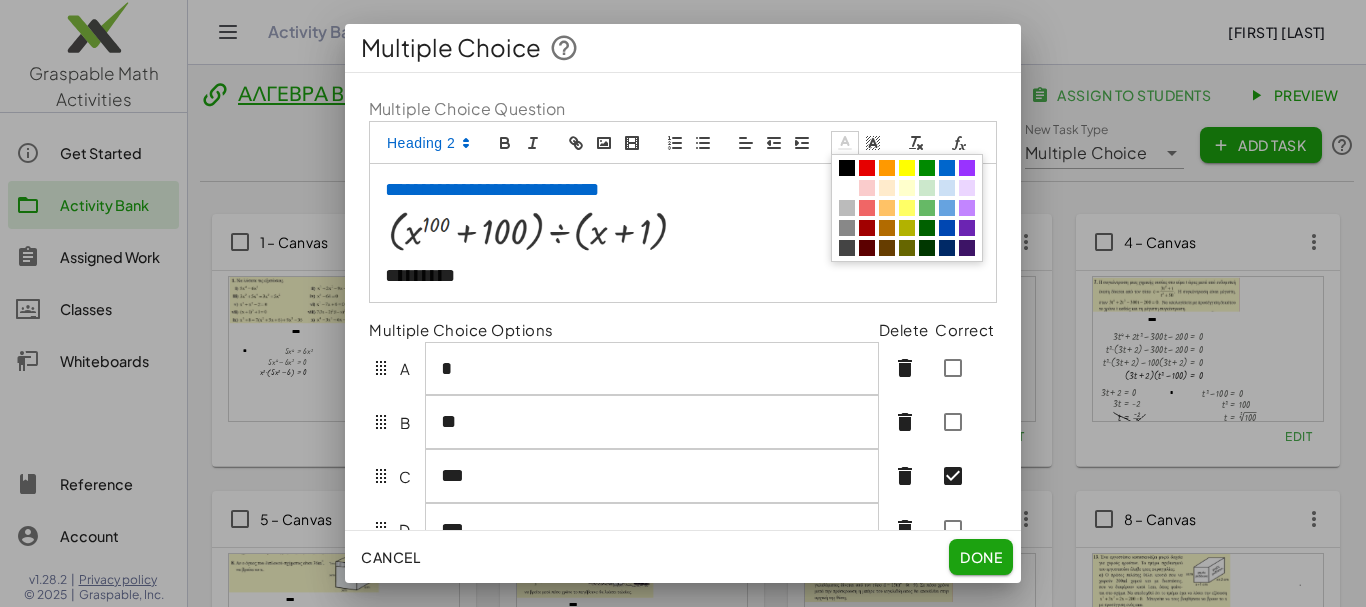 click 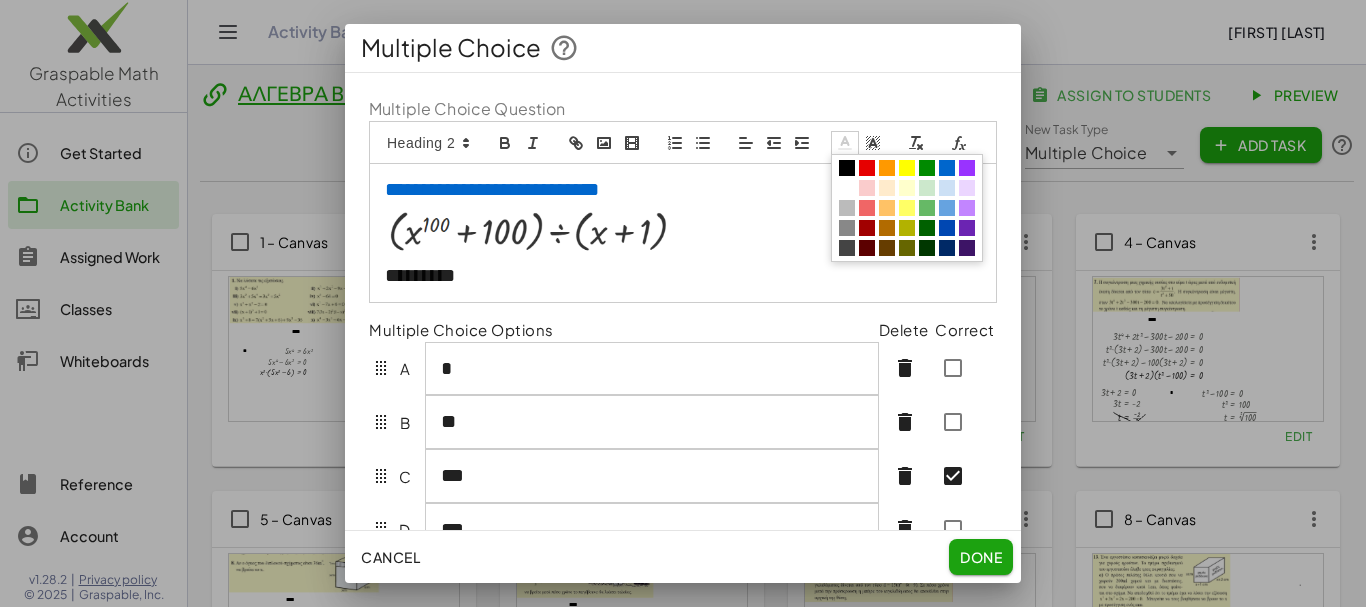 click at bounding box center (947, 168) 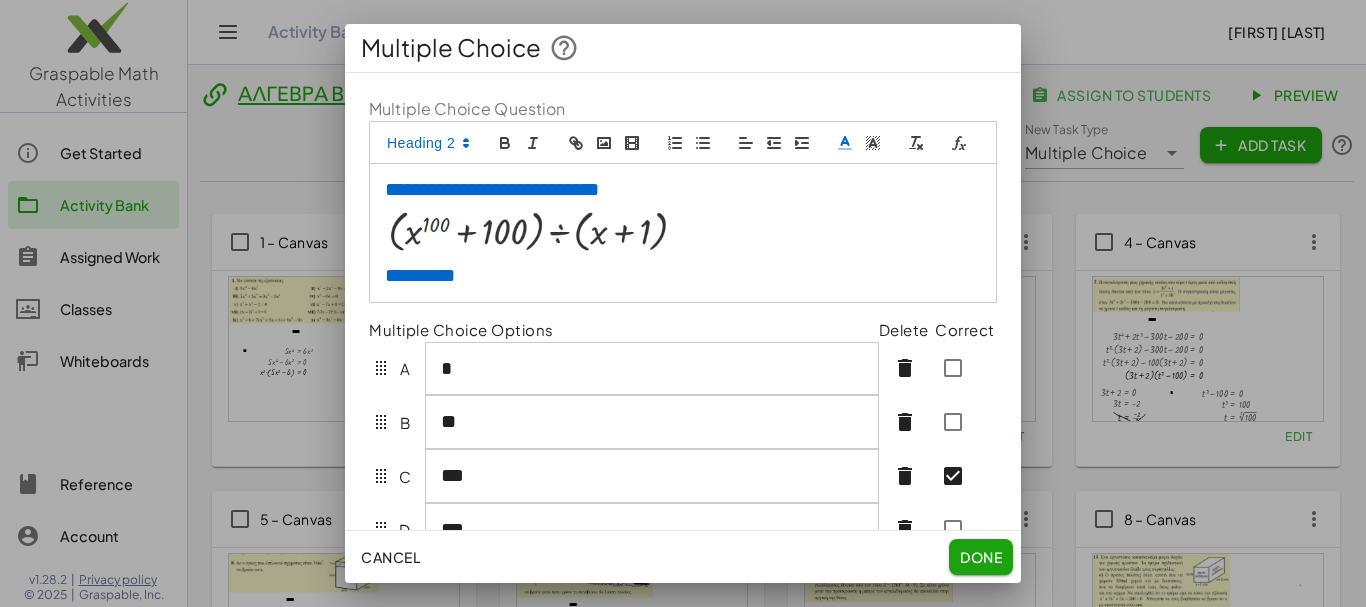 click on "*********" at bounding box center [675, 276] 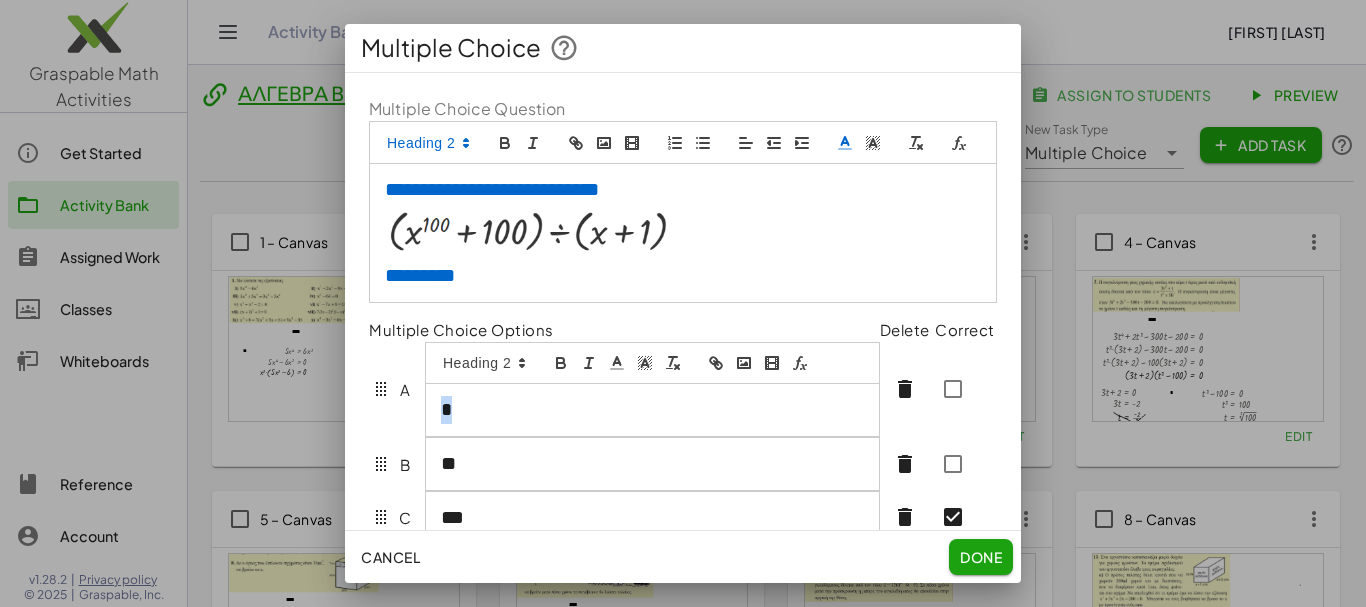 drag, startPoint x: 441, startPoint y: 389, endPoint x: 461, endPoint y: 389, distance: 20 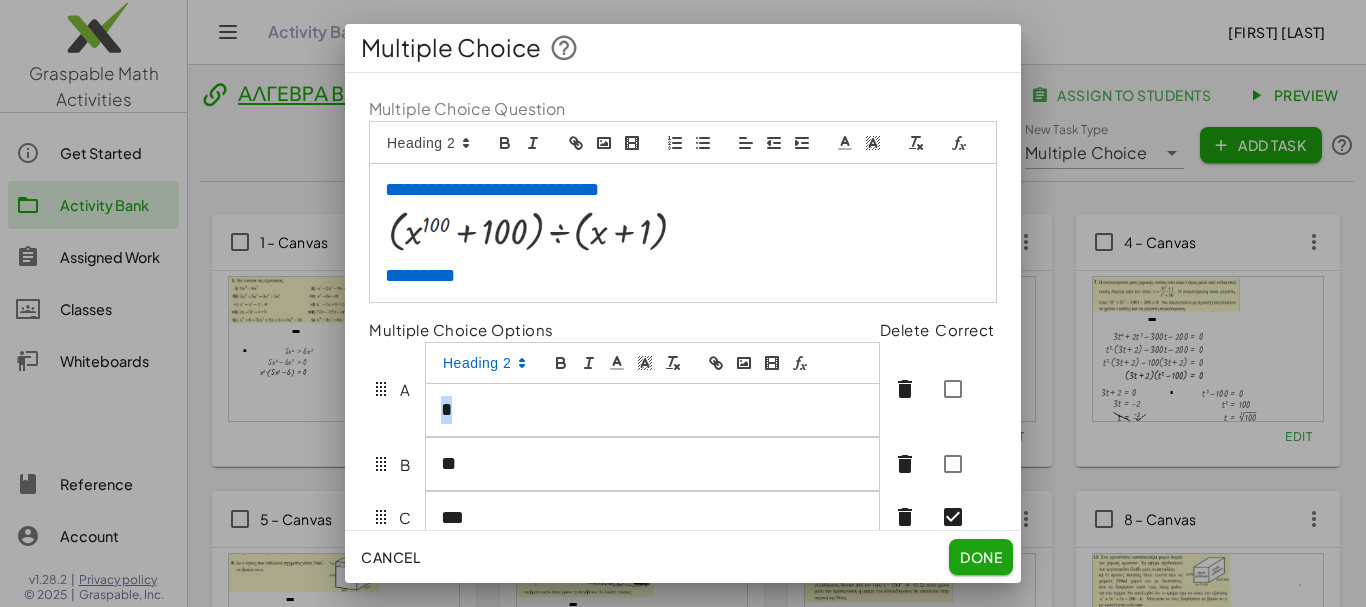 click 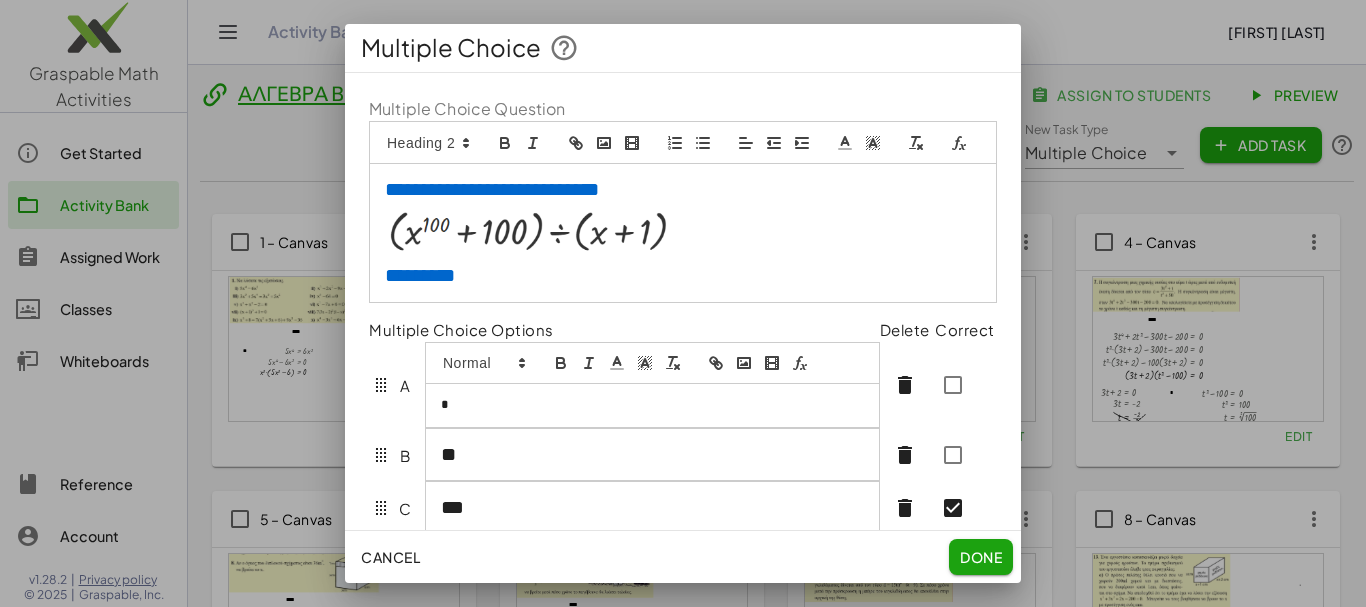 click 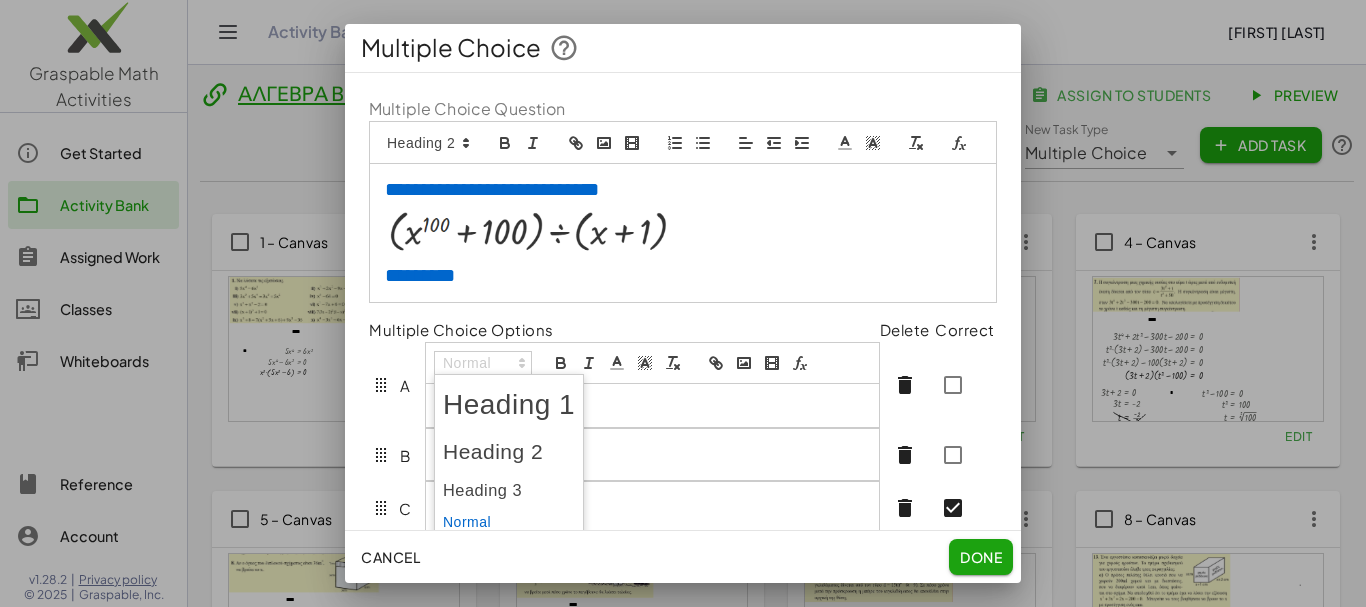 click 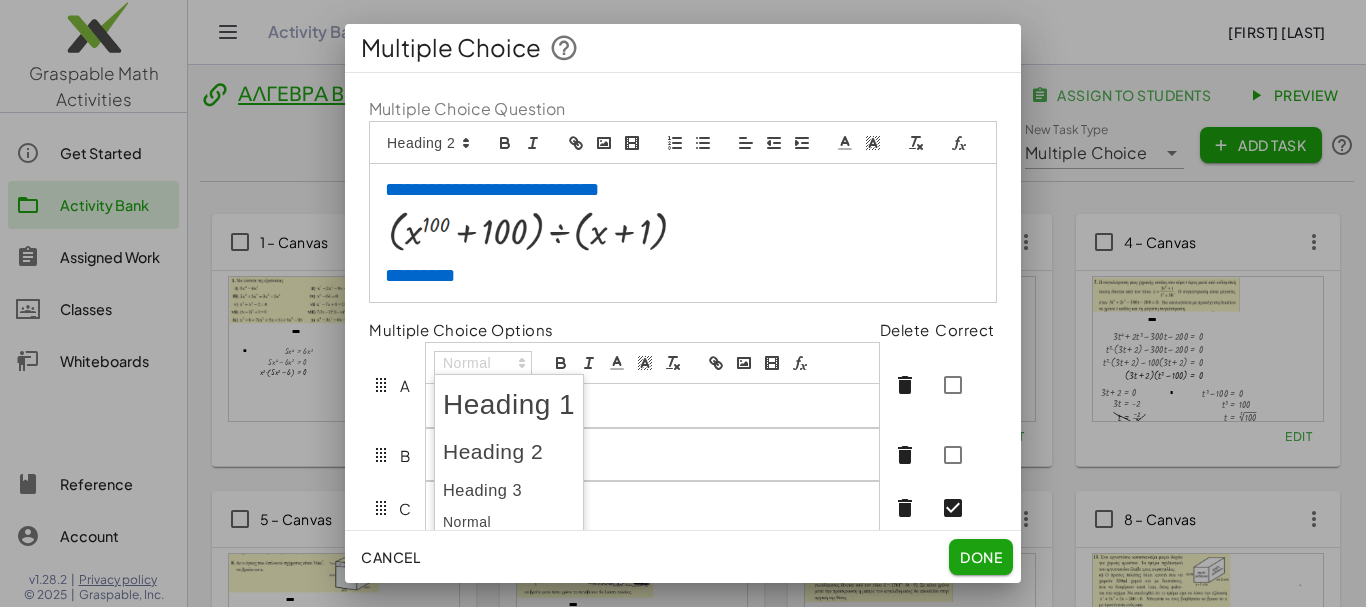 click at bounding box center [509, 452] 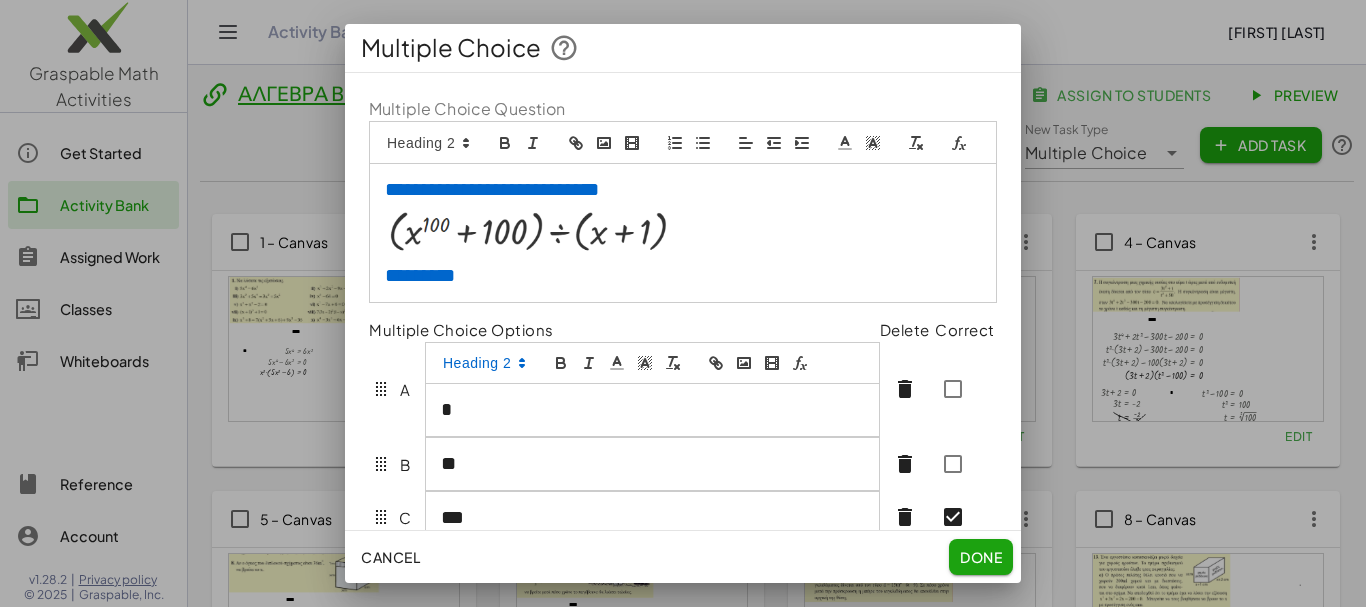 click 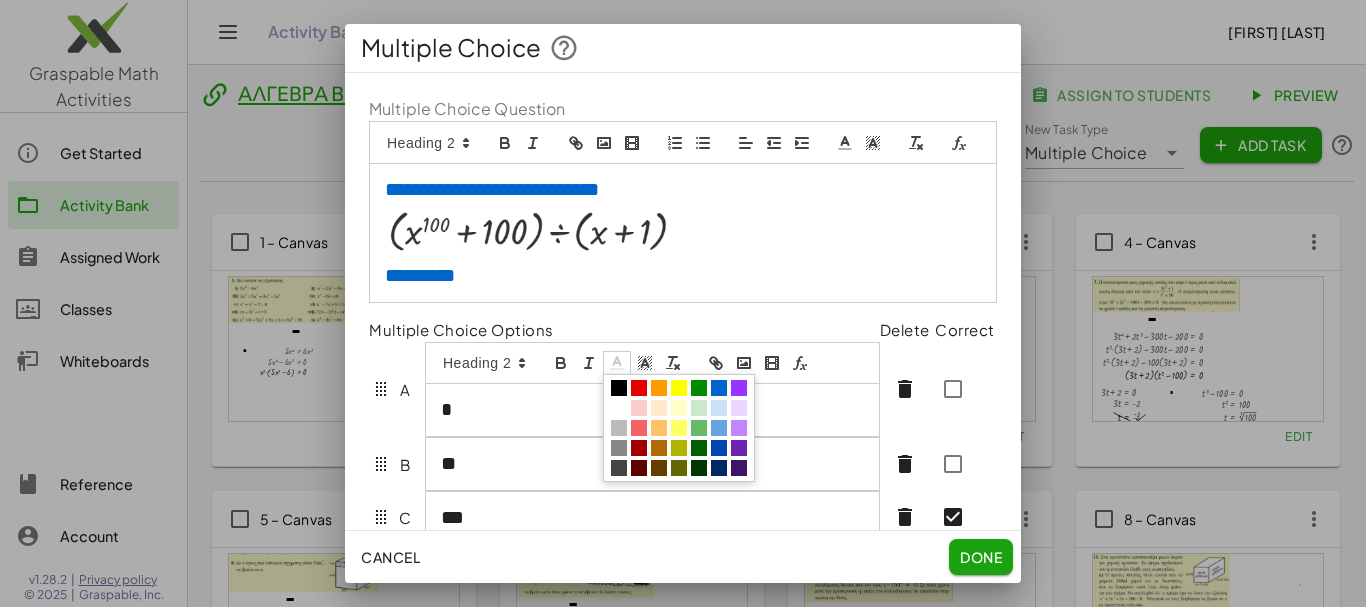 click at bounding box center [719, 388] 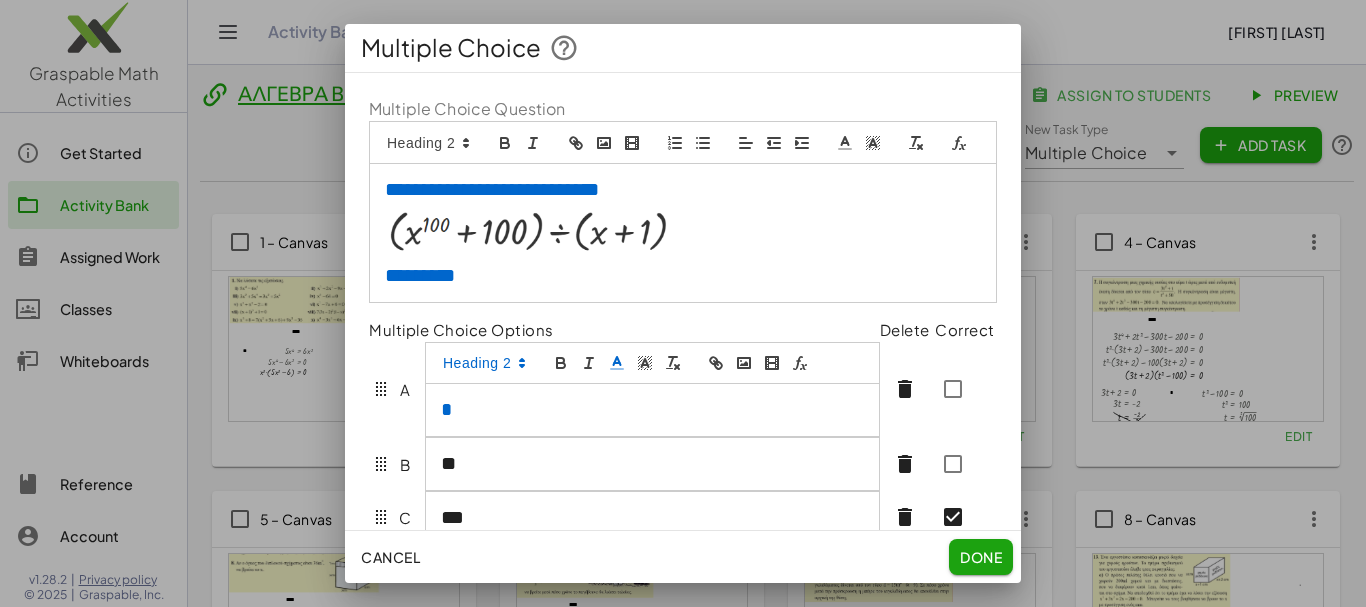 click on "**" at bounding box center [652, 464] 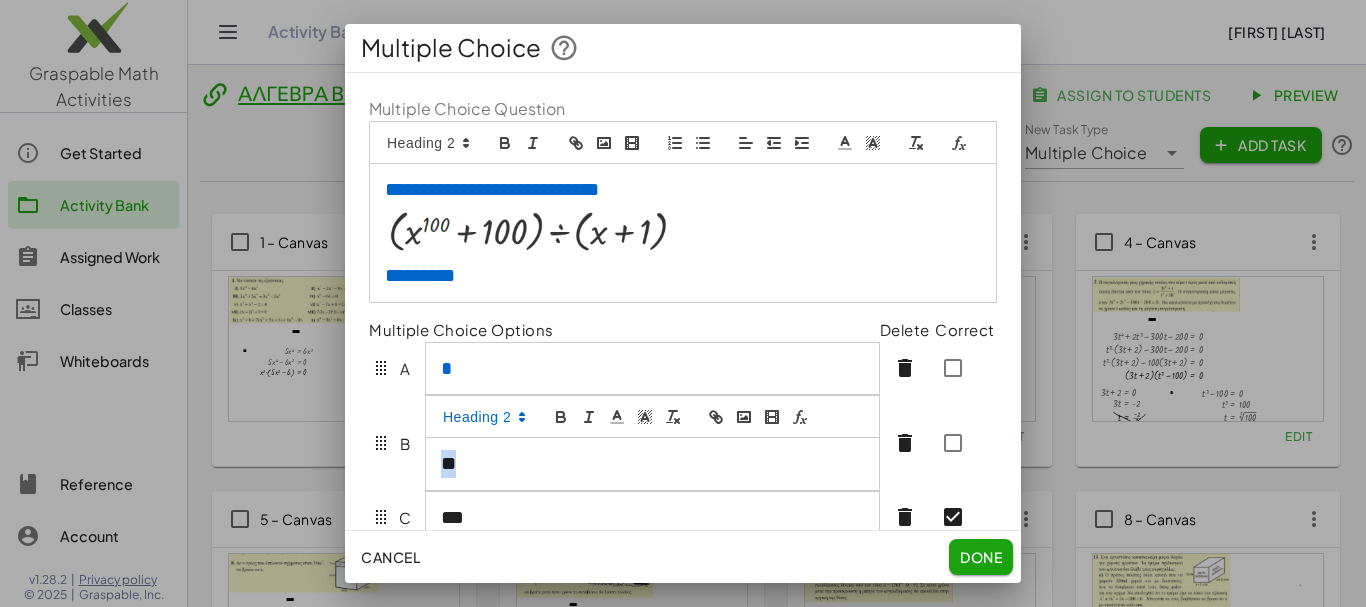 drag, startPoint x: 440, startPoint y: 488, endPoint x: 465, endPoint y: 482, distance: 25.70992 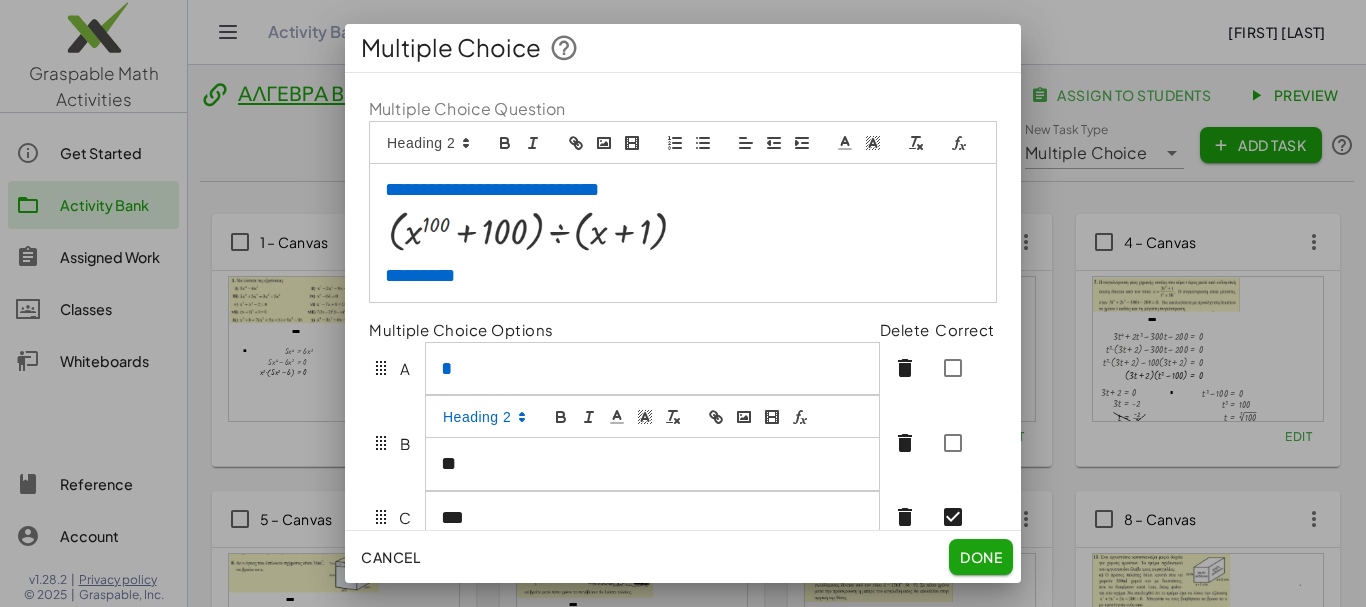 click 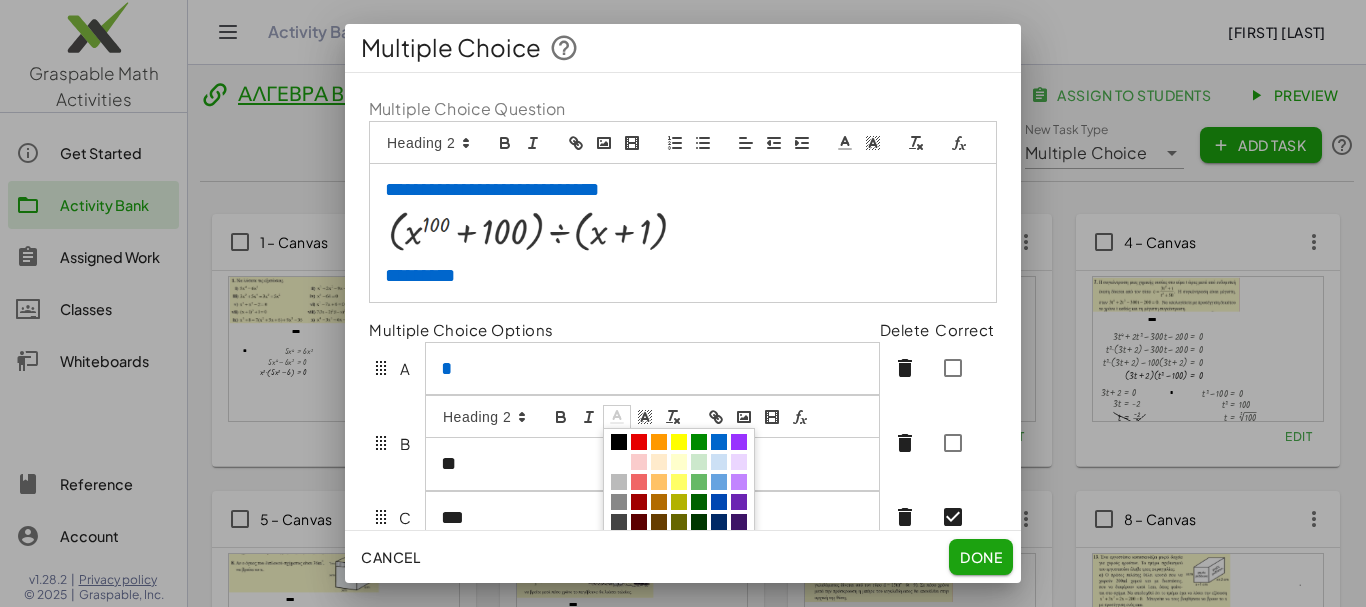 click at bounding box center [719, 442] 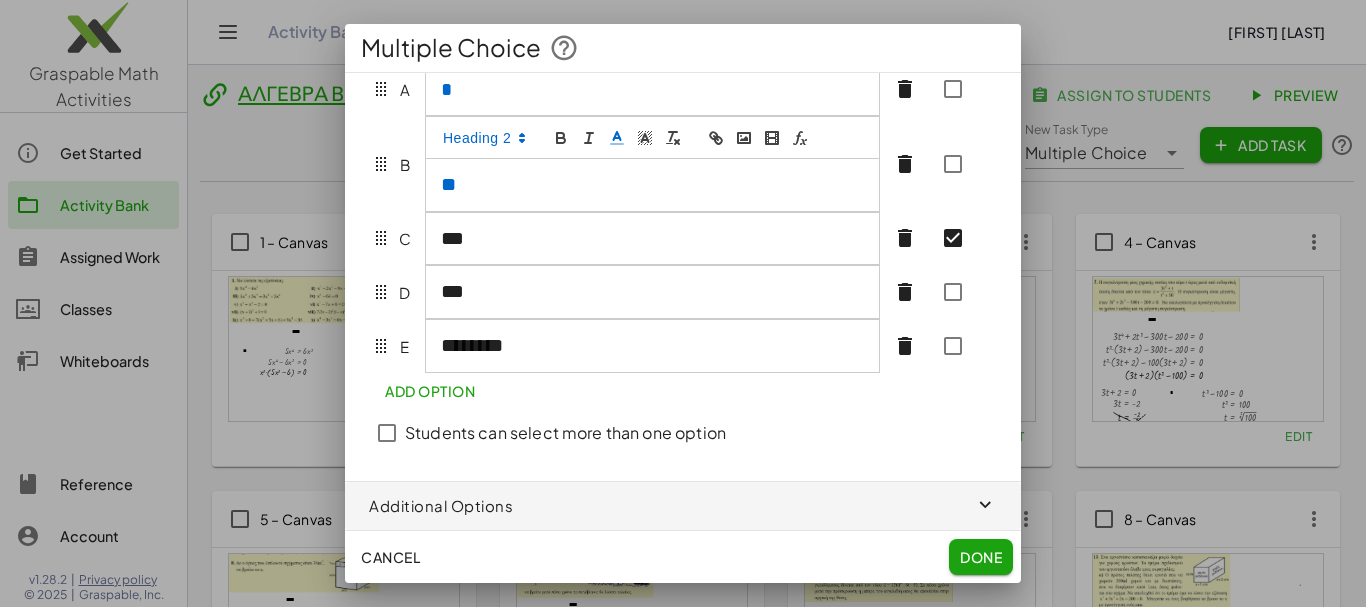 scroll, scrollTop: 303, scrollLeft: 0, axis: vertical 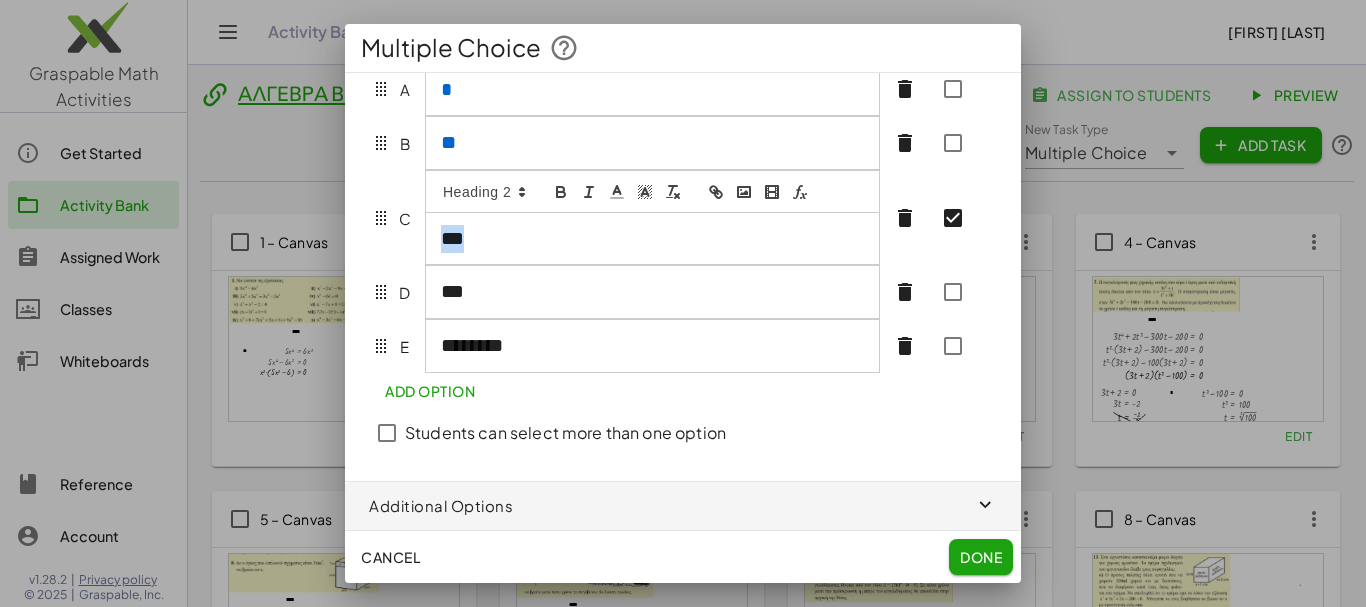 drag, startPoint x: 445, startPoint y: 234, endPoint x: 490, endPoint y: 235, distance: 45.01111 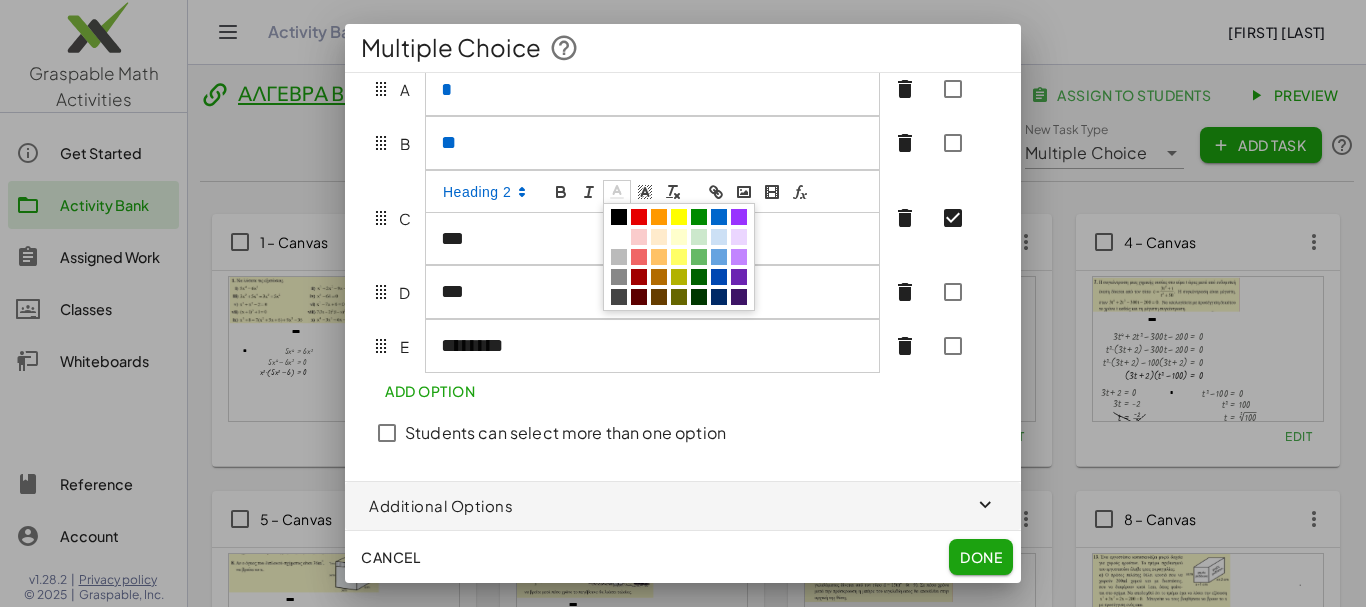 click 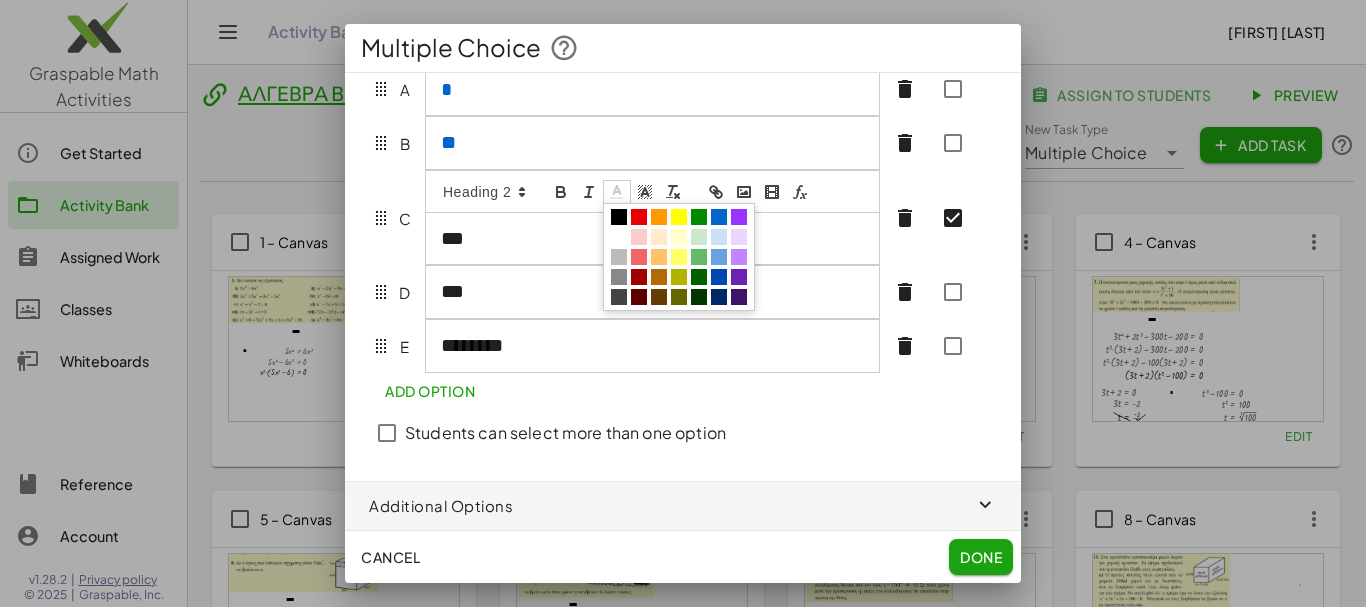 click at bounding box center [719, 217] 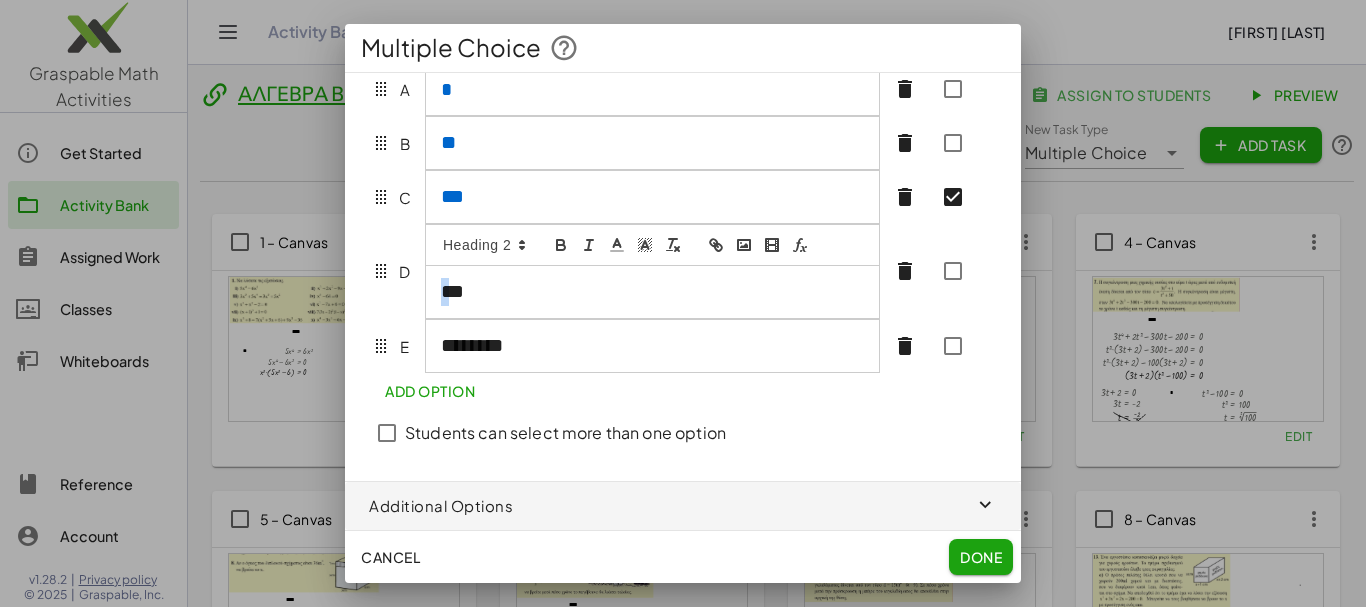 scroll, scrollTop: 286, scrollLeft: 0, axis: vertical 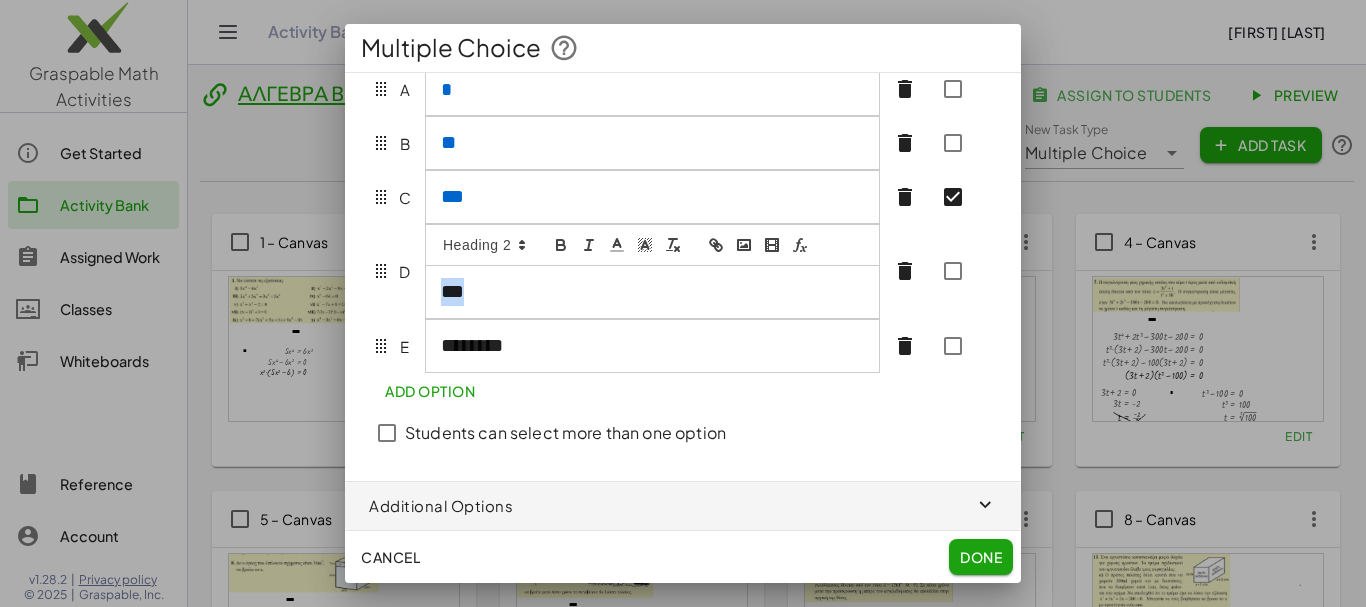 drag, startPoint x: 439, startPoint y: 288, endPoint x: 478, endPoint y: 284, distance: 39.20459 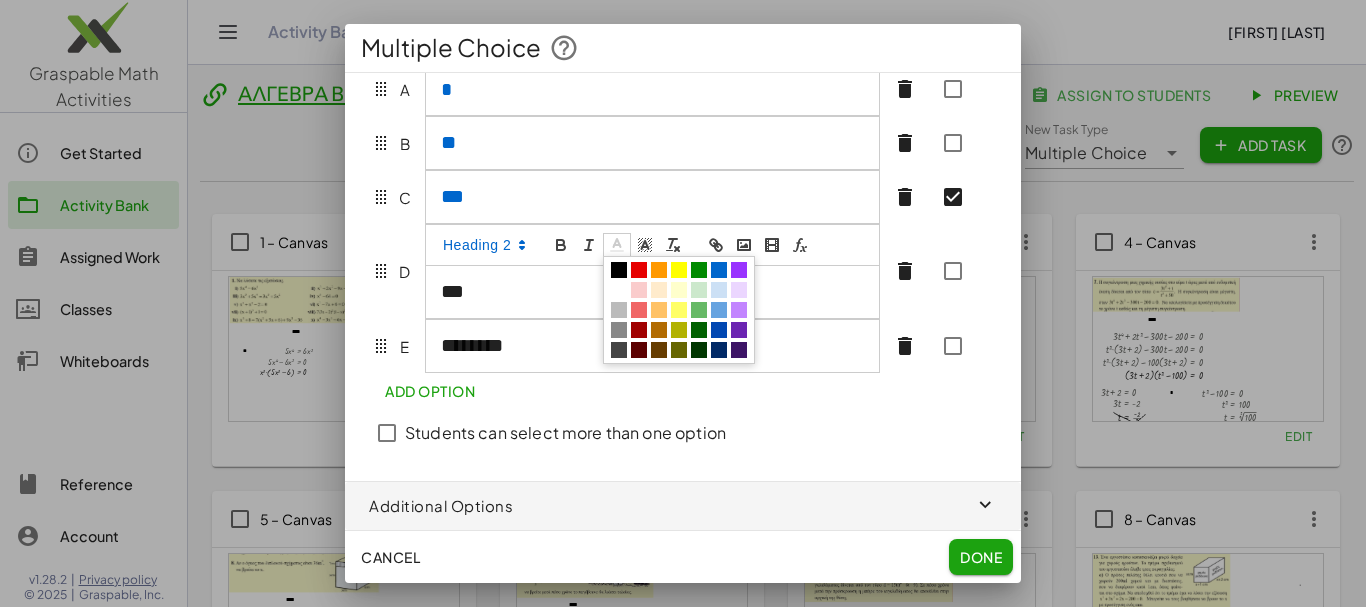 click 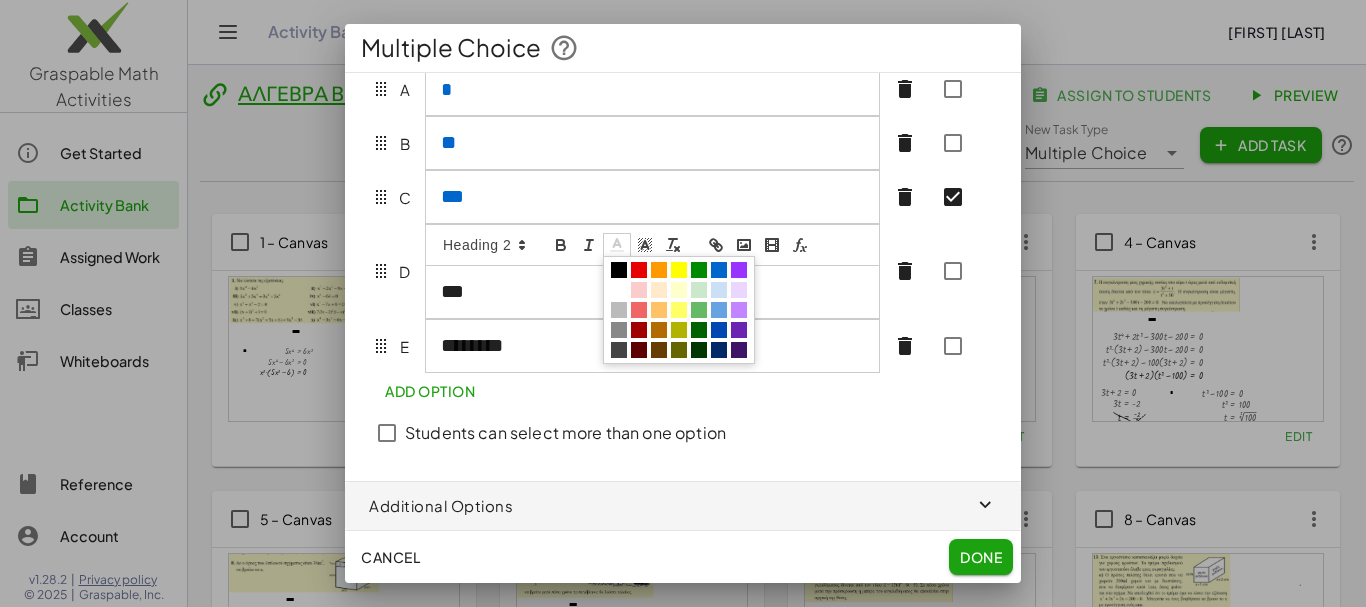 click at bounding box center (719, 270) 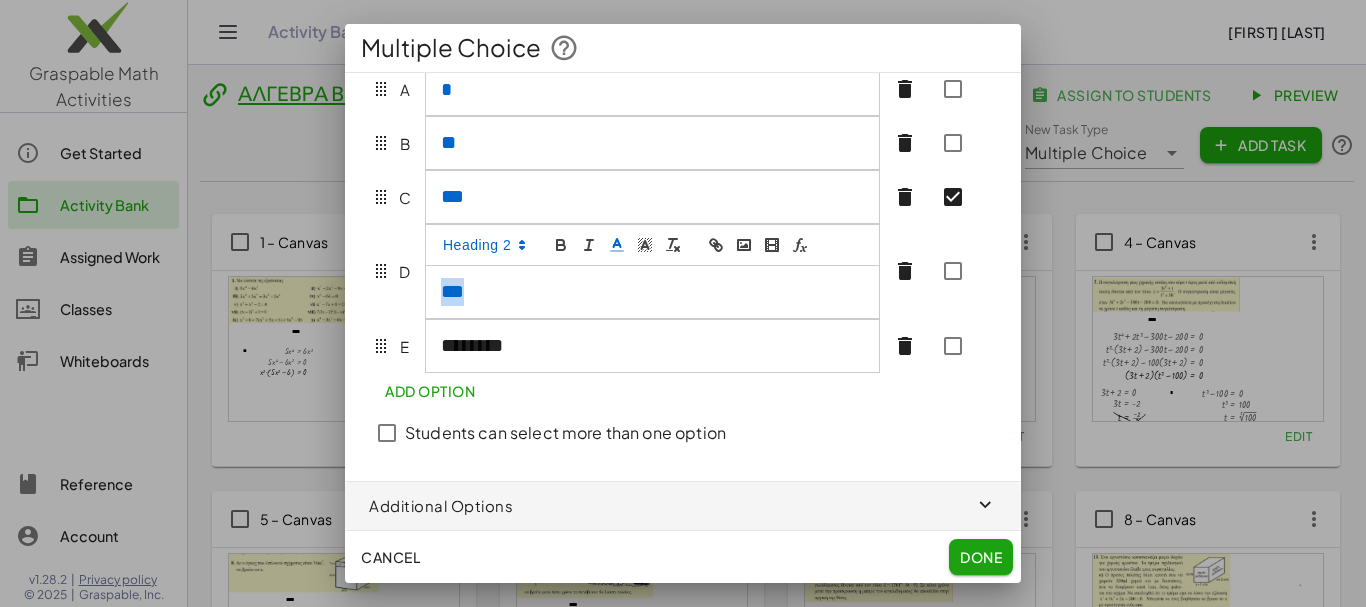 click on "********" at bounding box center [652, 346] 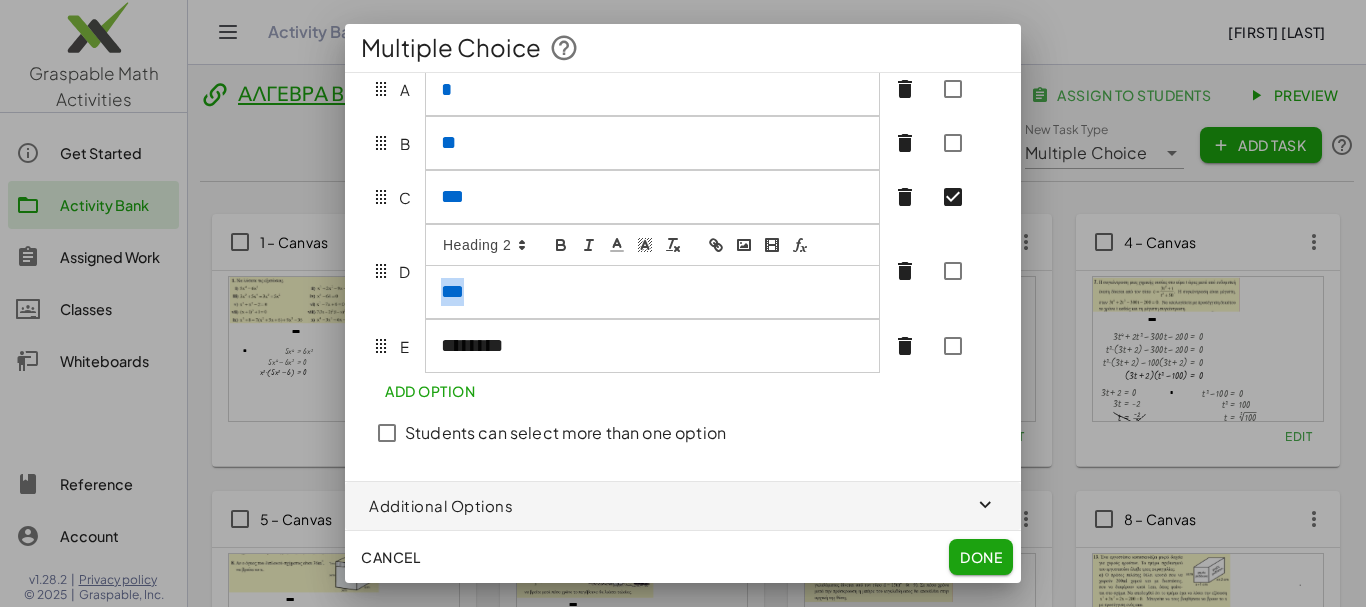 scroll, scrollTop: 286, scrollLeft: 0, axis: vertical 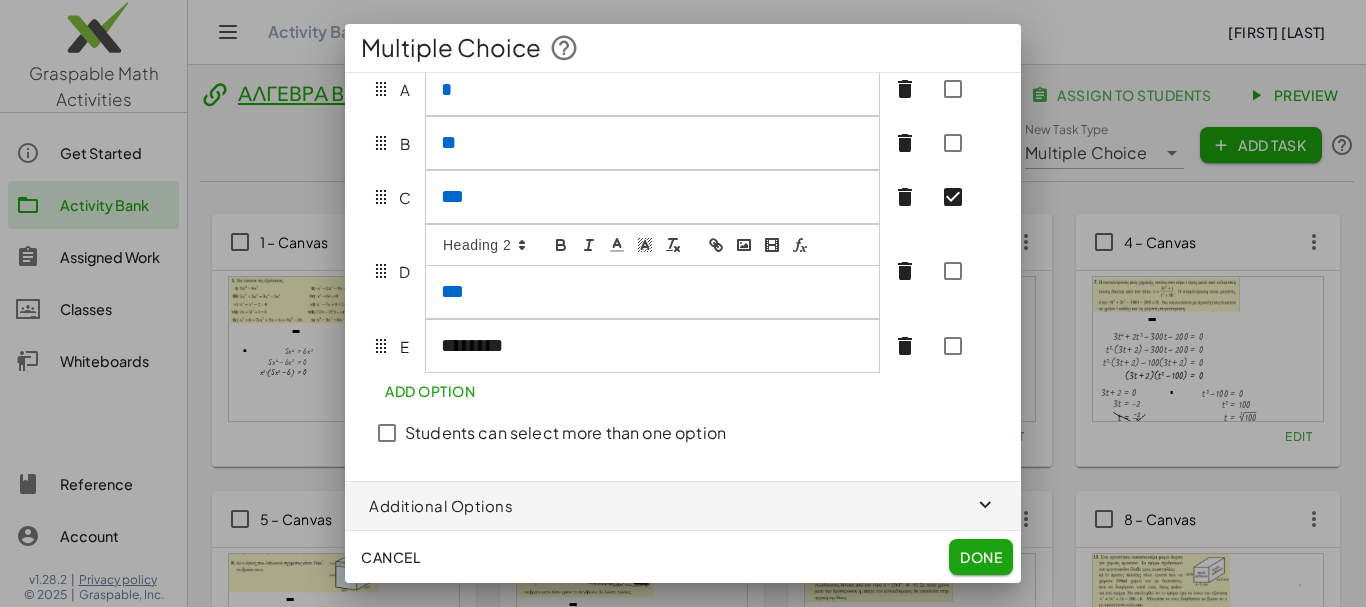 click on "***" at bounding box center [643, 292] 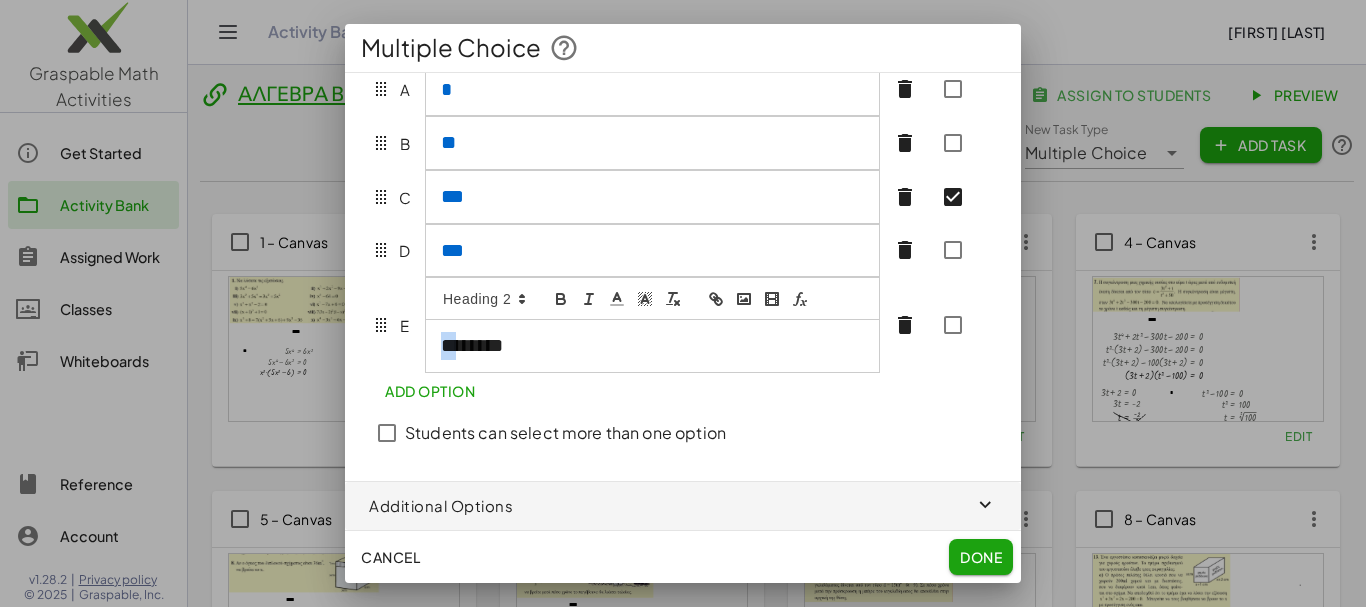 scroll, scrollTop: 286, scrollLeft: 0, axis: vertical 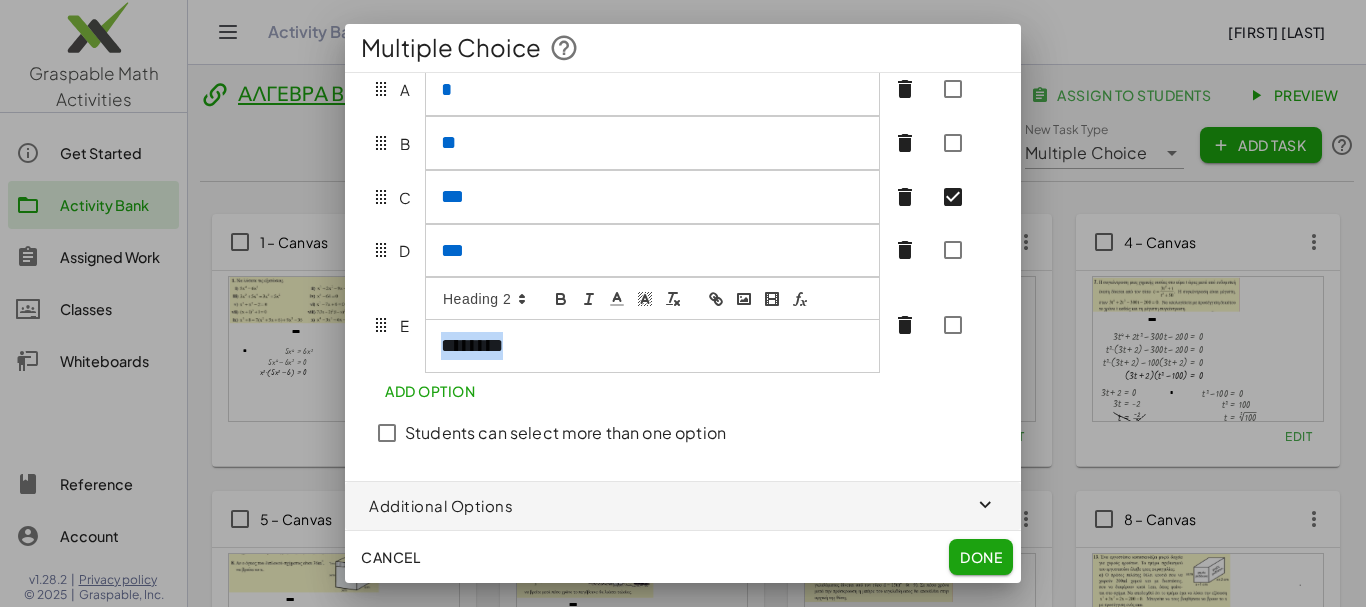 drag, startPoint x: 446, startPoint y: 361, endPoint x: 529, endPoint y: 351, distance: 83.60024 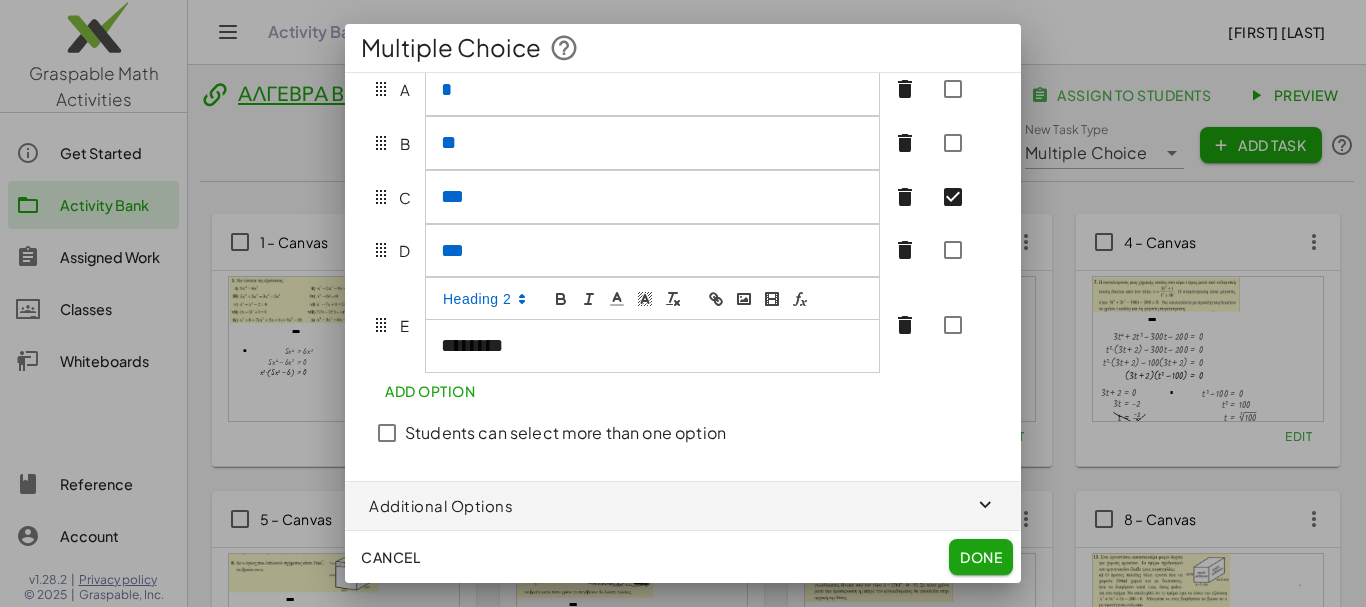 click 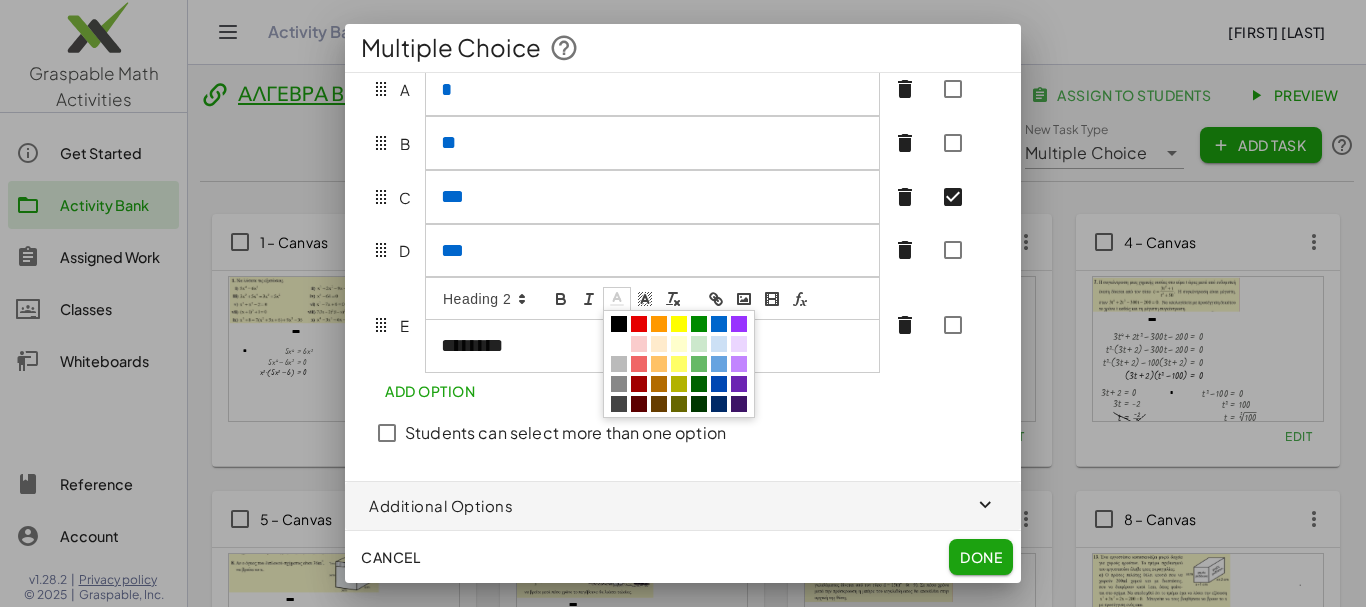 click at bounding box center (719, 324) 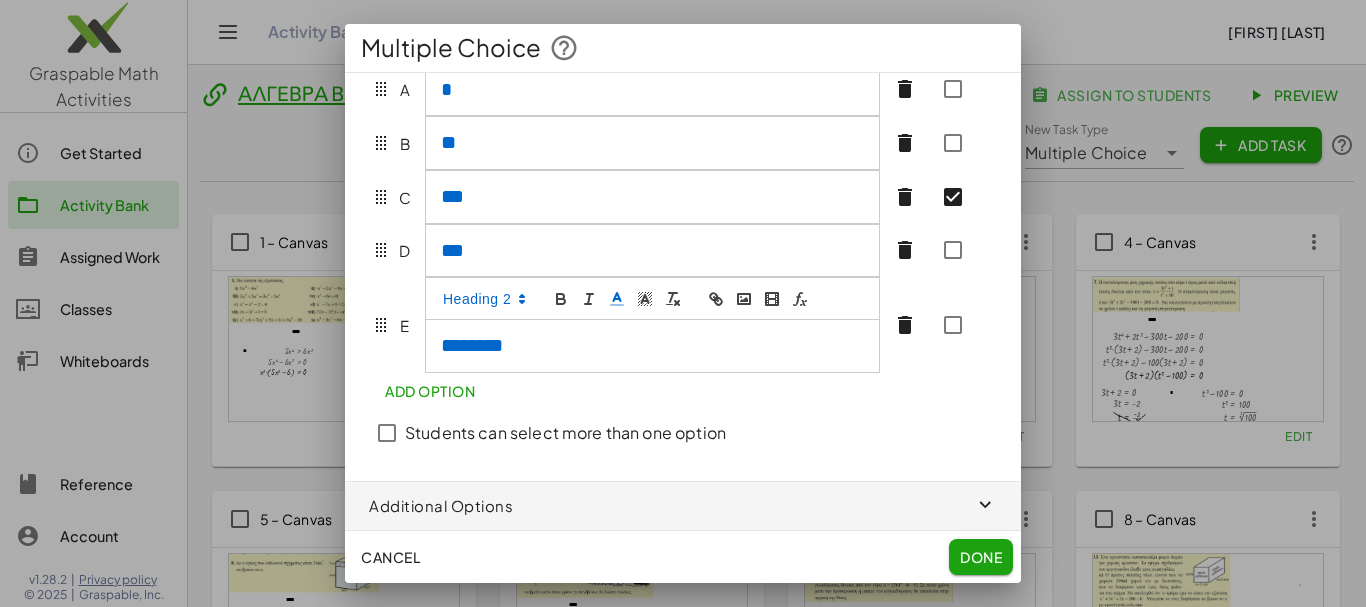 click on "********" at bounding box center (643, 346) 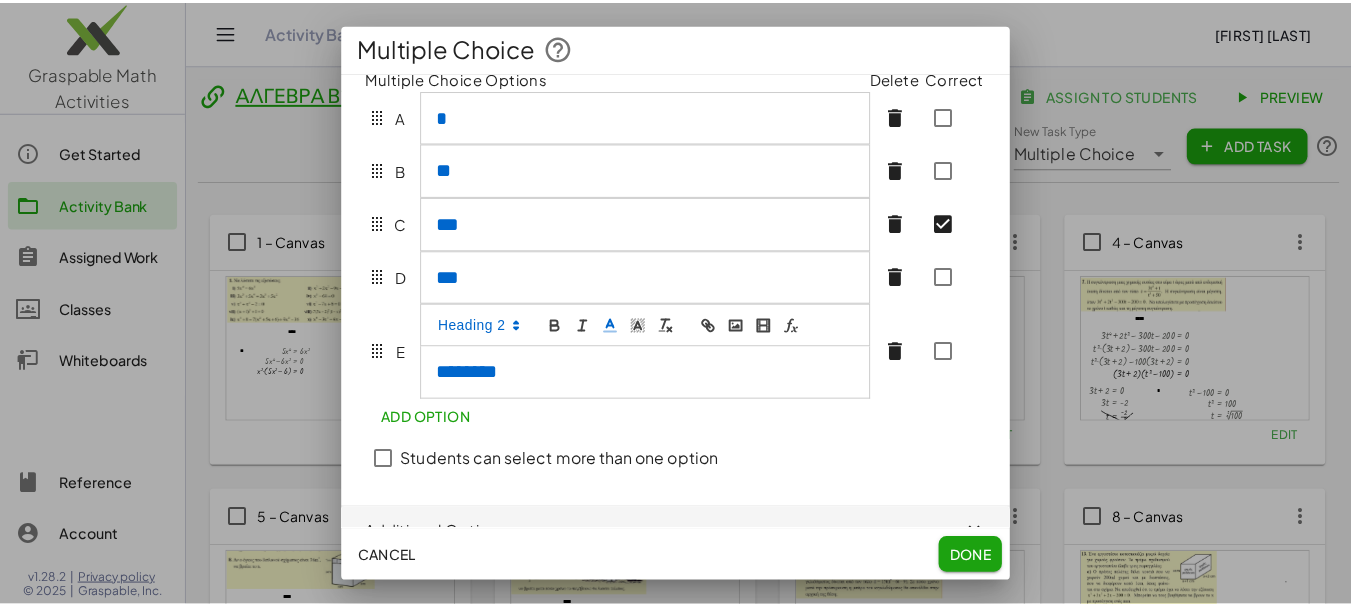 scroll, scrollTop: 303, scrollLeft: 0, axis: vertical 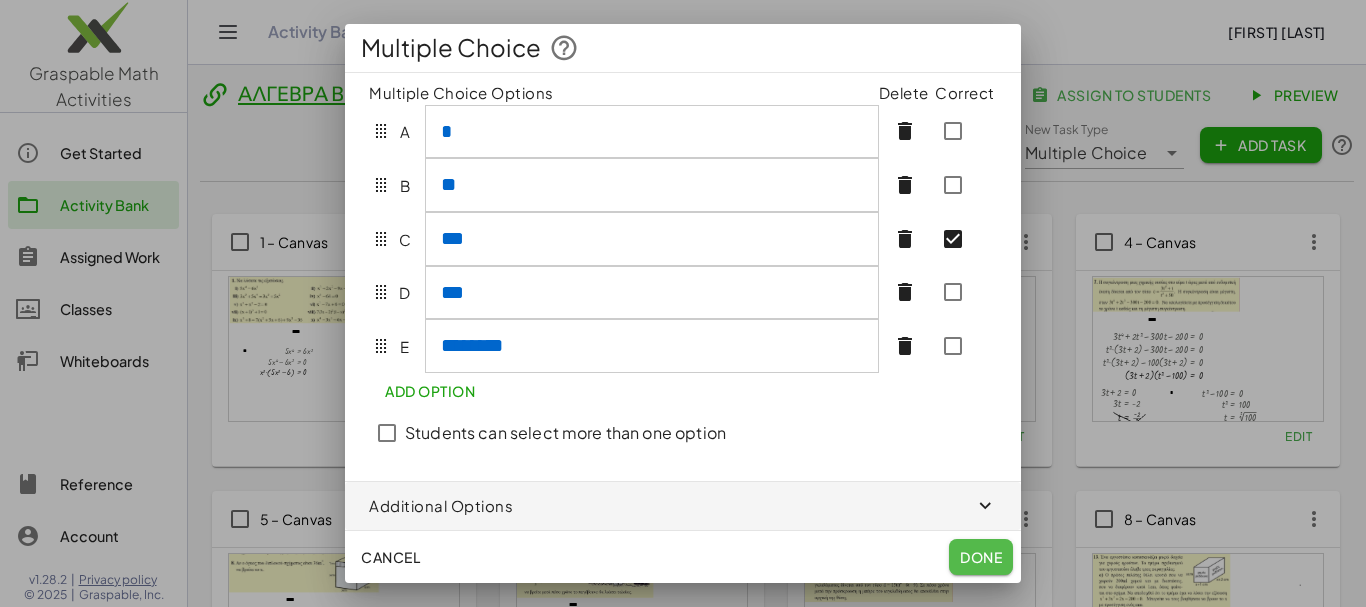 click on "Done" 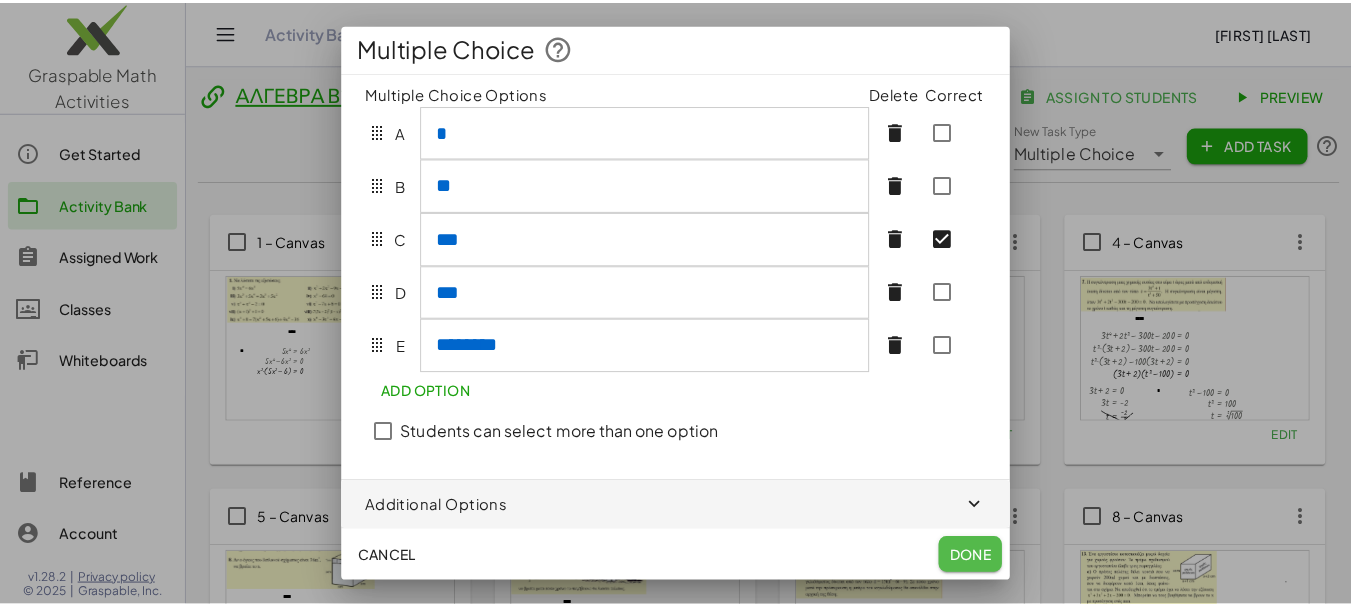 scroll, scrollTop: 261, scrollLeft: 0, axis: vertical 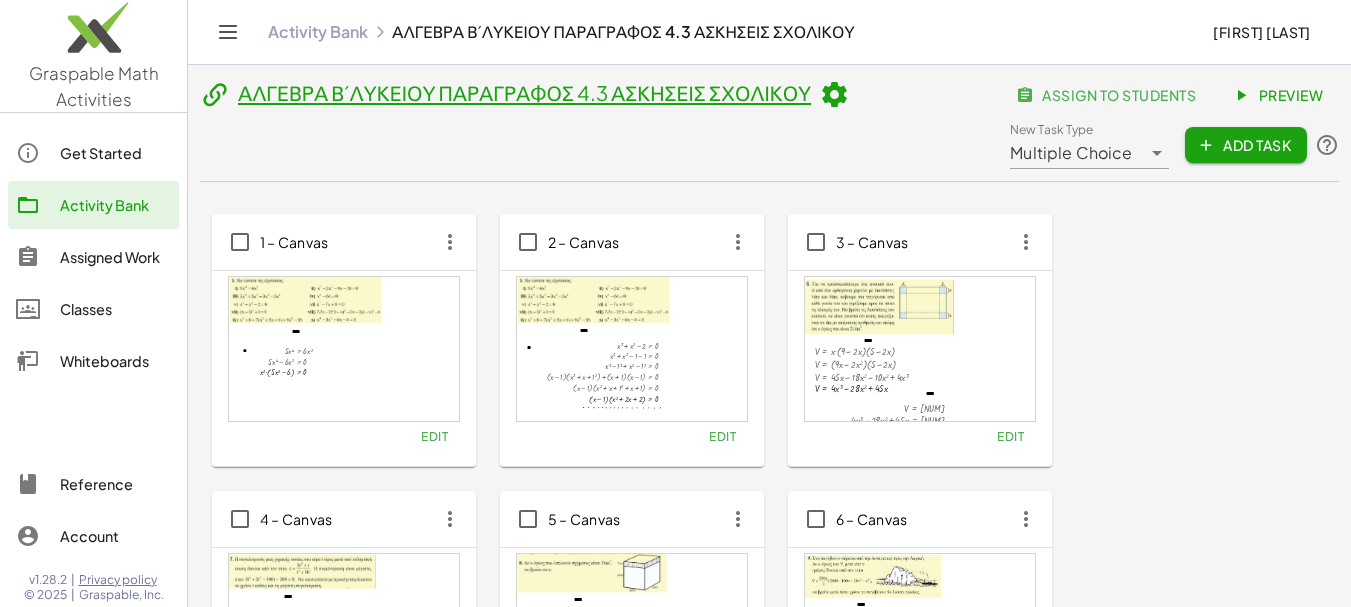 click on "Activity Bank" 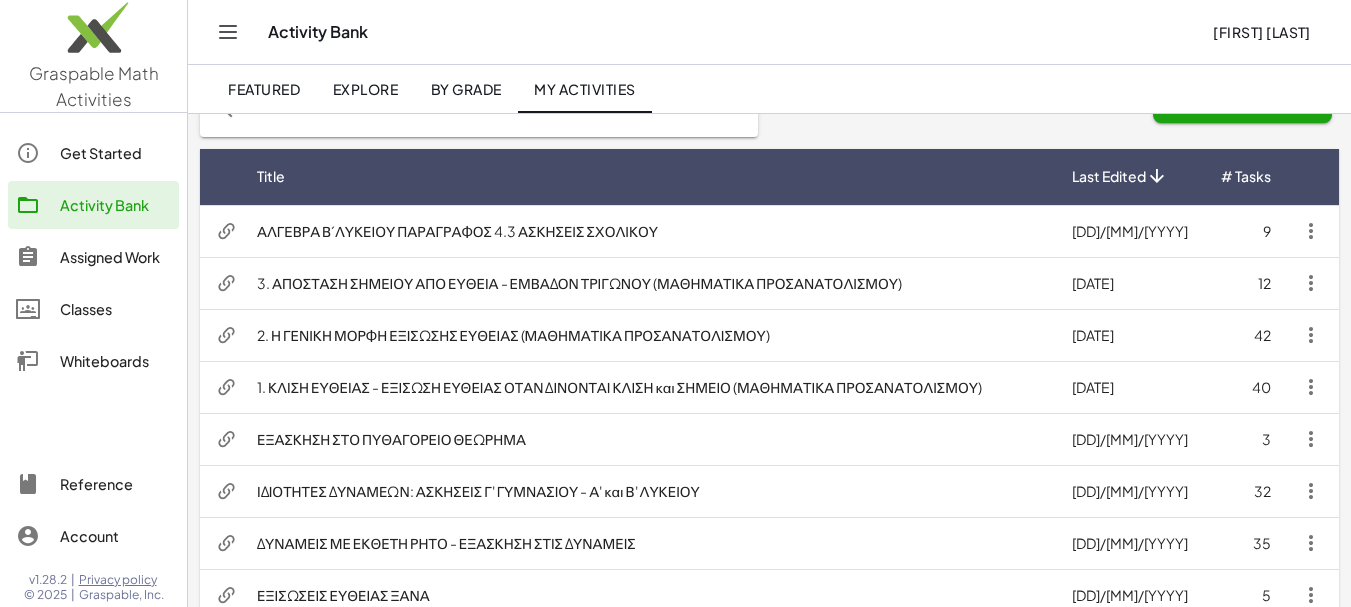 scroll, scrollTop: 200, scrollLeft: 0, axis: vertical 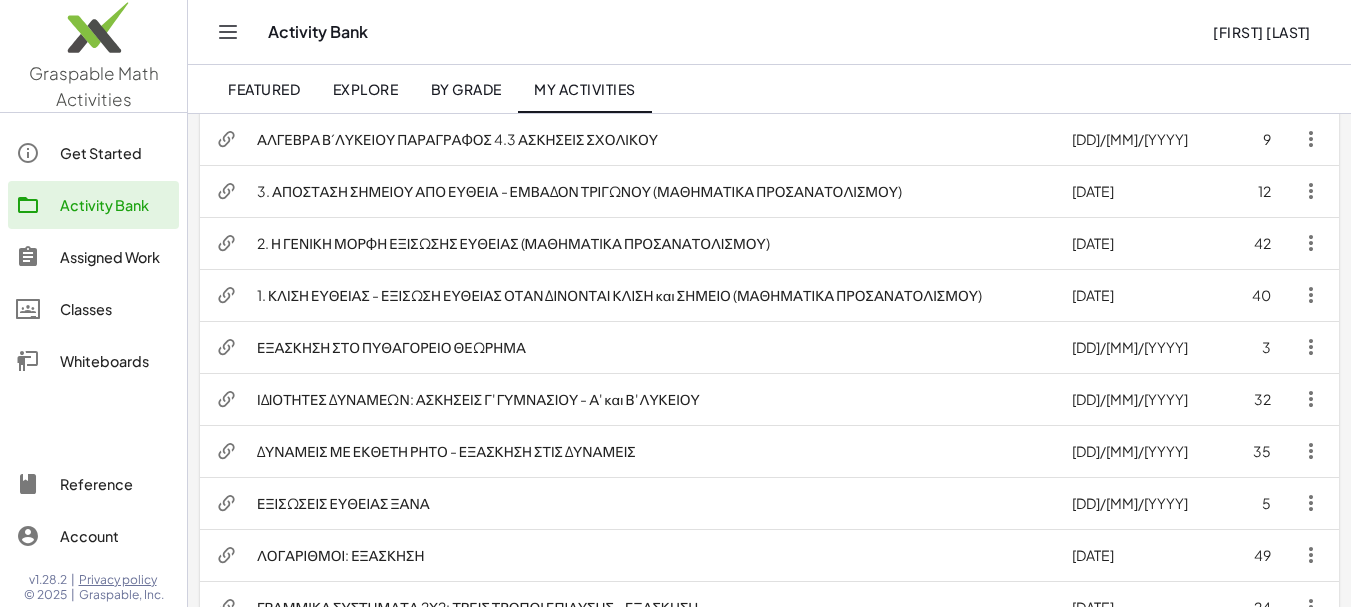 click on "ΙΔΙΟΤΗΤΕΣ ΔΥΝΑΜΕΩΝ:  ΑΣΚΗΣΕΙΣ Γ' ΓΥΜΝΑΣΙΟΥ  -  Α'  και Β' ΛΥΚΕΙΟΥ" at bounding box center [648, 399] 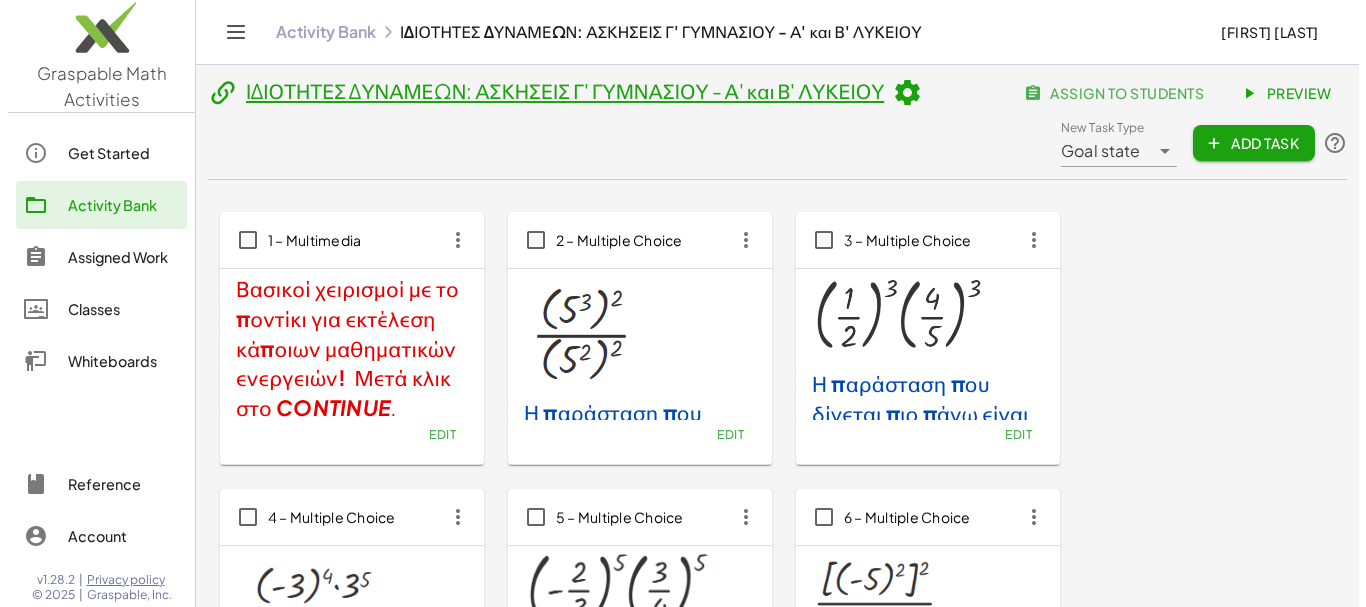 scroll, scrollTop: 0, scrollLeft: 0, axis: both 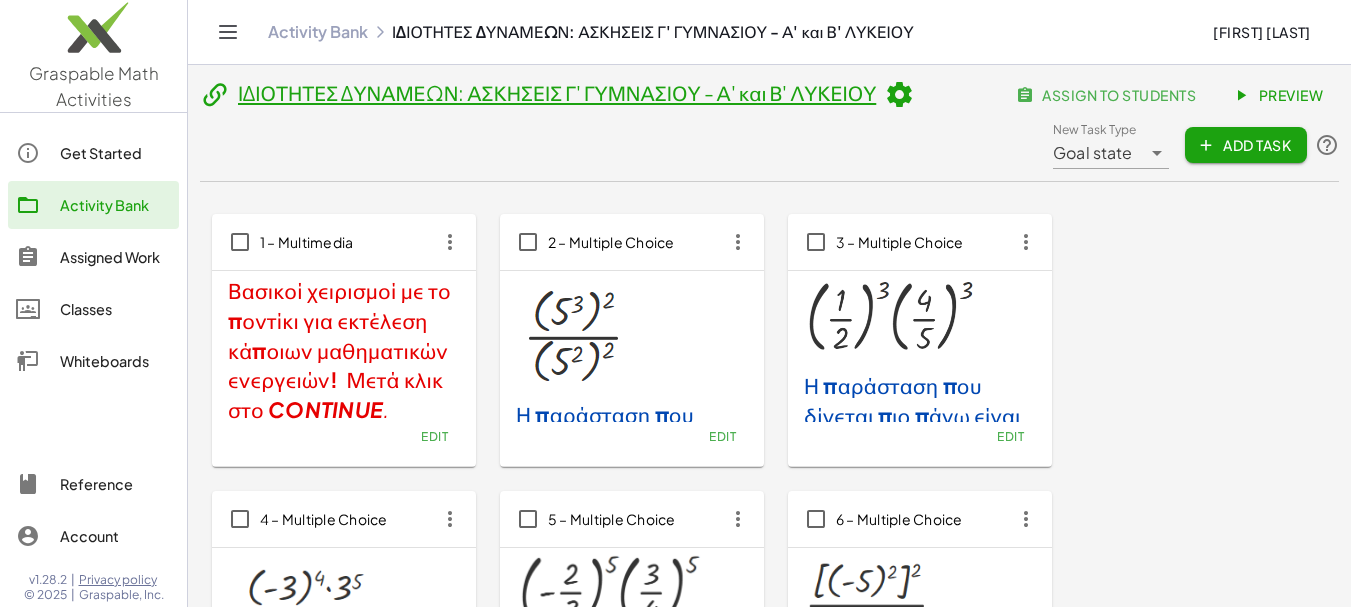 click 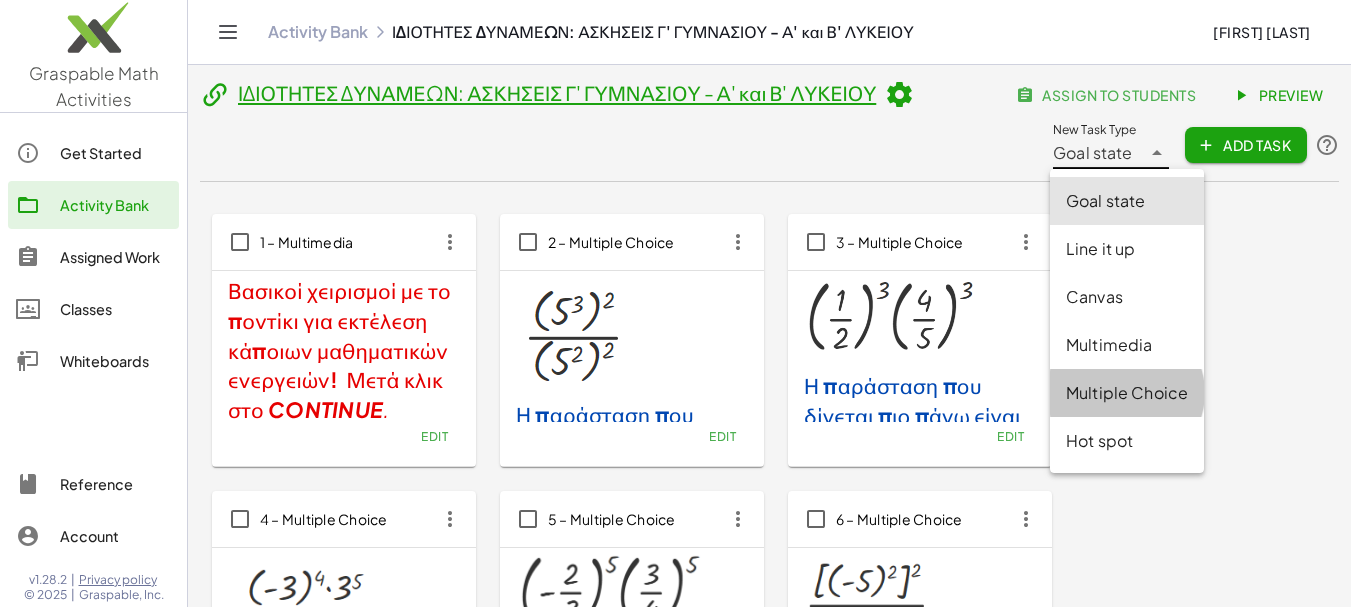 click on "Multiple Choice" at bounding box center (1127, 393) 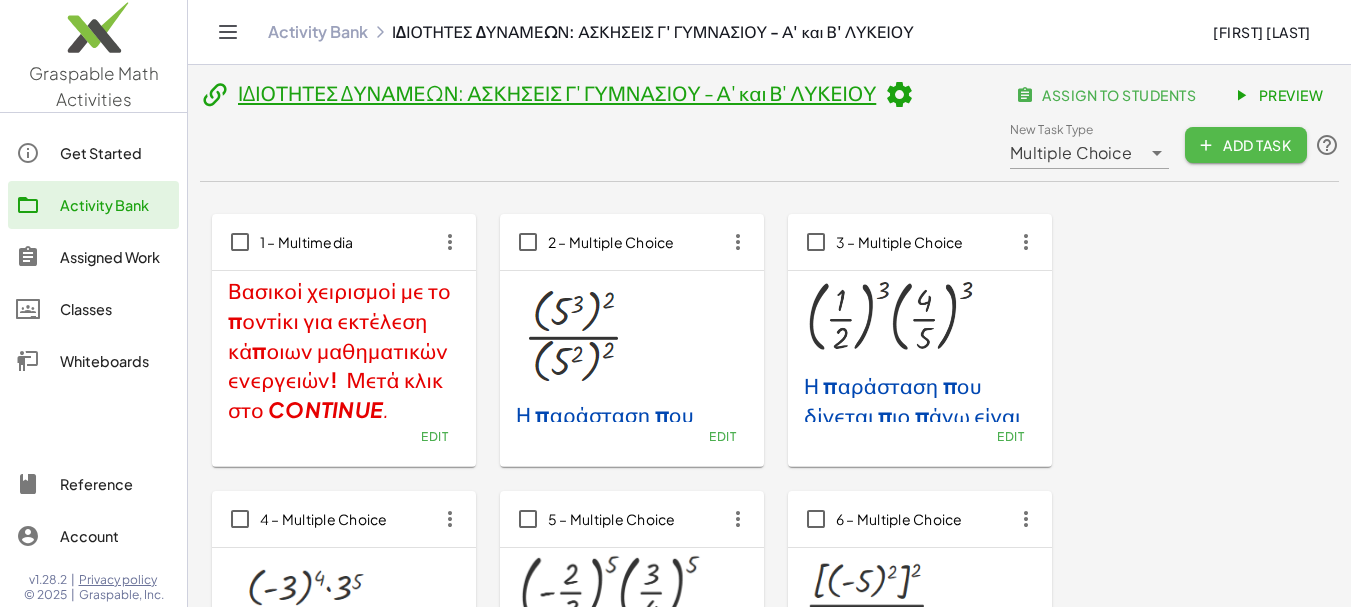 click on "Add Task" 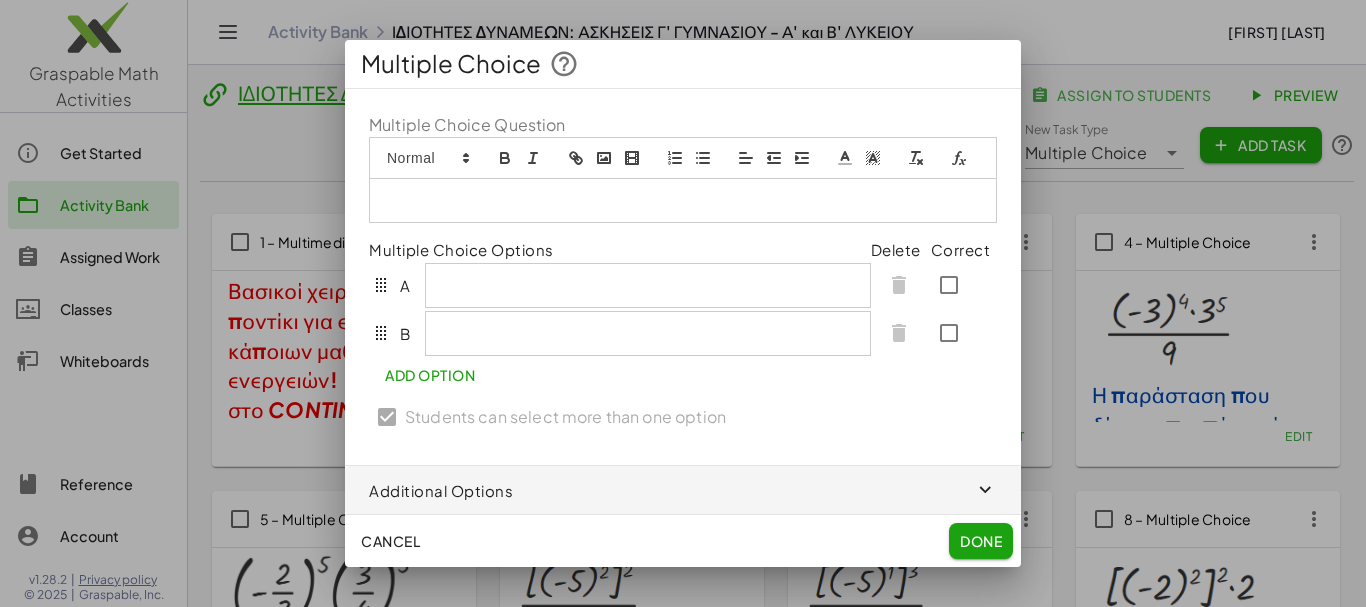 click 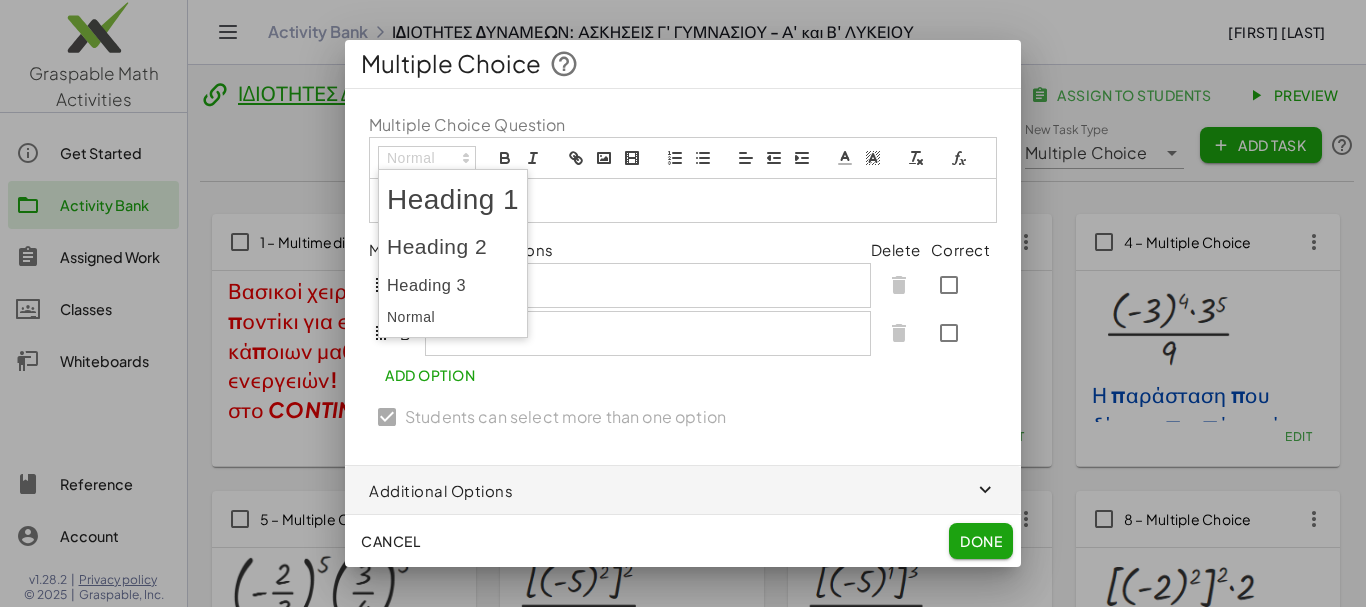 click at bounding box center (453, 247) 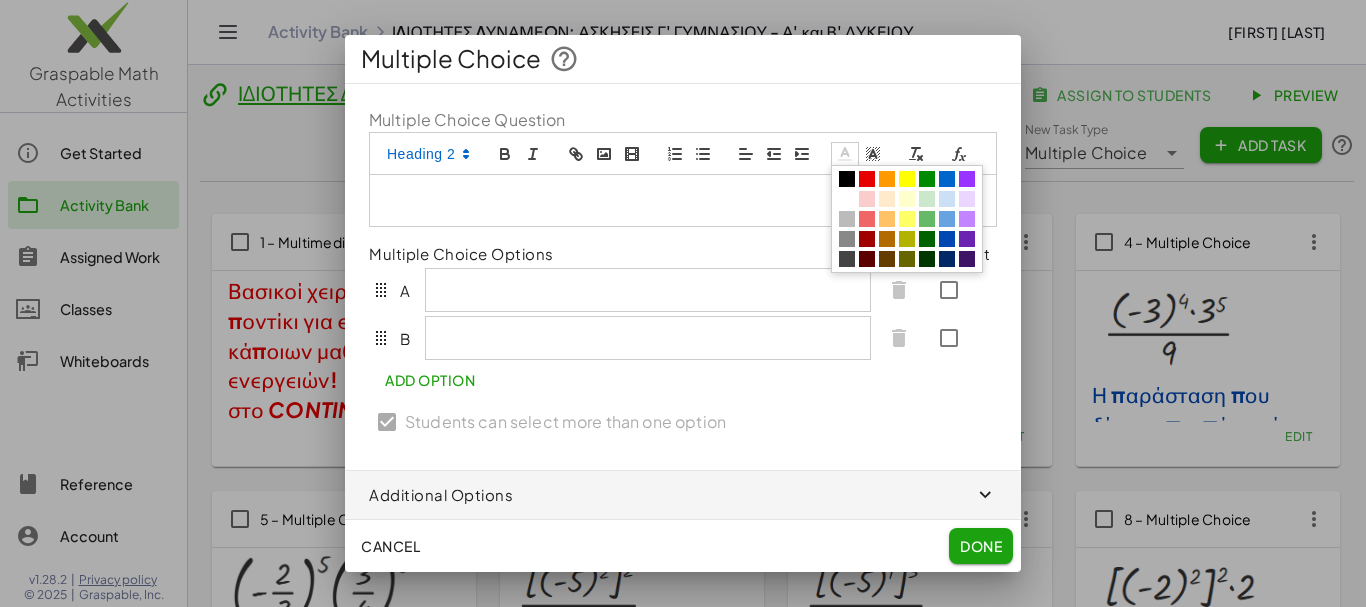 click 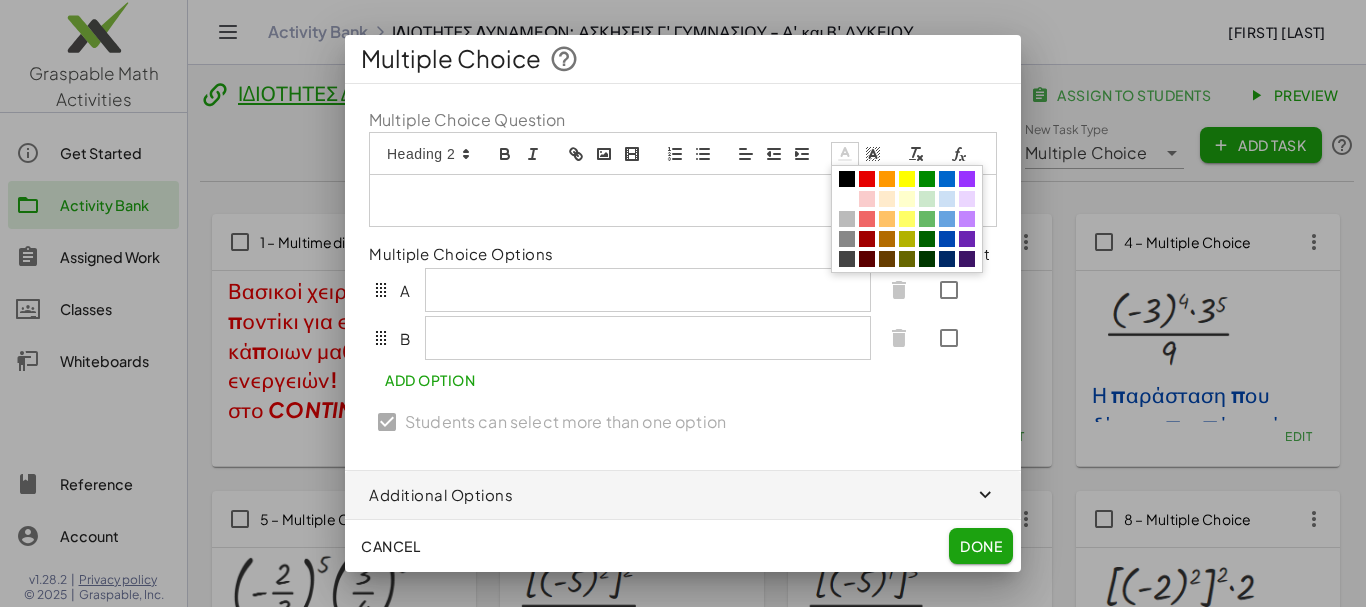 click at bounding box center [927, 179] 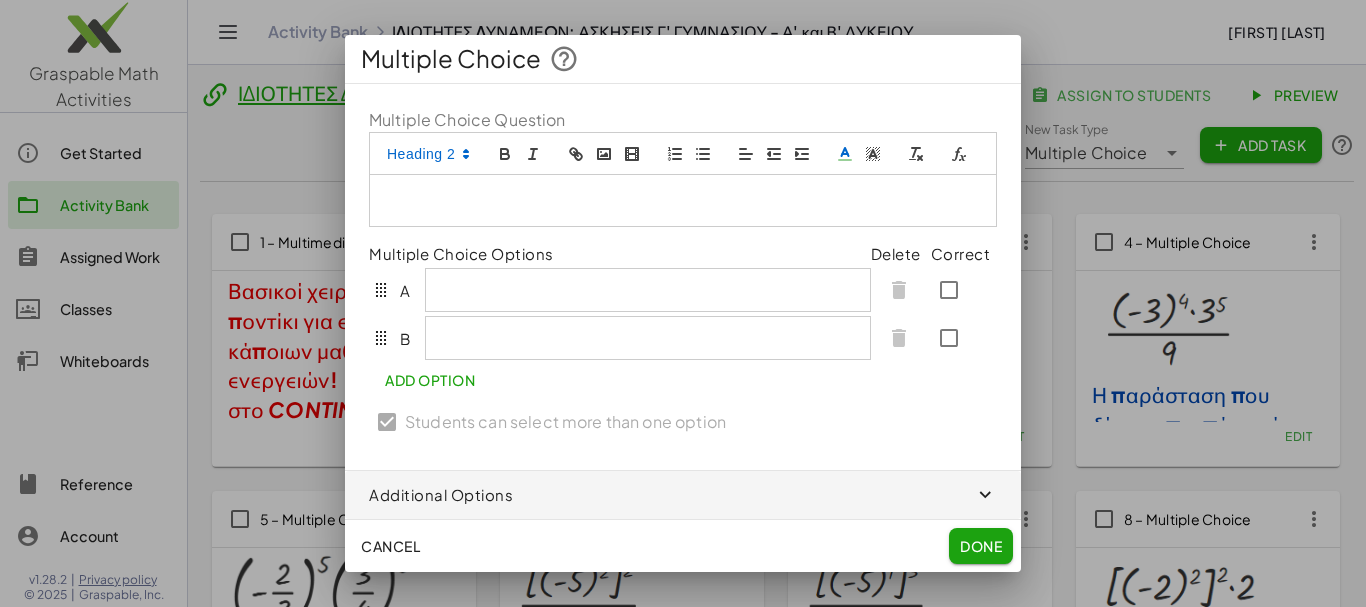 type 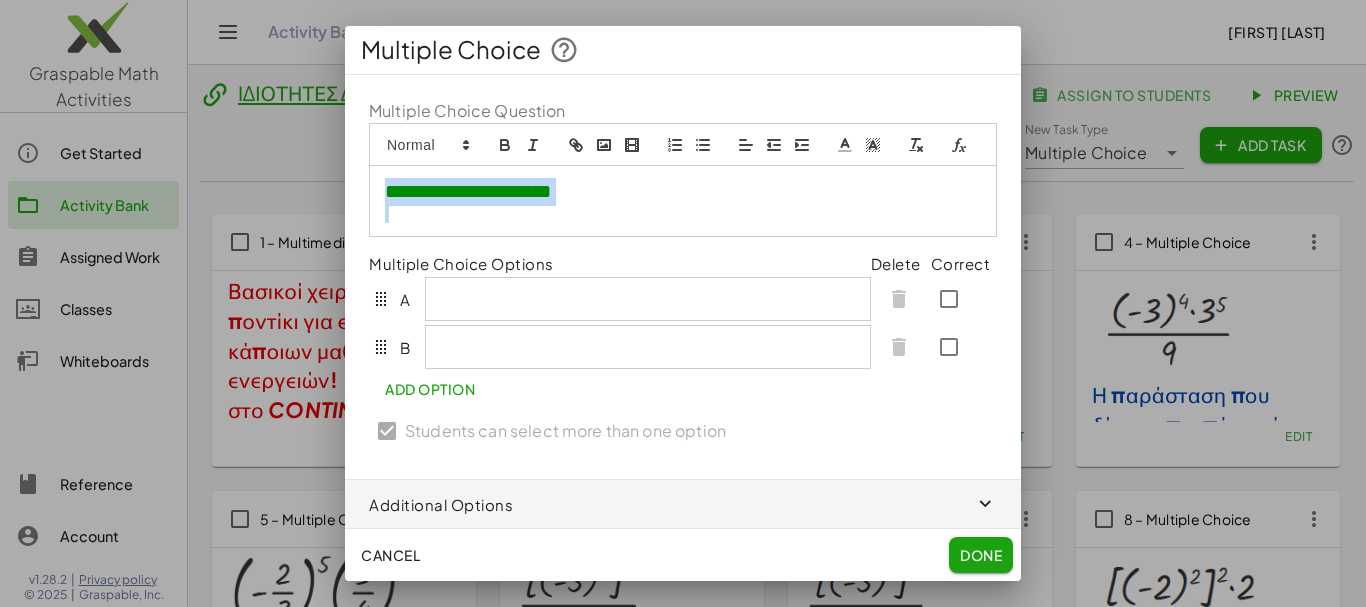 drag, startPoint x: 387, startPoint y: 189, endPoint x: 578, endPoint y: 205, distance: 191.66899 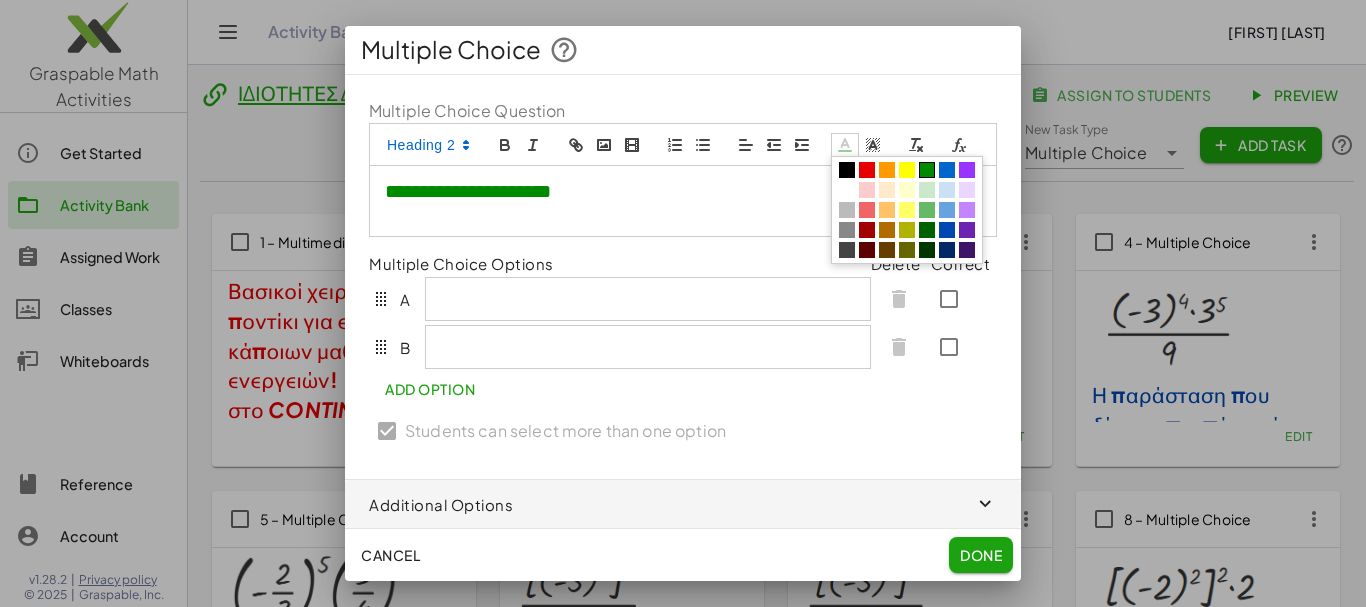 click 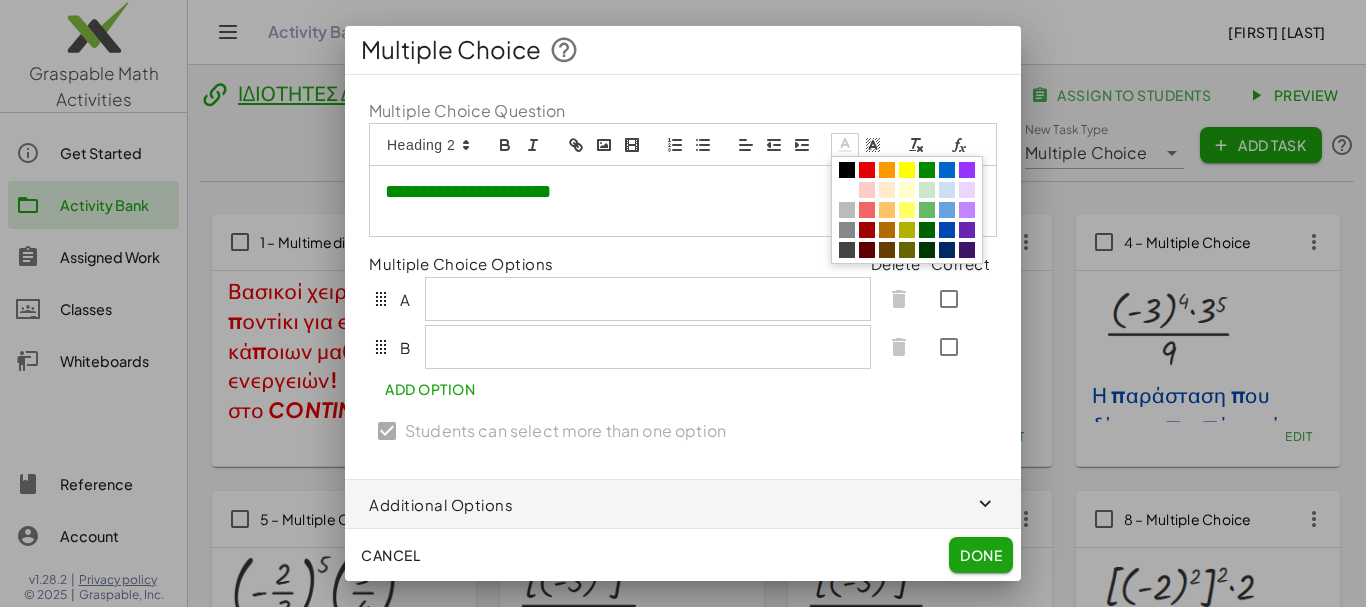 click at bounding box center (847, 170) 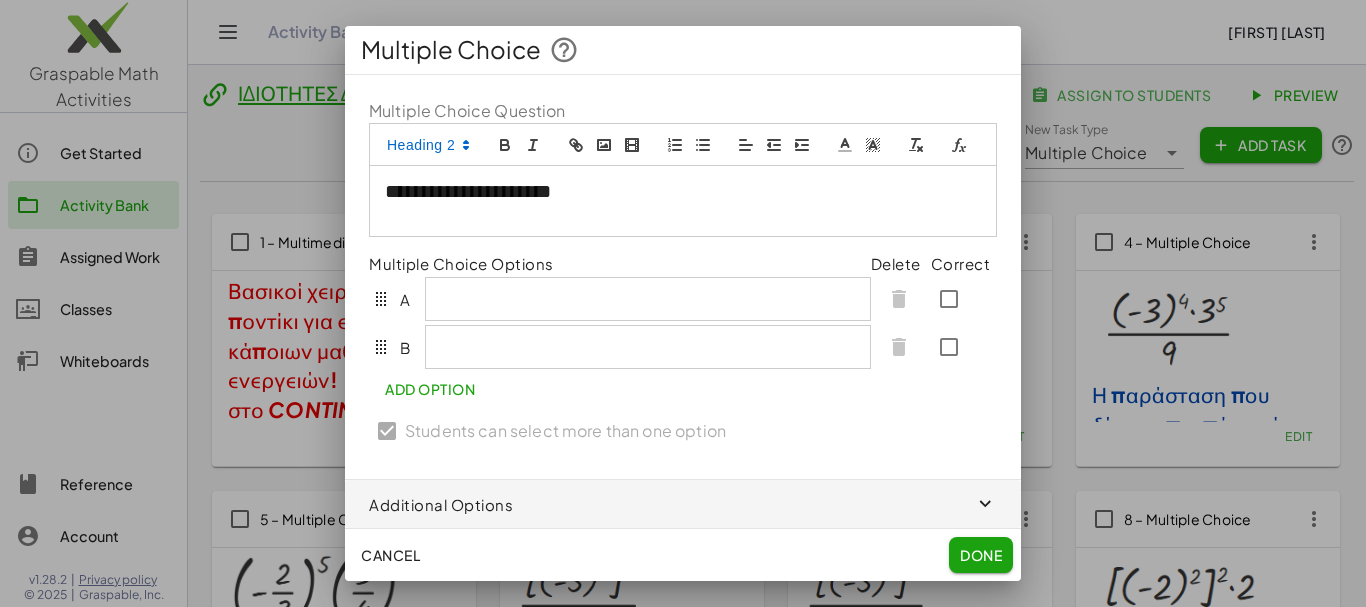 click on "**********" at bounding box center [683, 192] 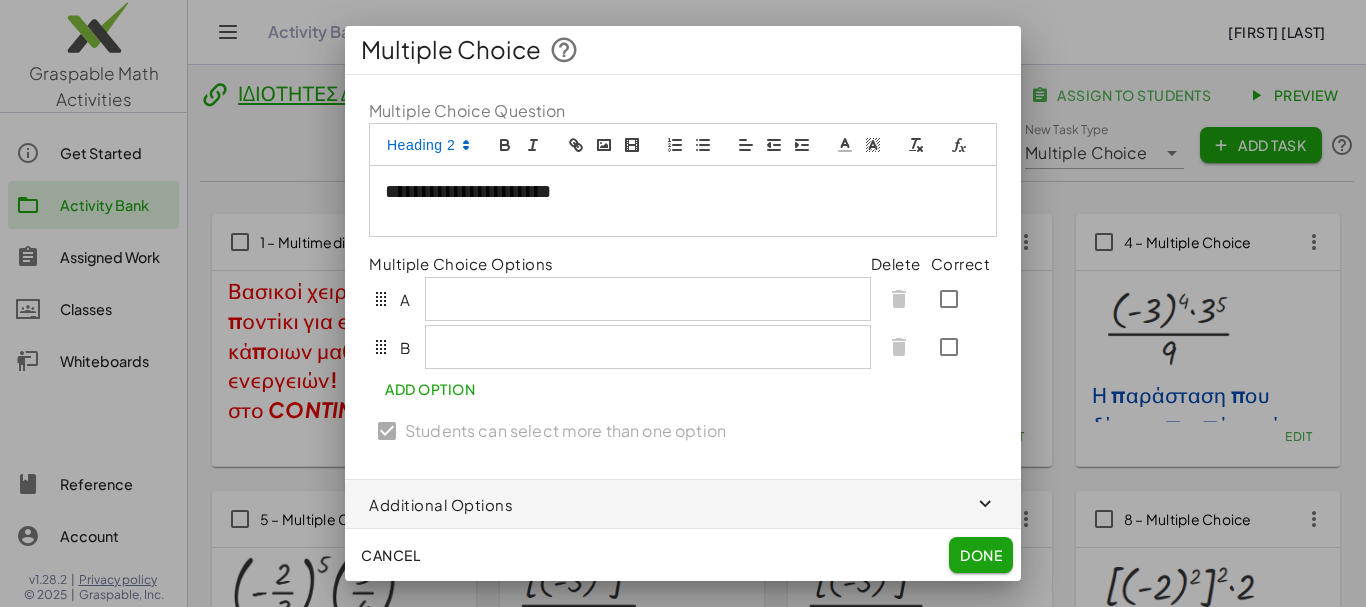 click at bounding box center [683, 214] 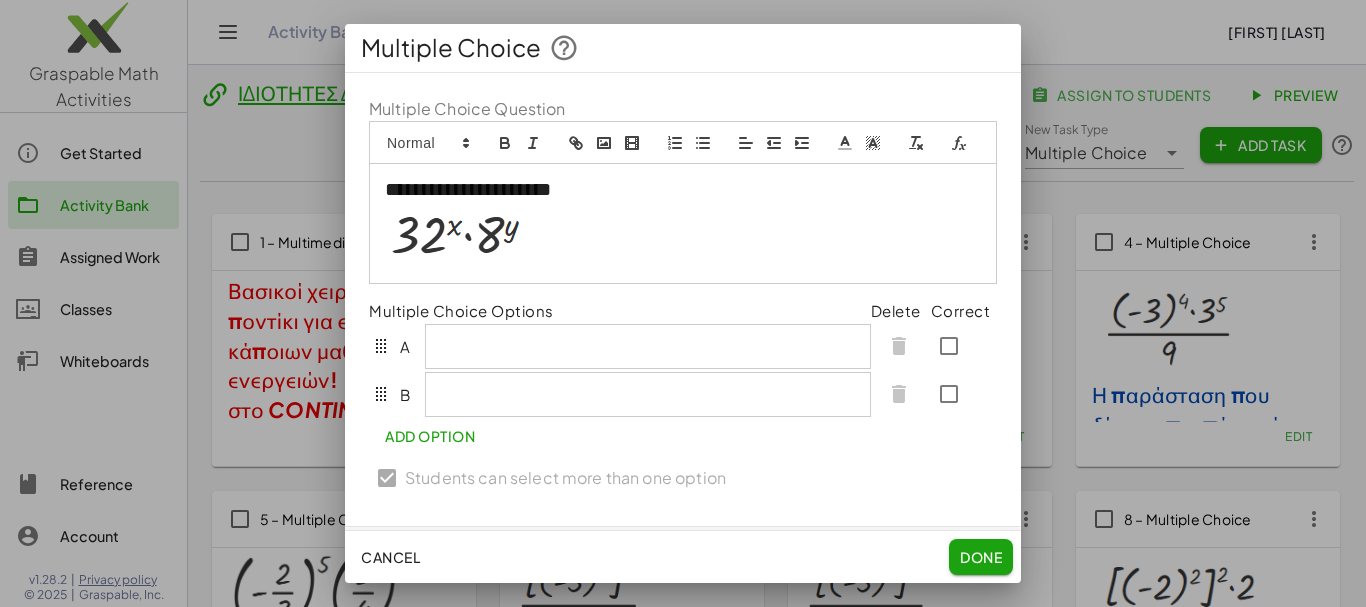 click at bounding box center [466, 233] 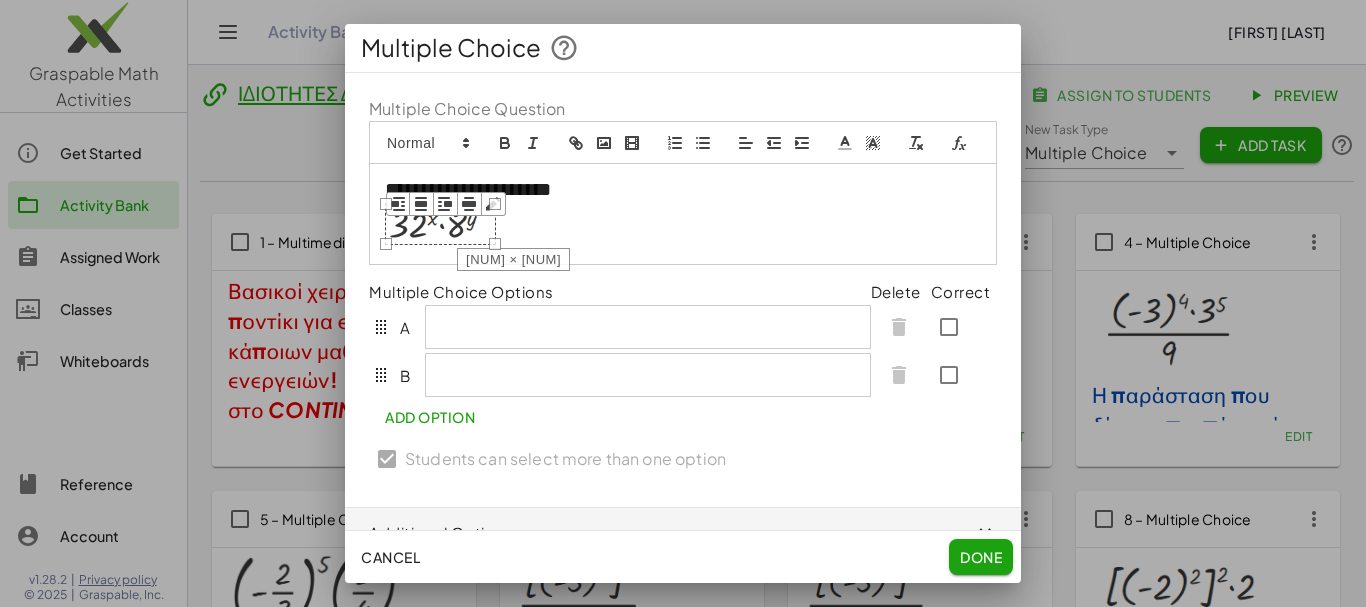 drag, startPoint x: 546, startPoint y: 288, endPoint x: 495, endPoint y: 268, distance: 54.781384 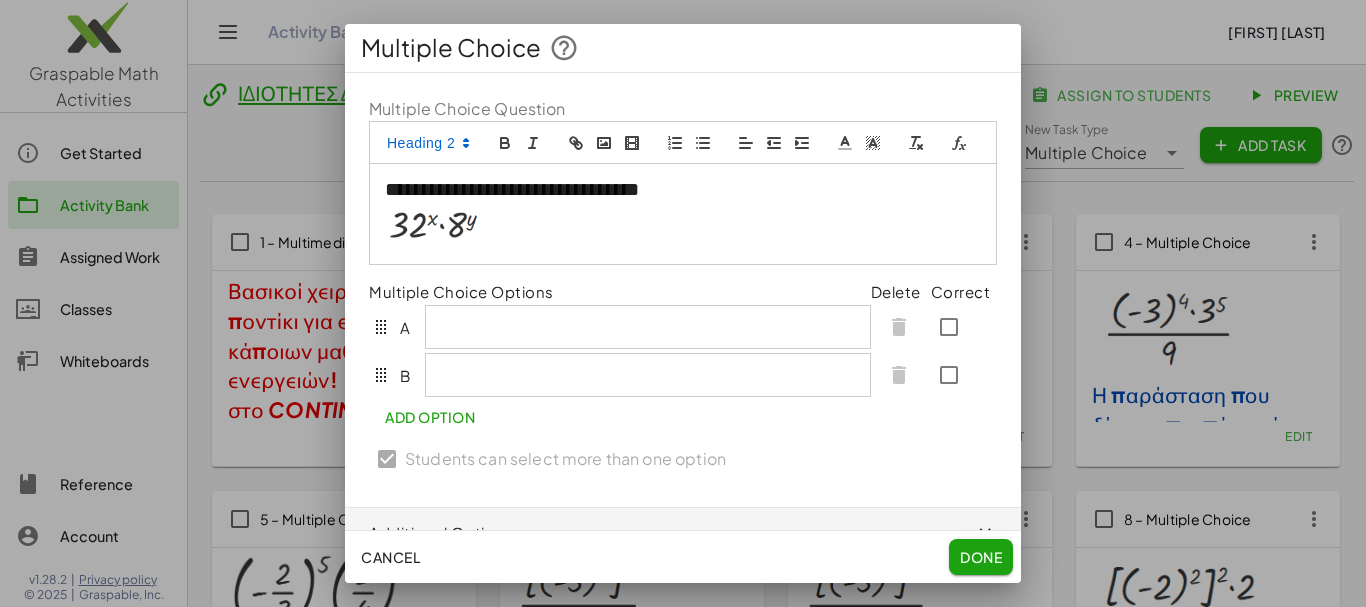 click at bounding box center [440, 224] 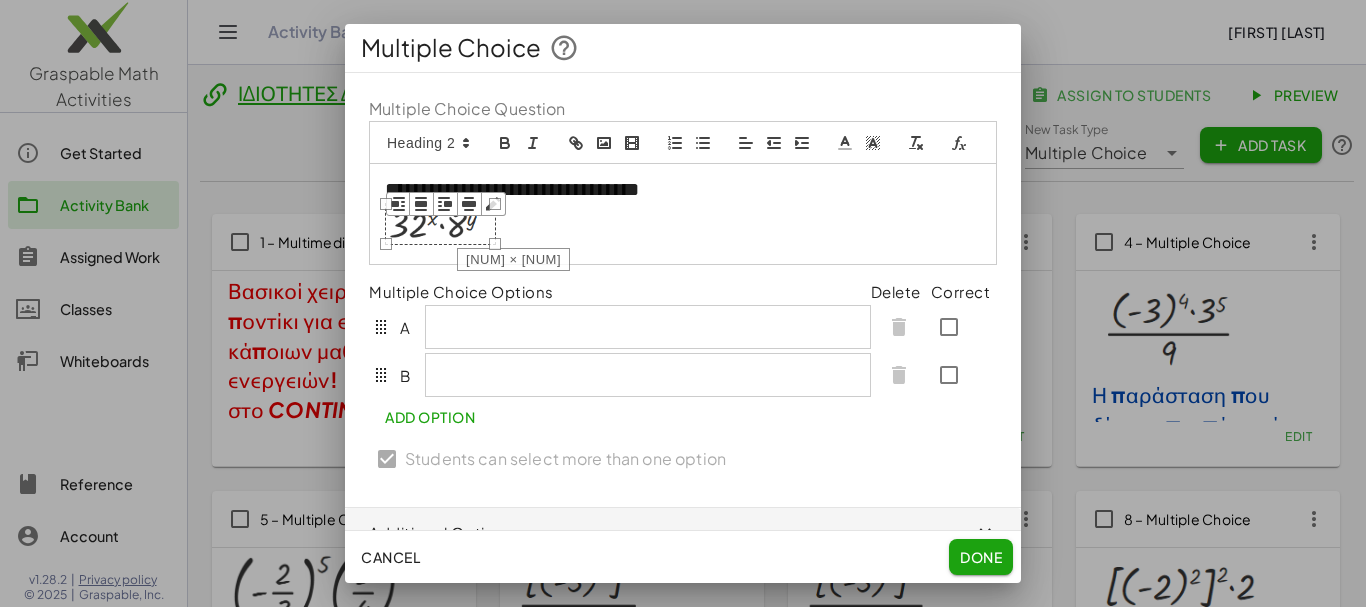 click on "**********" at bounding box center (683, 214) 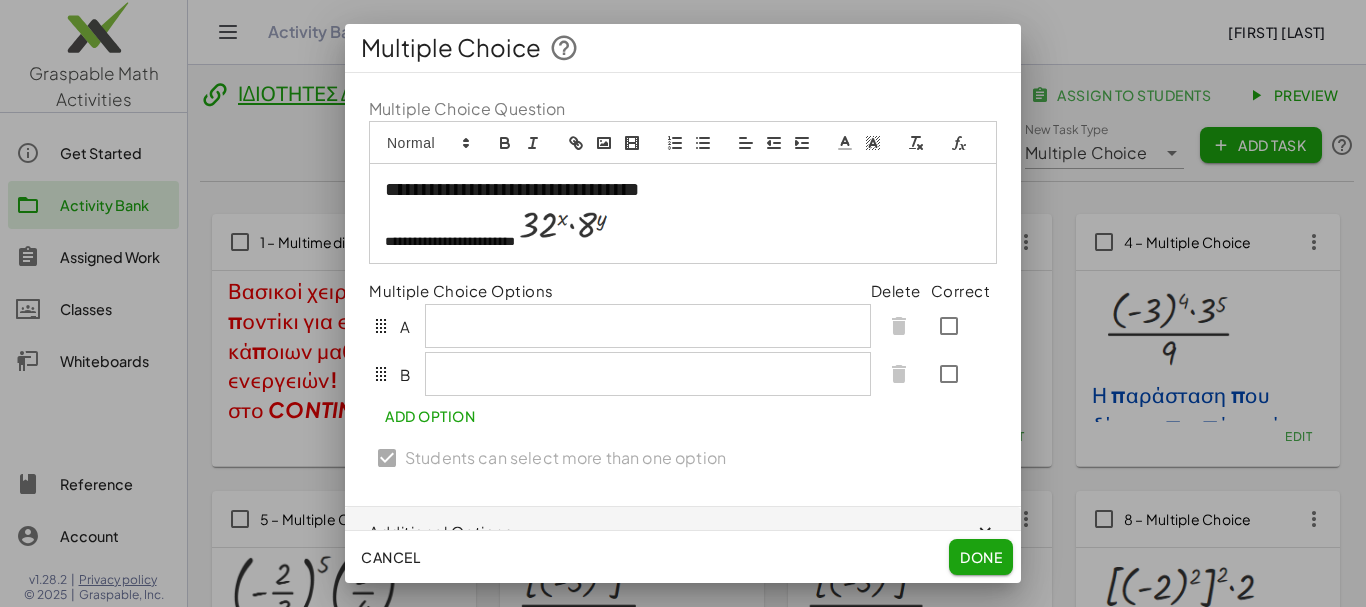 click at bounding box center (570, 224) 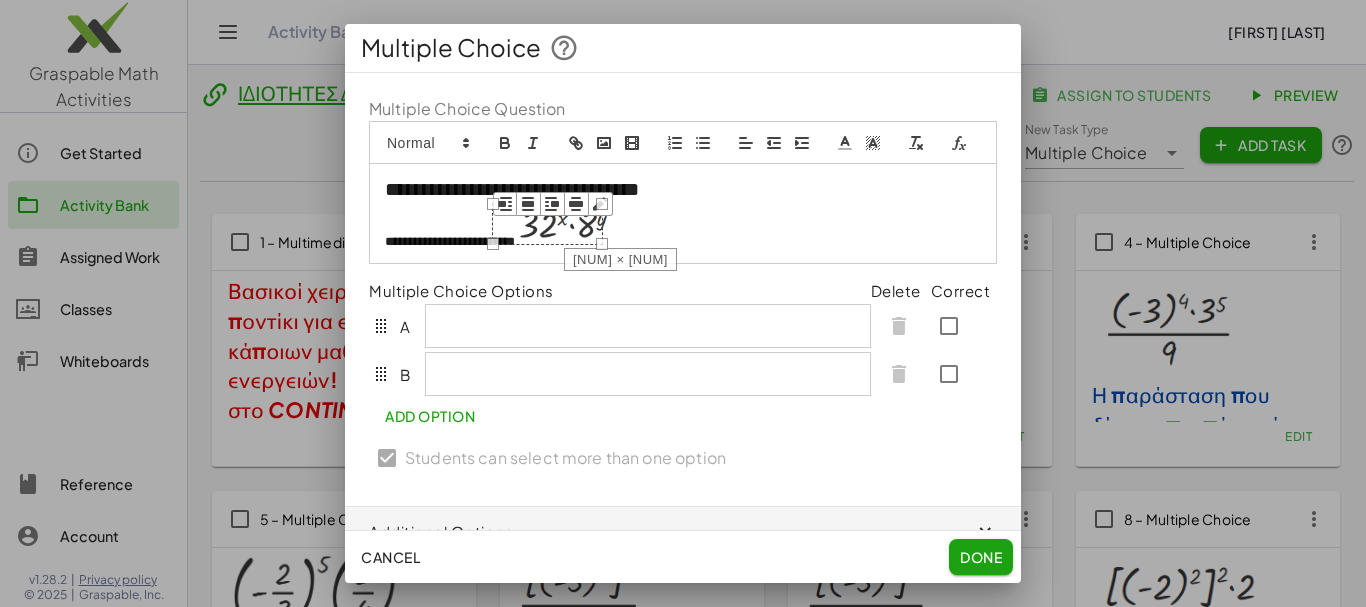 click at bounding box center [675, 226] 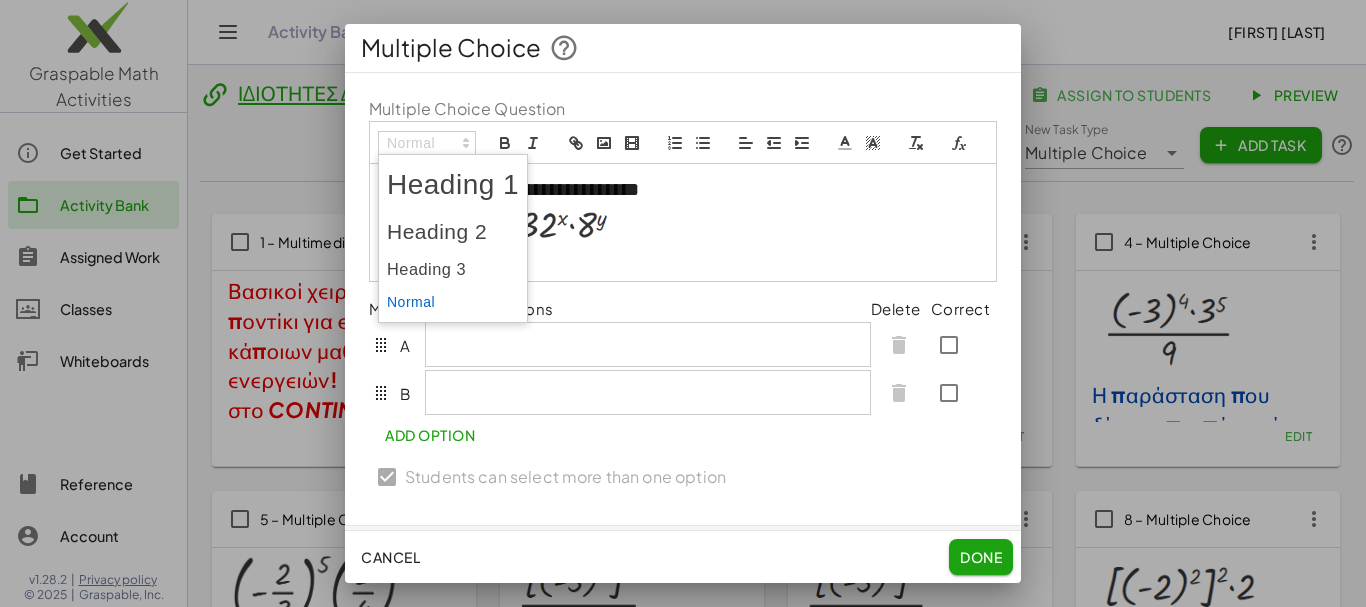 click 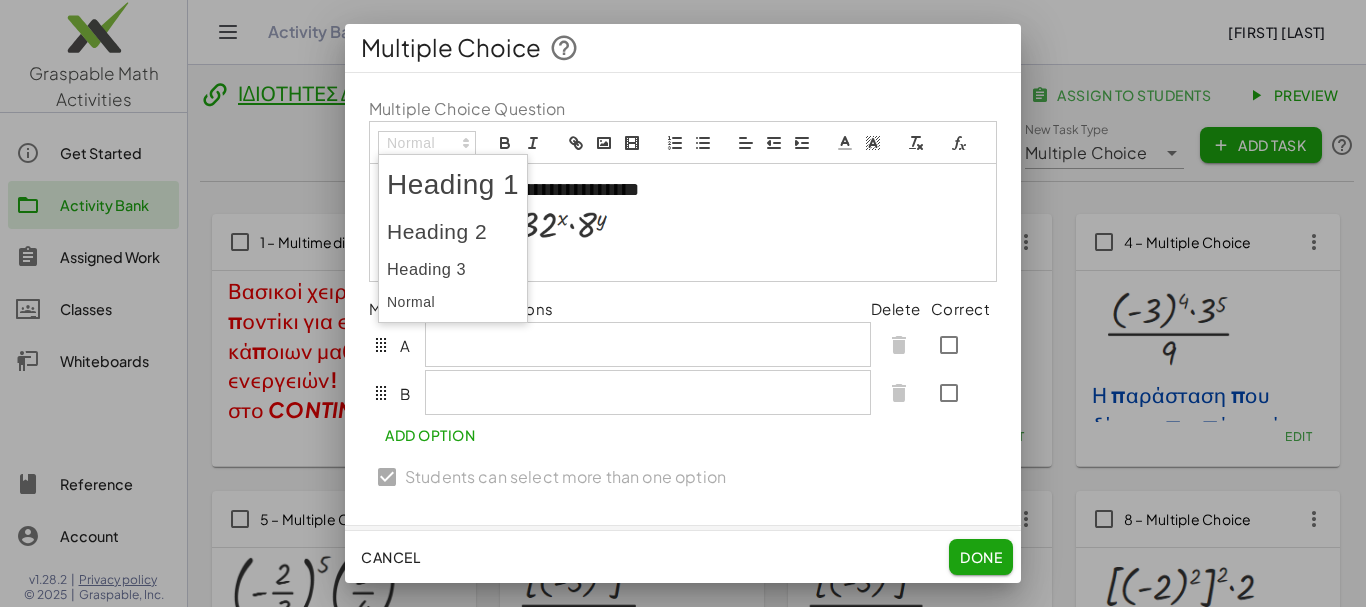 click at bounding box center [453, 232] 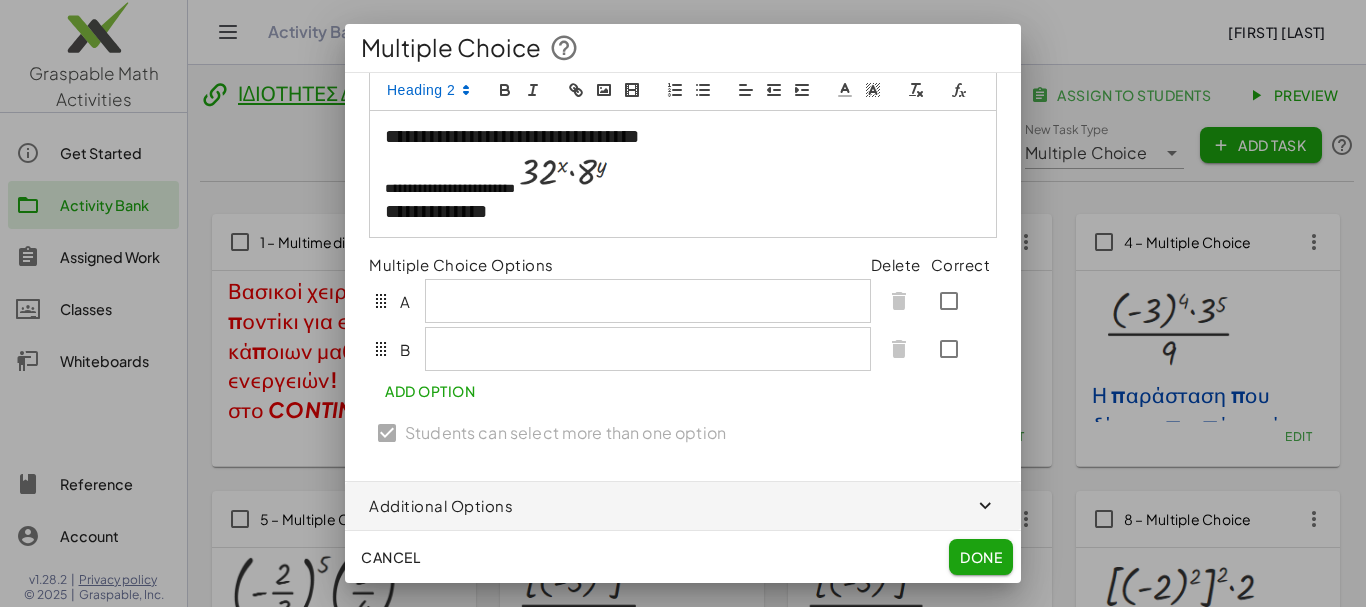 scroll, scrollTop: 78, scrollLeft: 0, axis: vertical 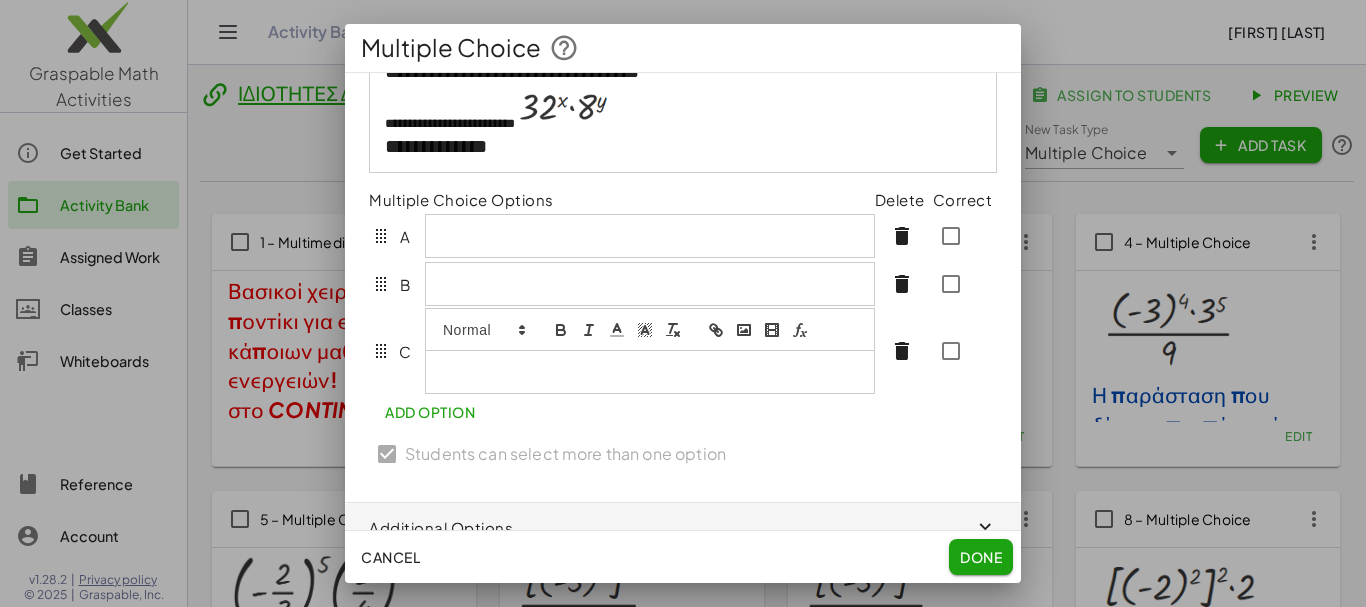 click on "Add Option" 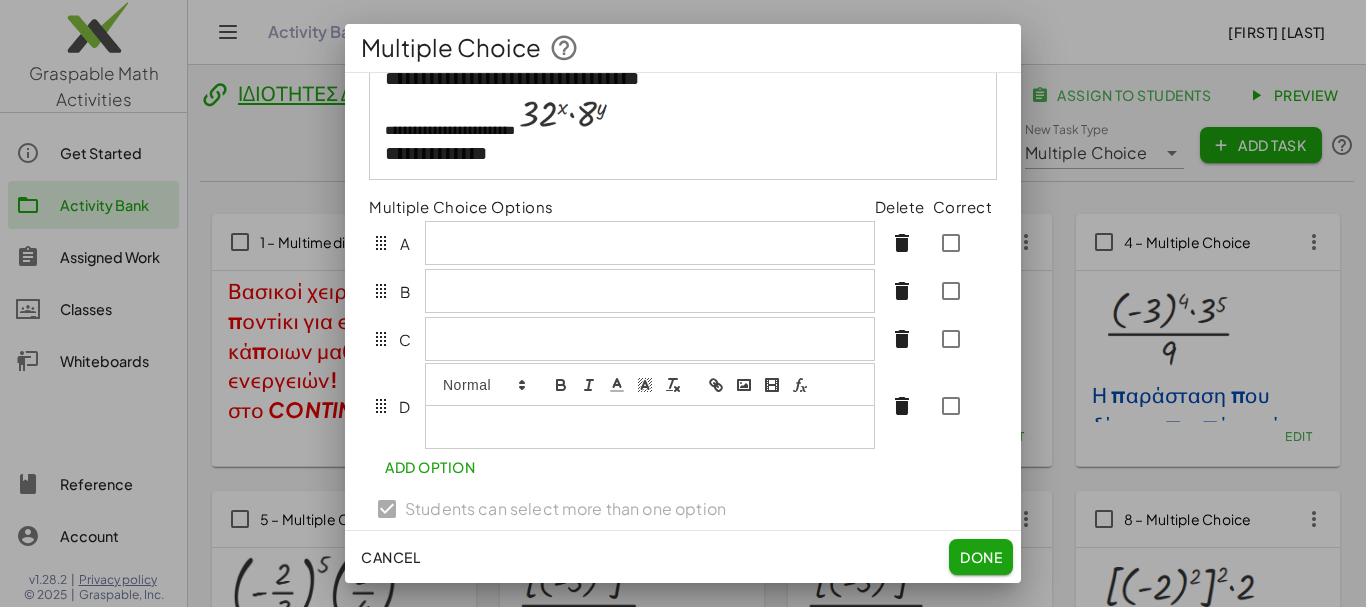 scroll, scrollTop: 121, scrollLeft: 0, axis: vertical 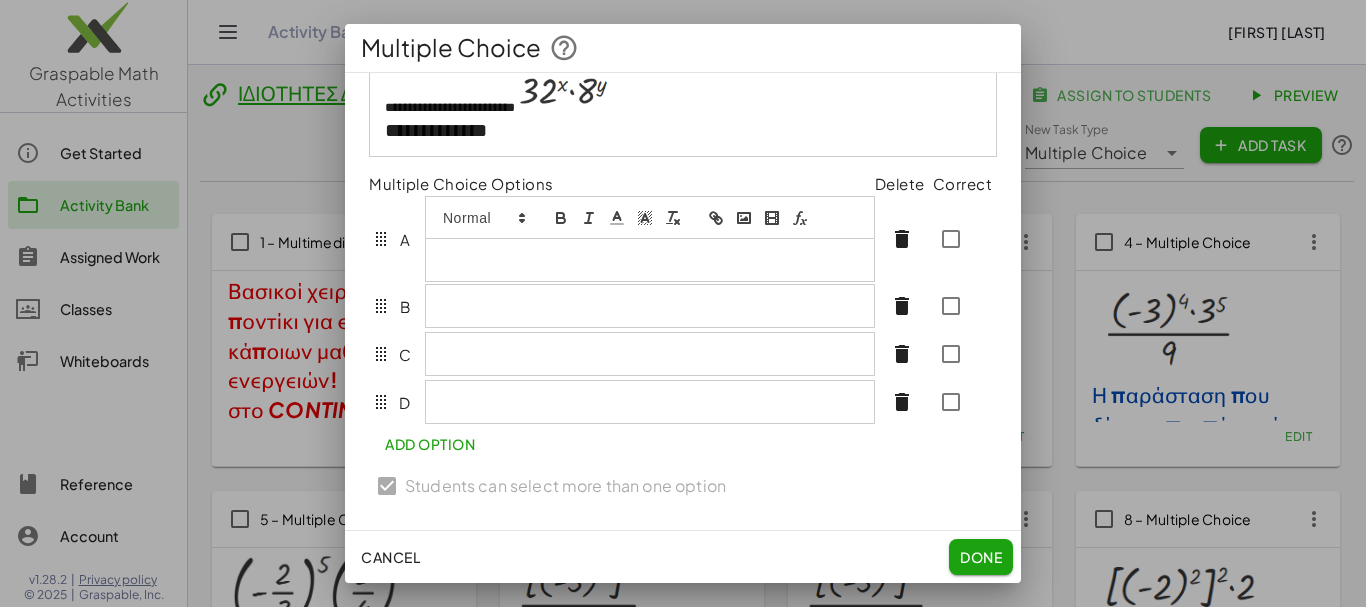 click at bounding box center [650, 260] 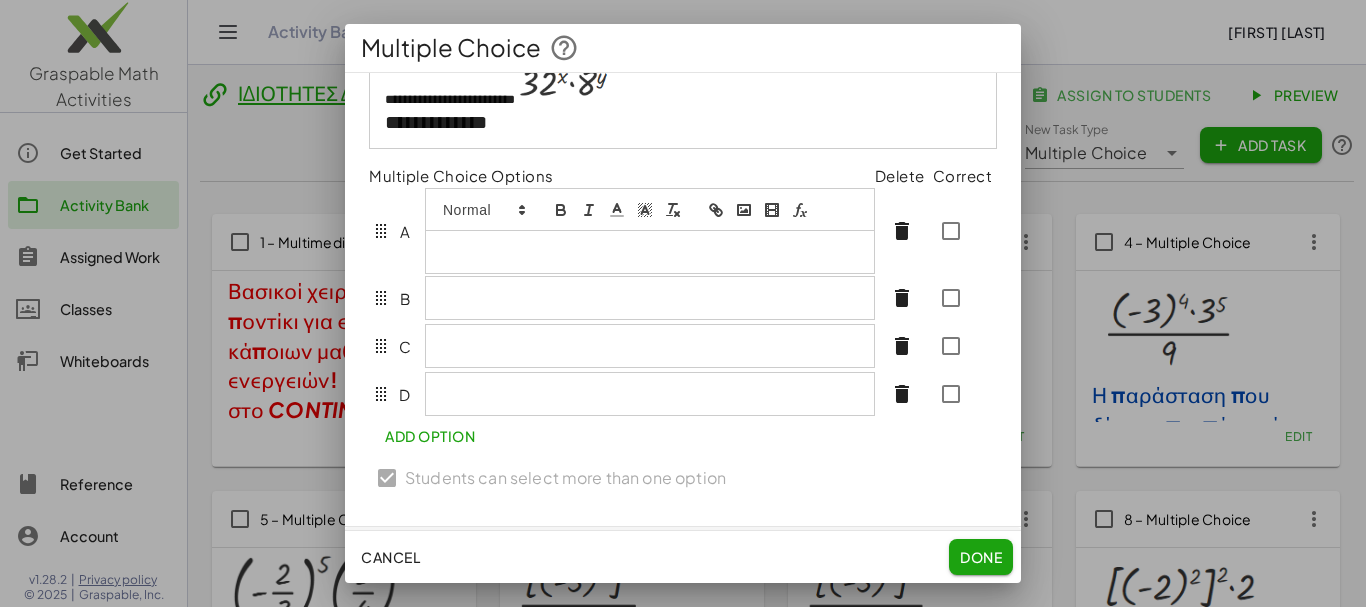 click 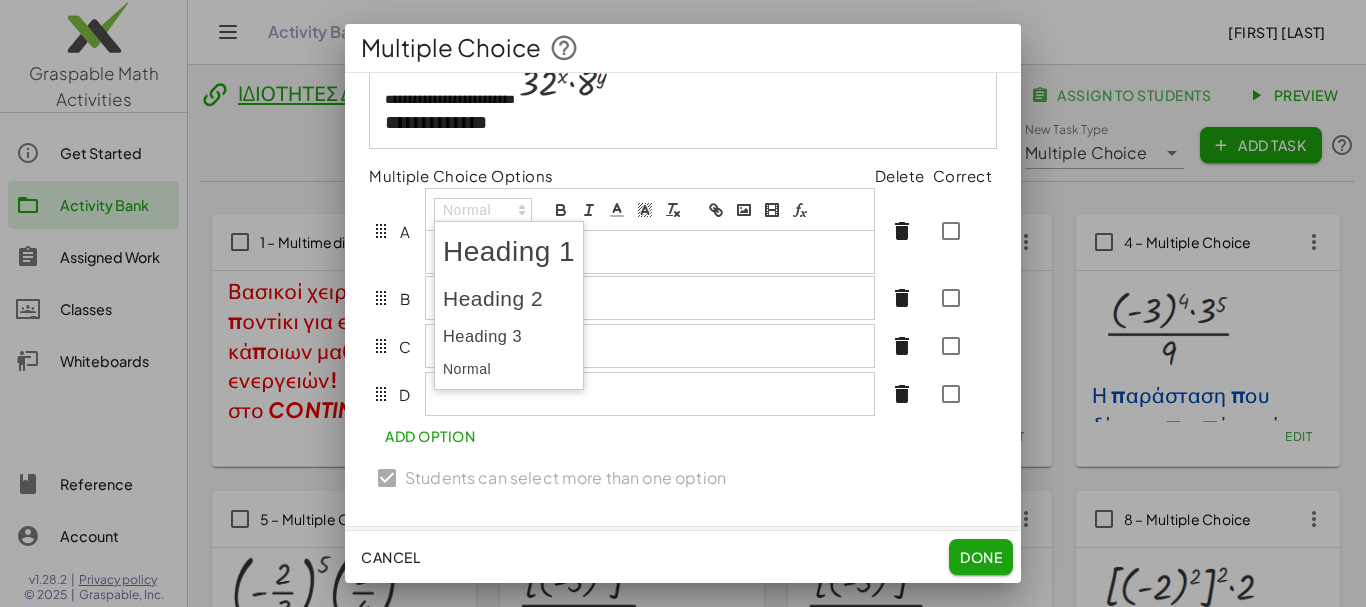 click at bounding box center [509, 299] 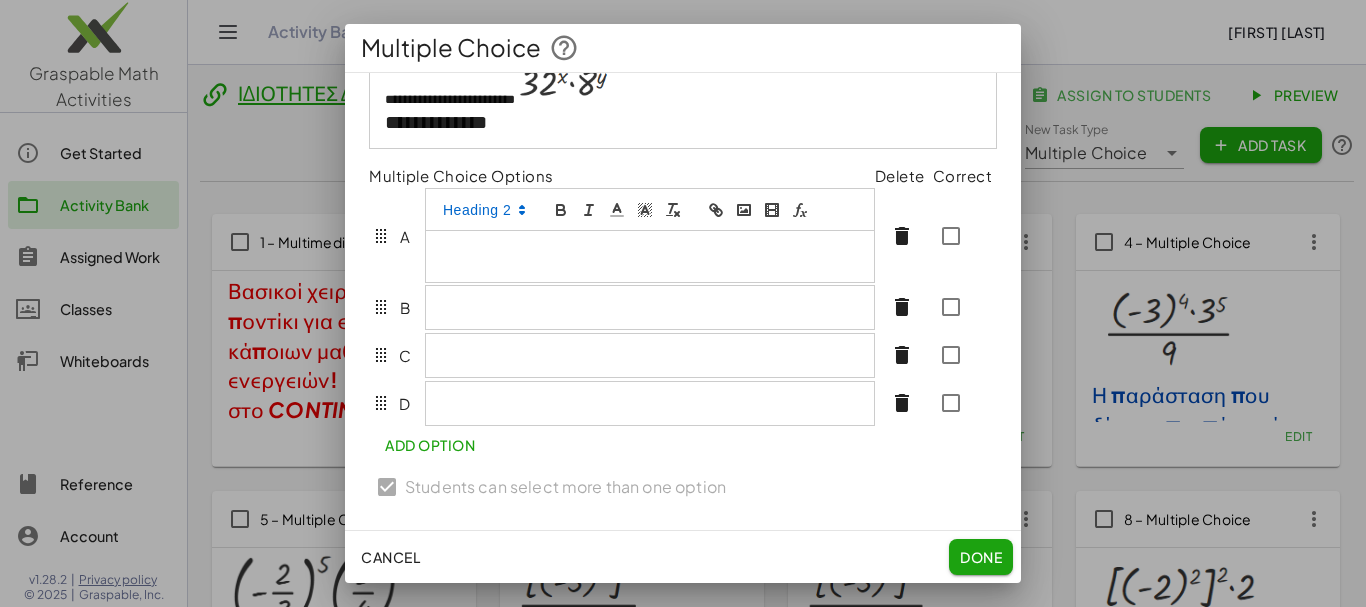 type 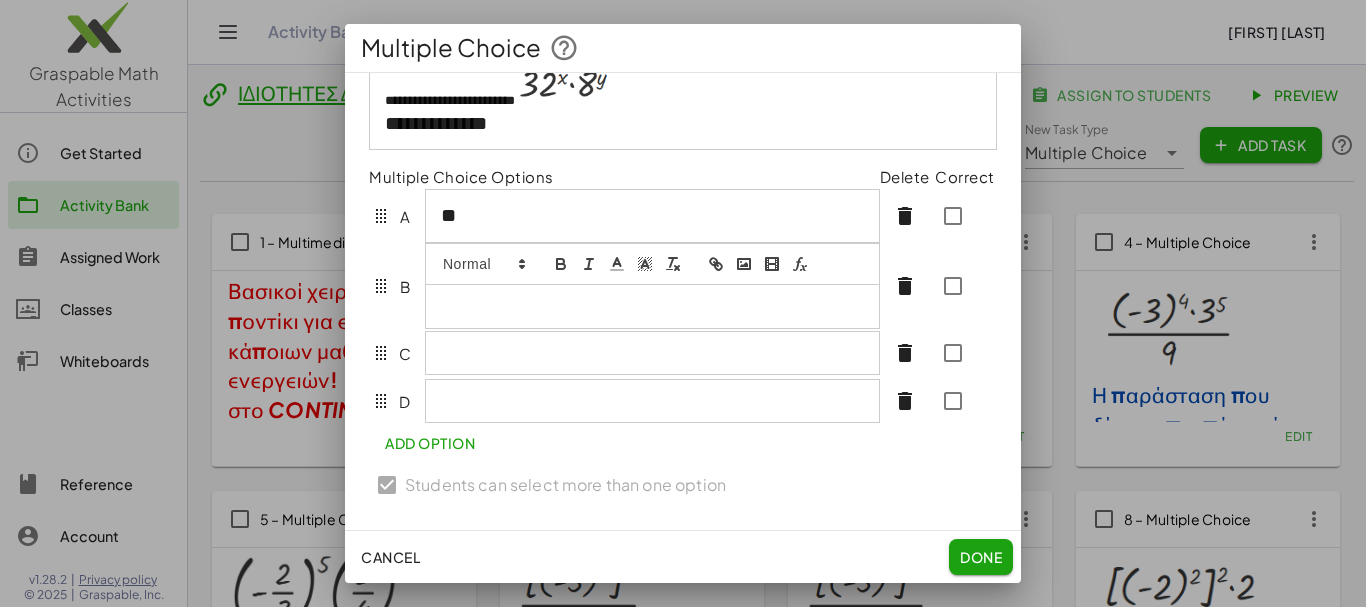 click at bounding box center (652, 306) 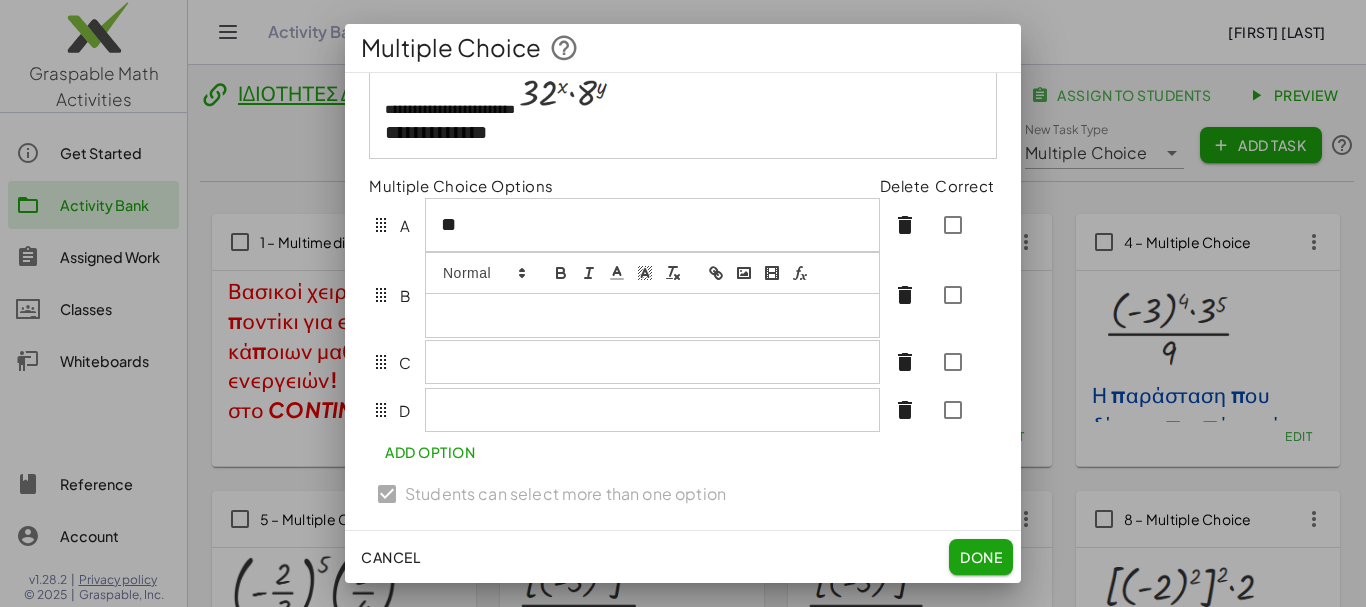 scroll, scrollTop: 125, scrollLeft: 0, axis: vertical 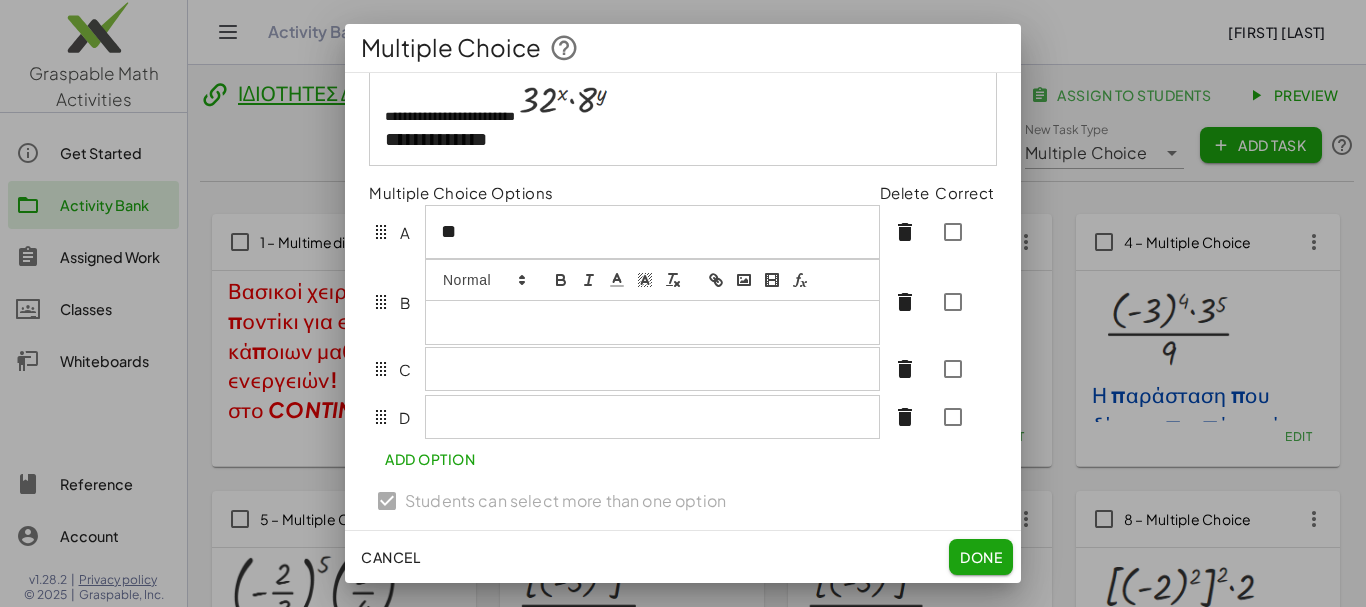 click 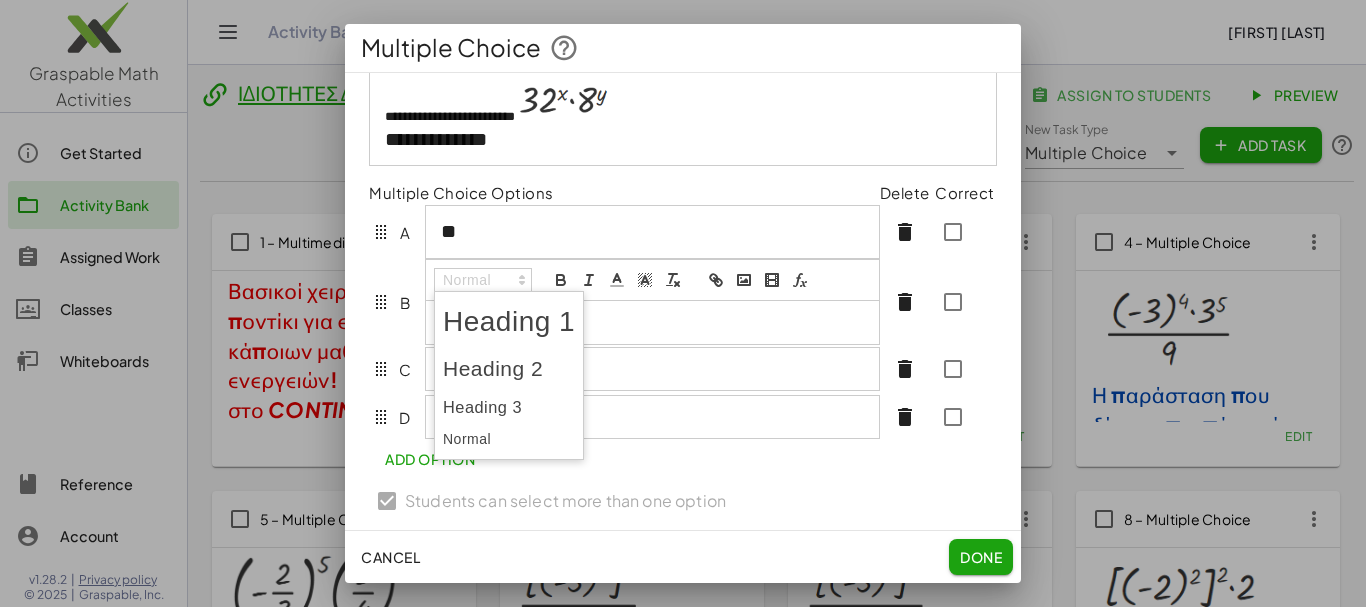 click at bounding box center (509, 369) 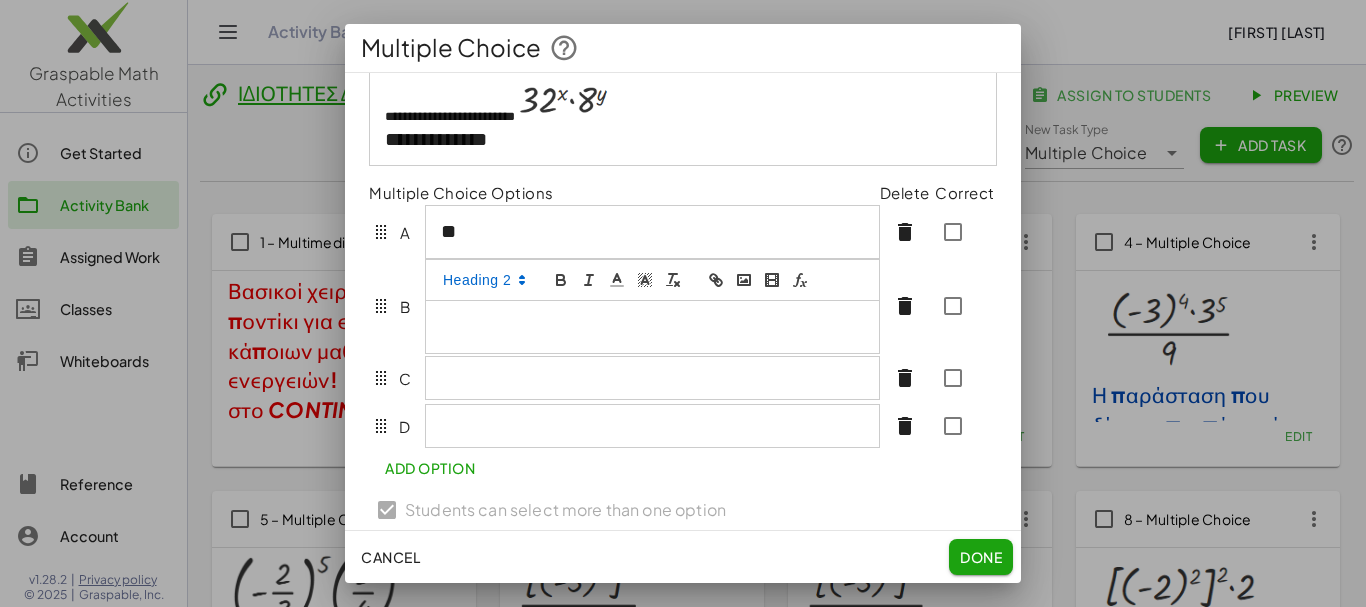 type 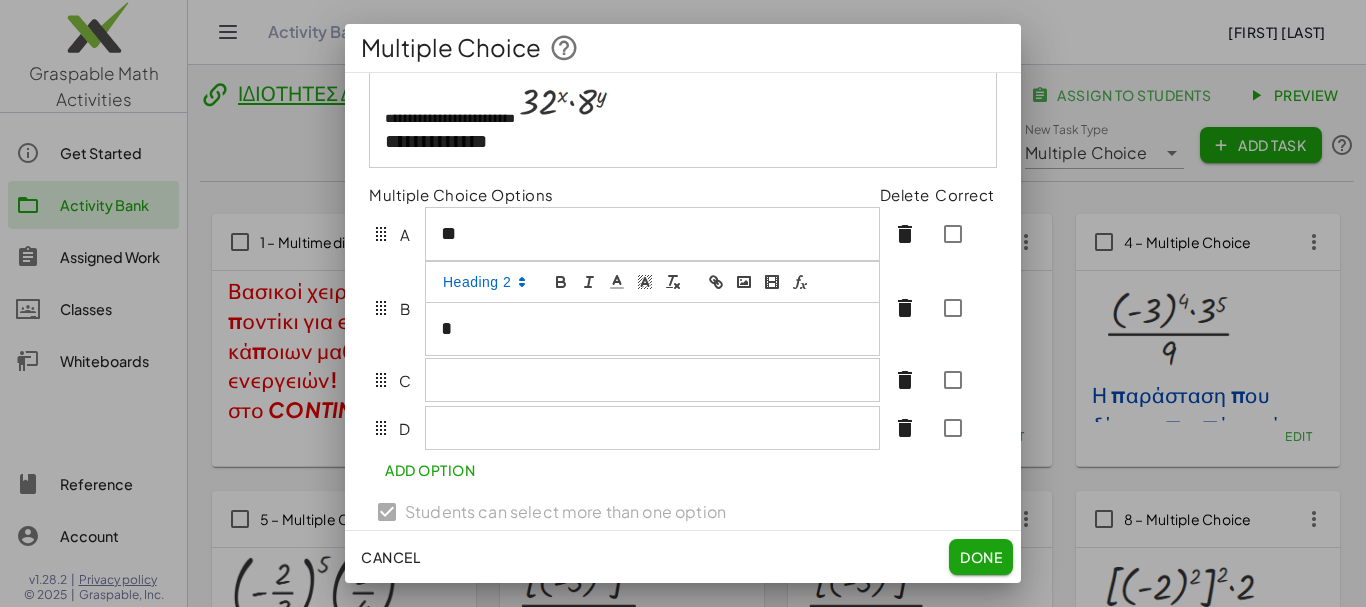 click at bounding box center (652, 380) 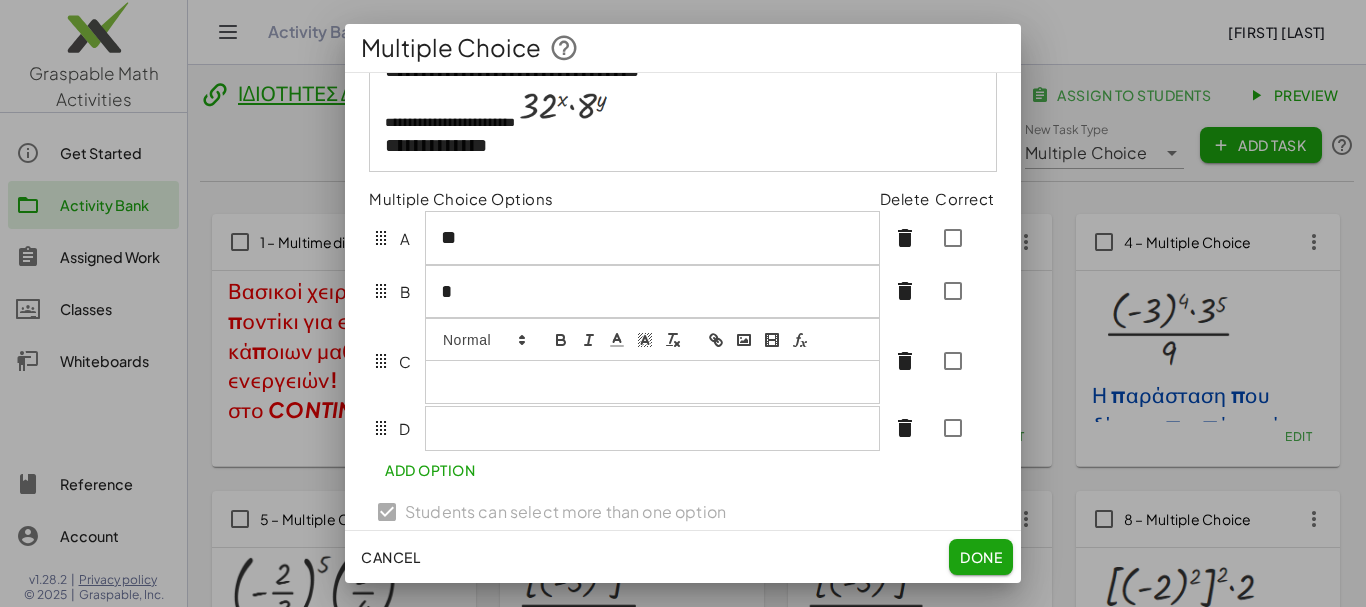 scroll, scrollTop: 108, scrollLeft: 0, axis: vertical 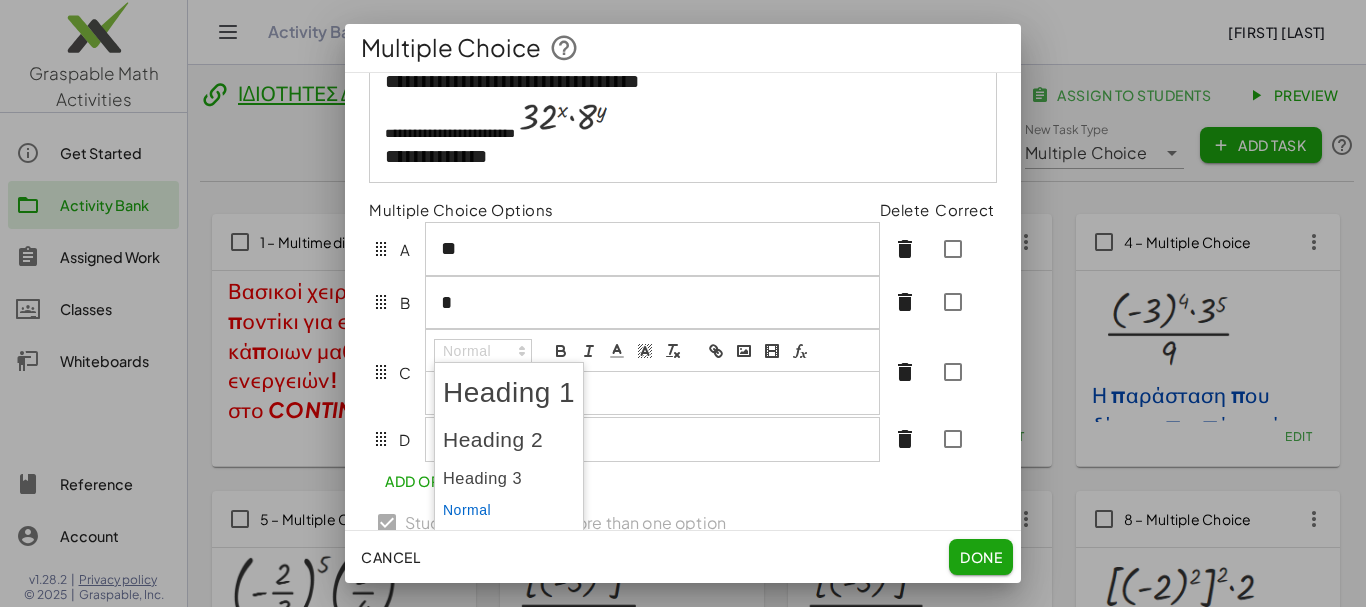 click 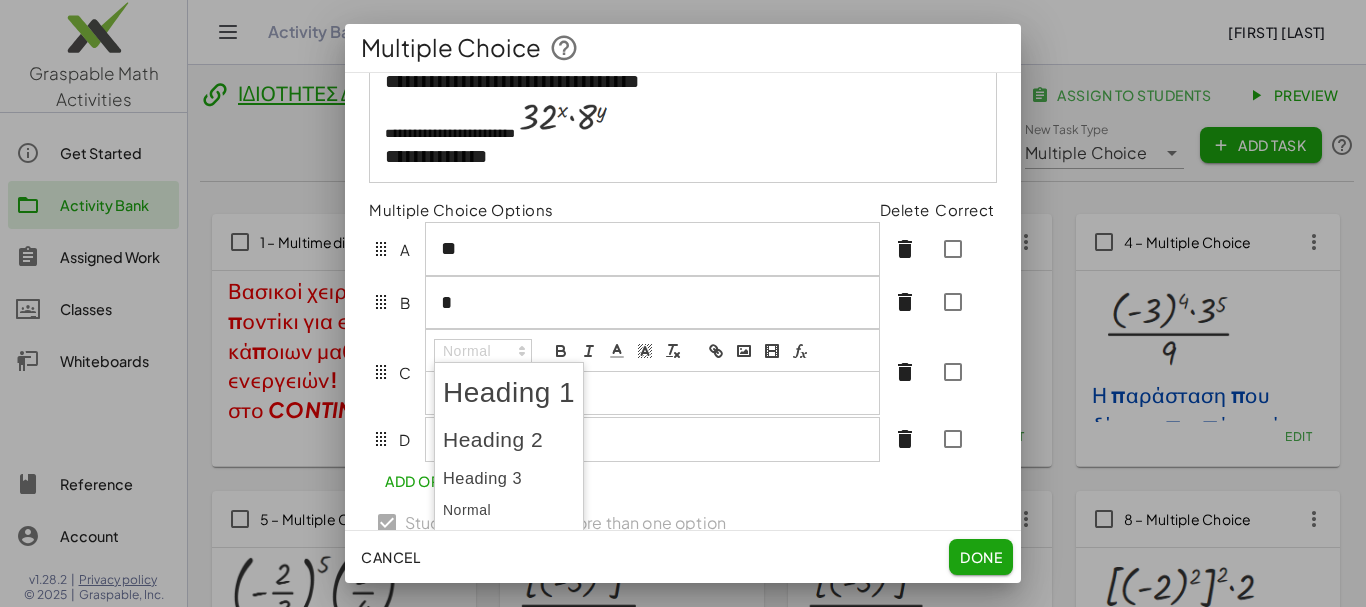 click at bounding box center [509, 440] 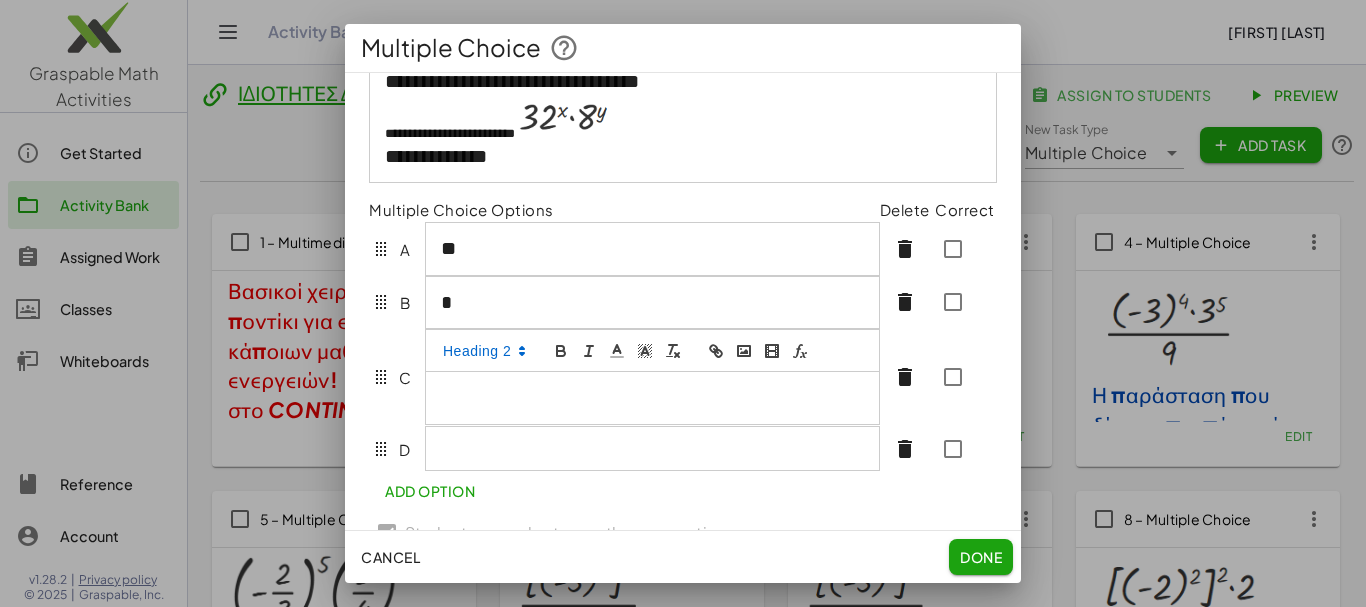 type 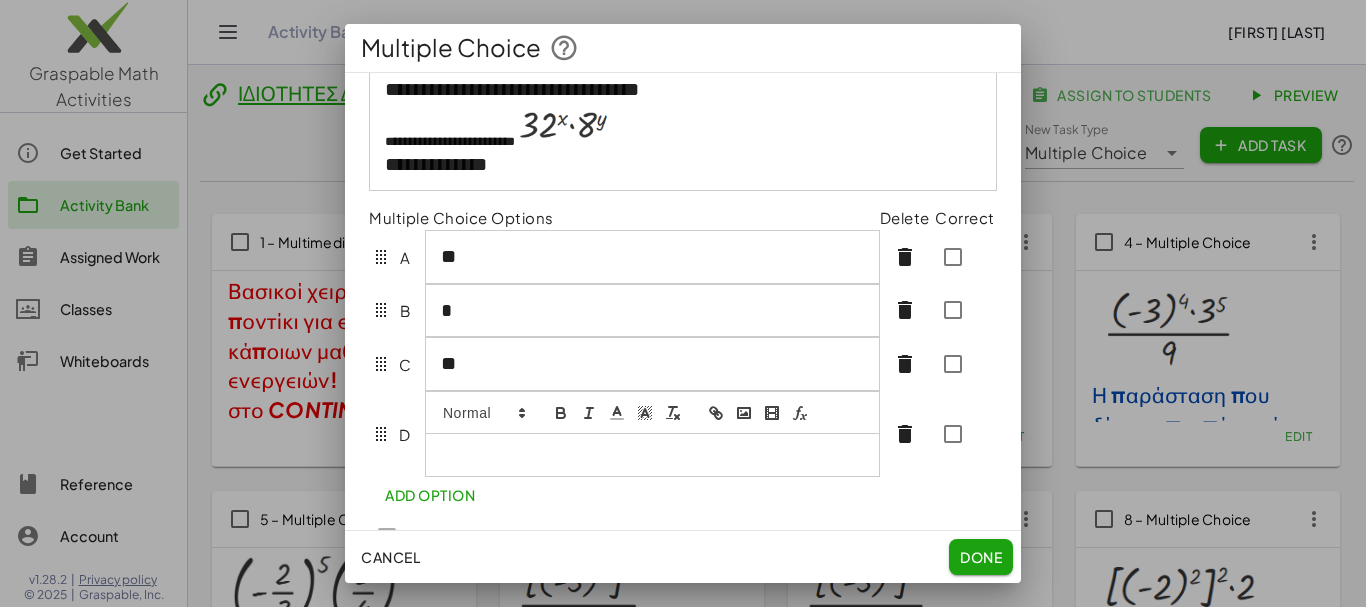 click at bounding box center [652, 455] 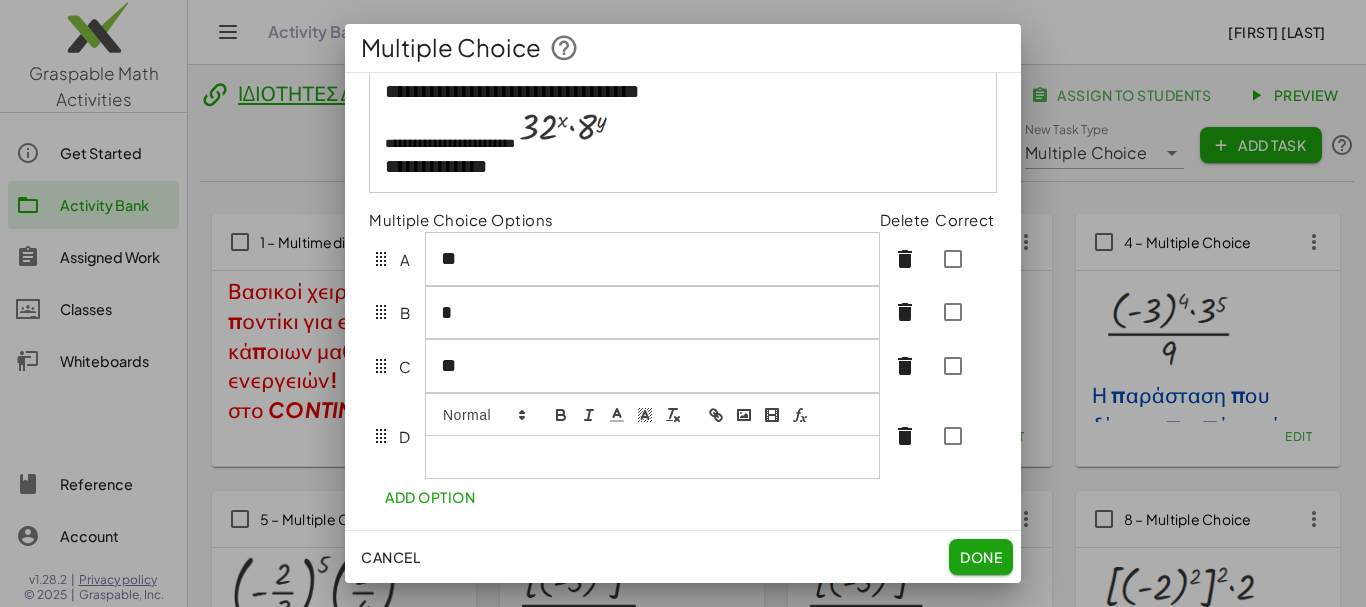 scroll, scrollTop: 91, scrollLeft: 0, axis: vertical 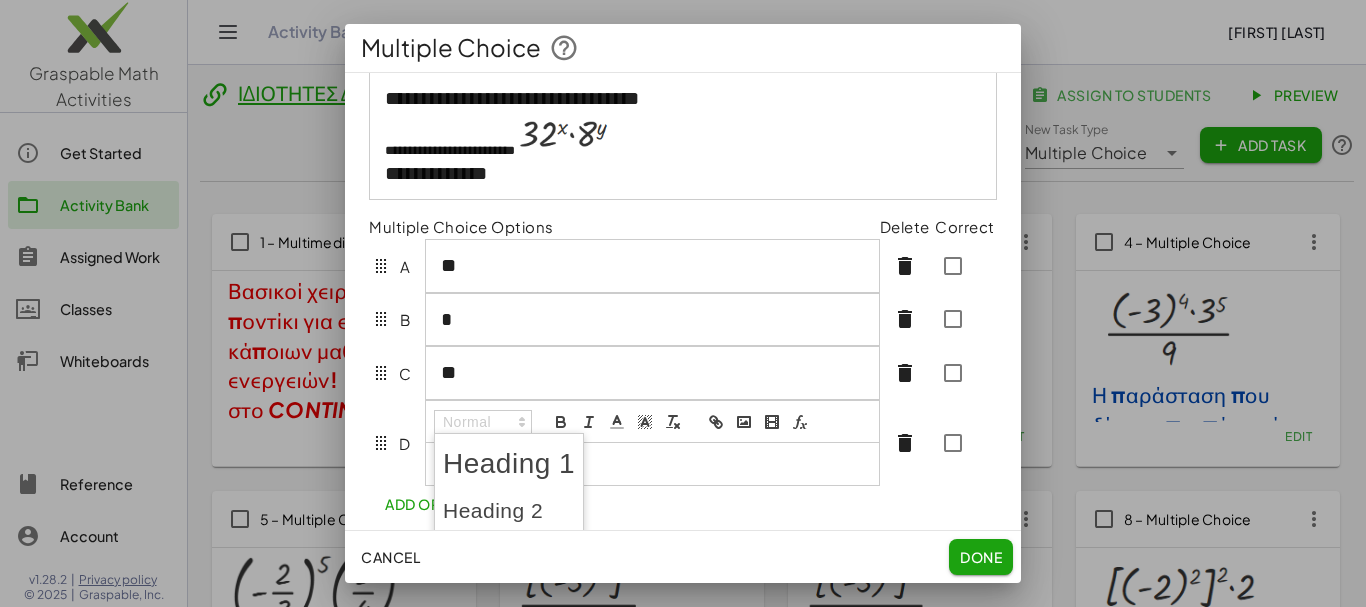 click 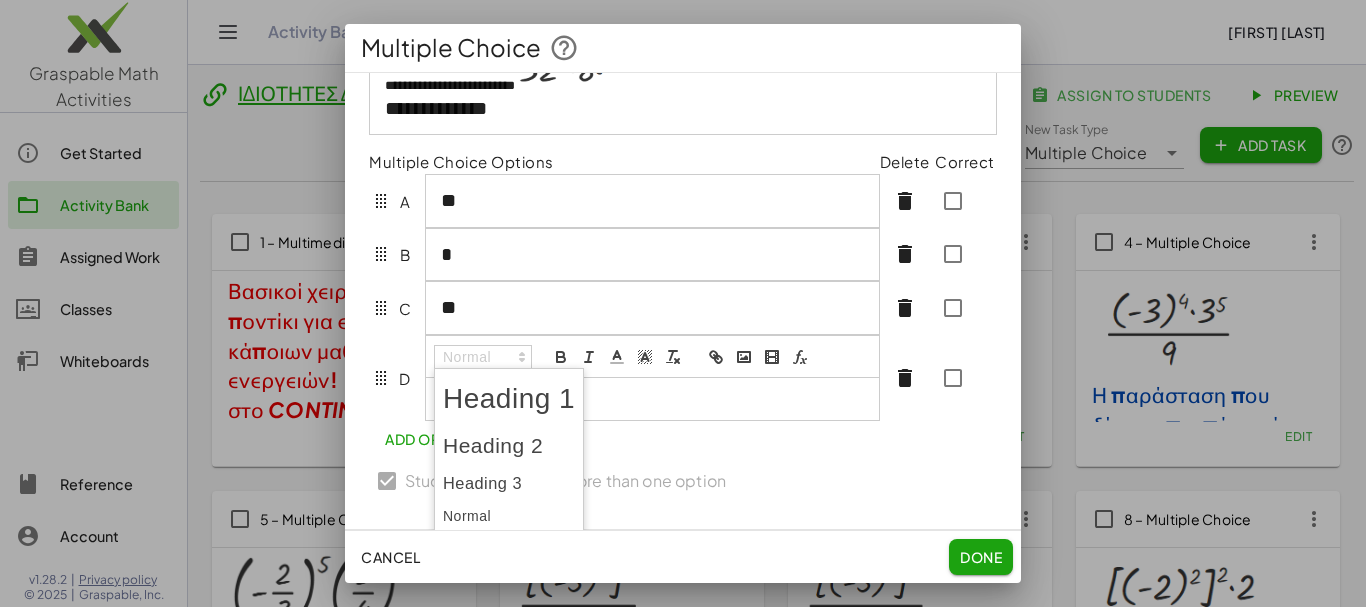 scroll, scrollTop: 191, scrollLeft: 0, axis: vertical 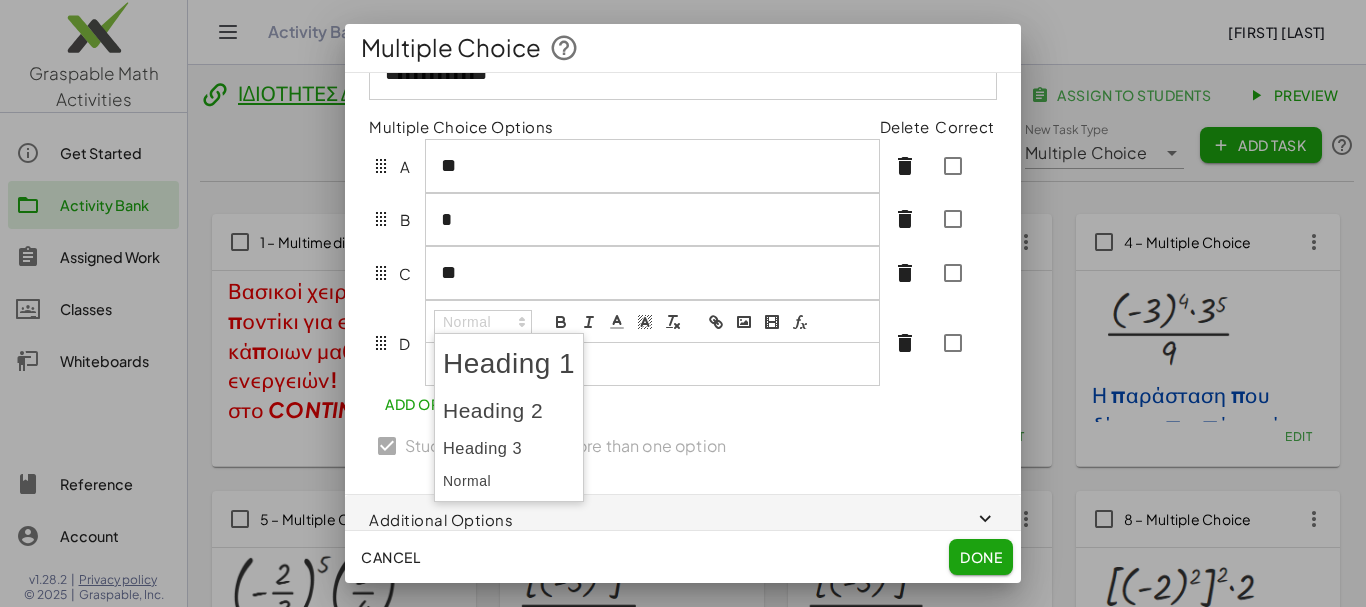 click at bounding box center (509, 411) 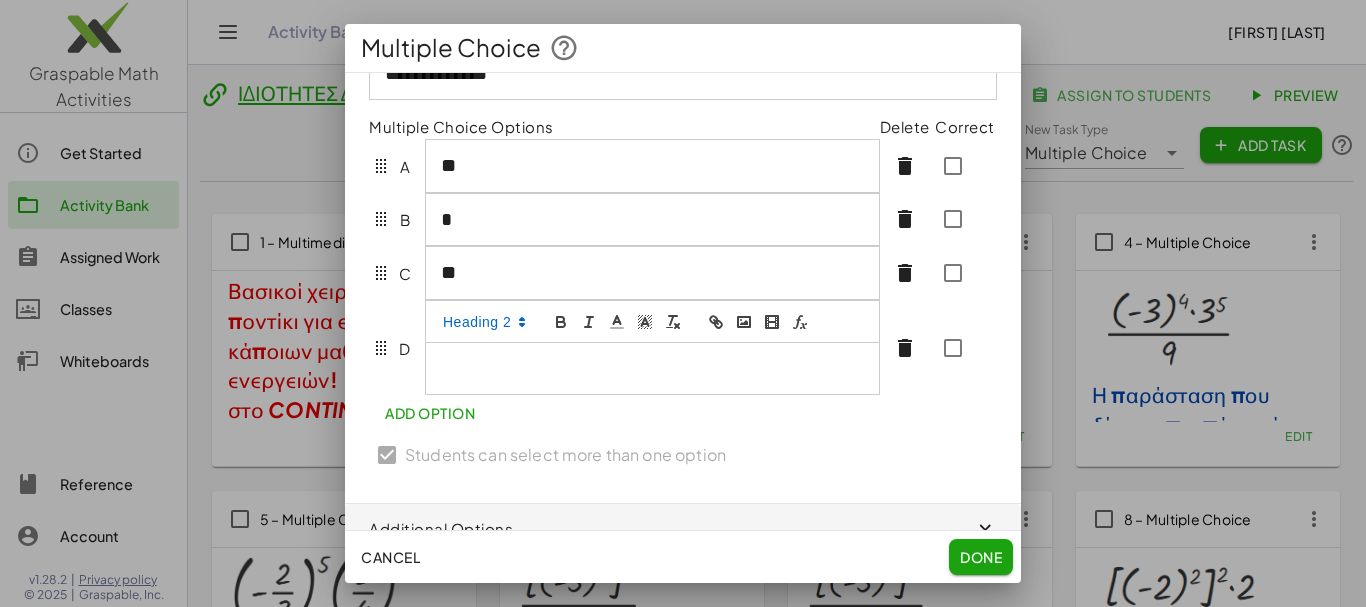 type 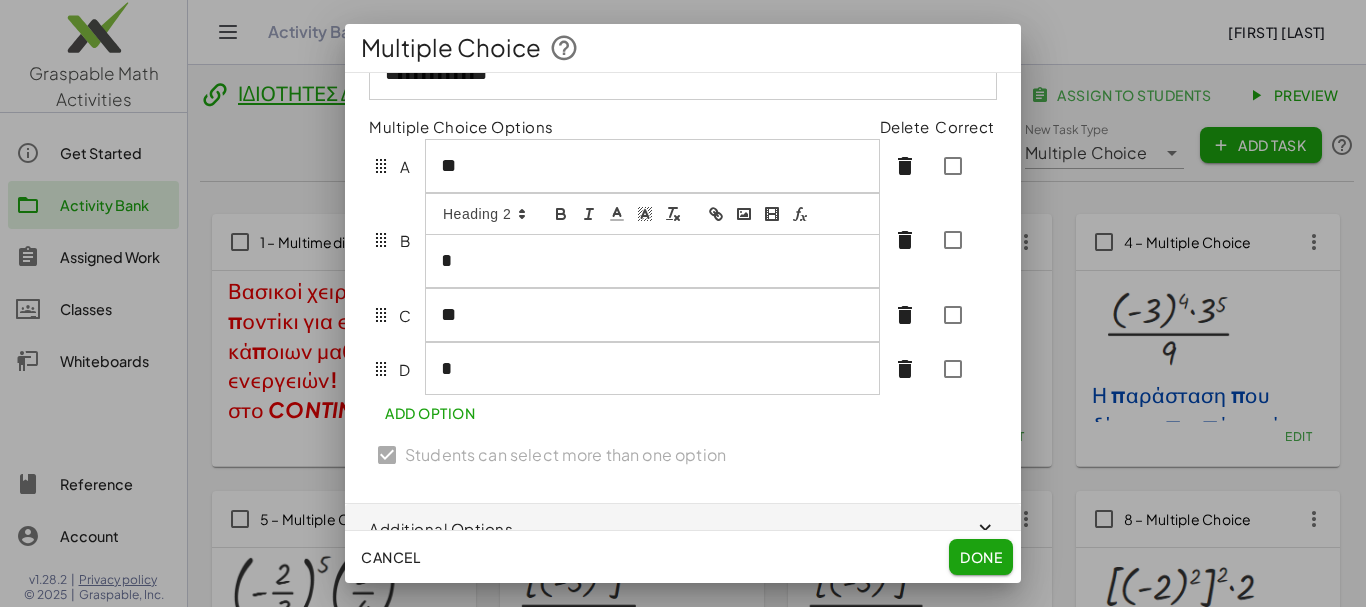 click on "*" at bounding box center [652, 261] 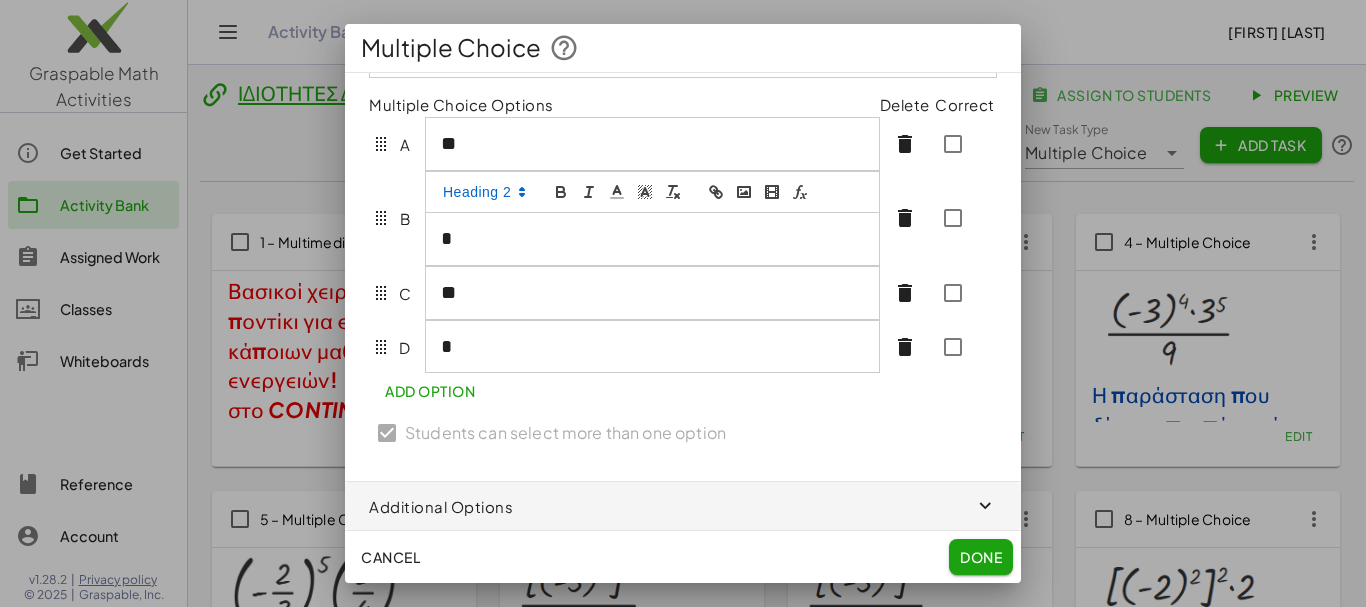 click on "**" at bounding box center (652, 144) 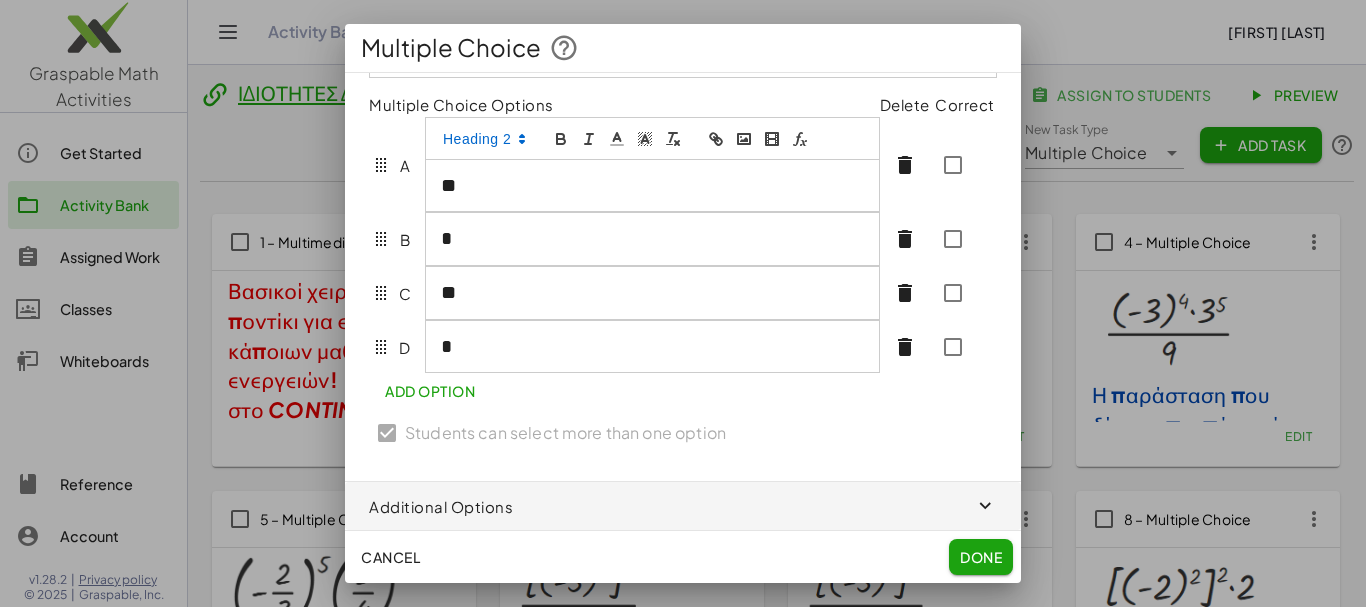 scroll, scrollTop: 238, scrollLeft: 0, axis: vertical 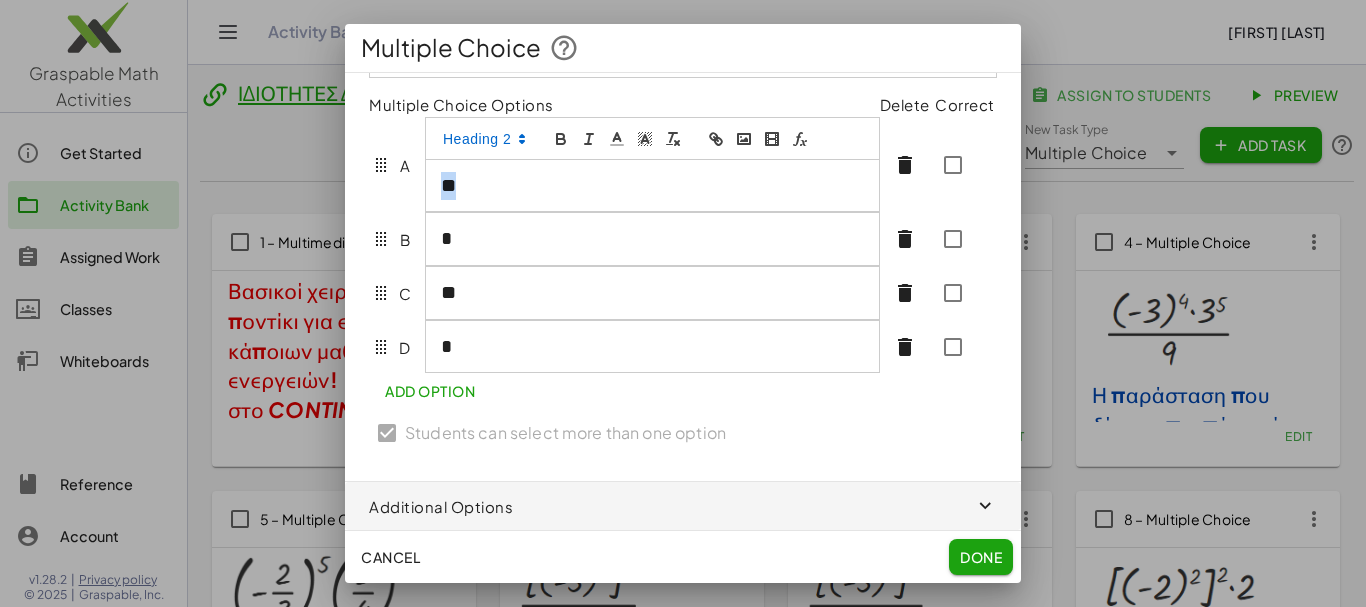 drag, startPoint x: 439, startPoint y: 174, endPoint x: 471, endPoint y: 184, distance: 33.526108 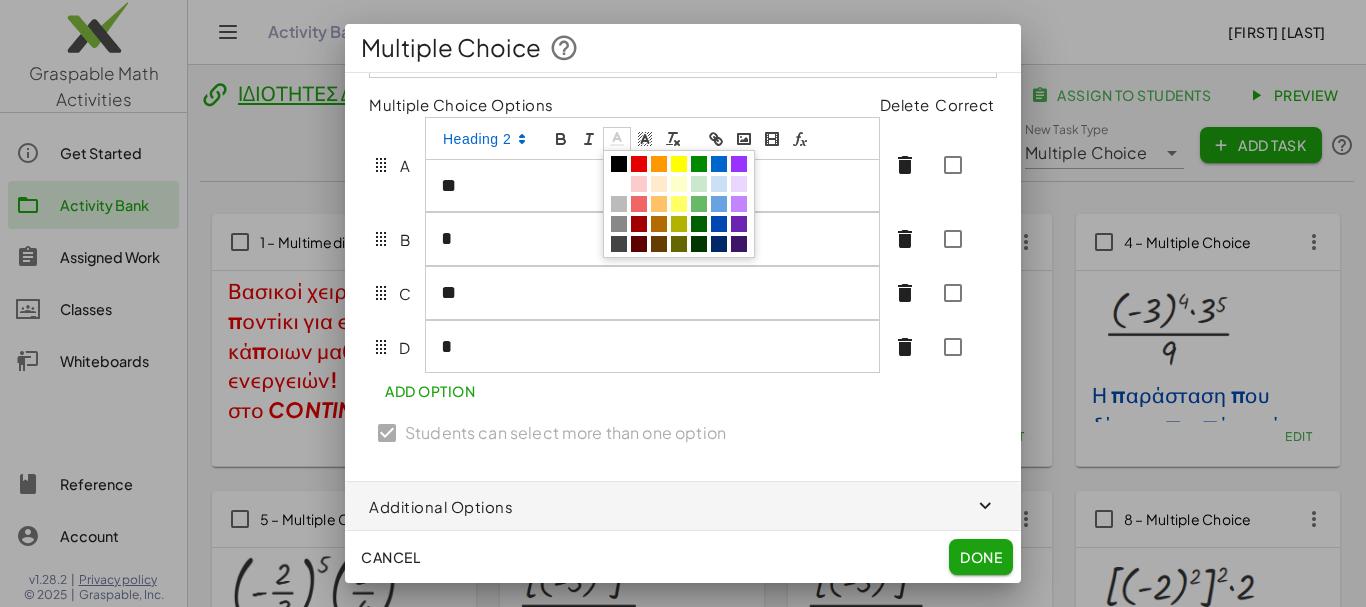 click 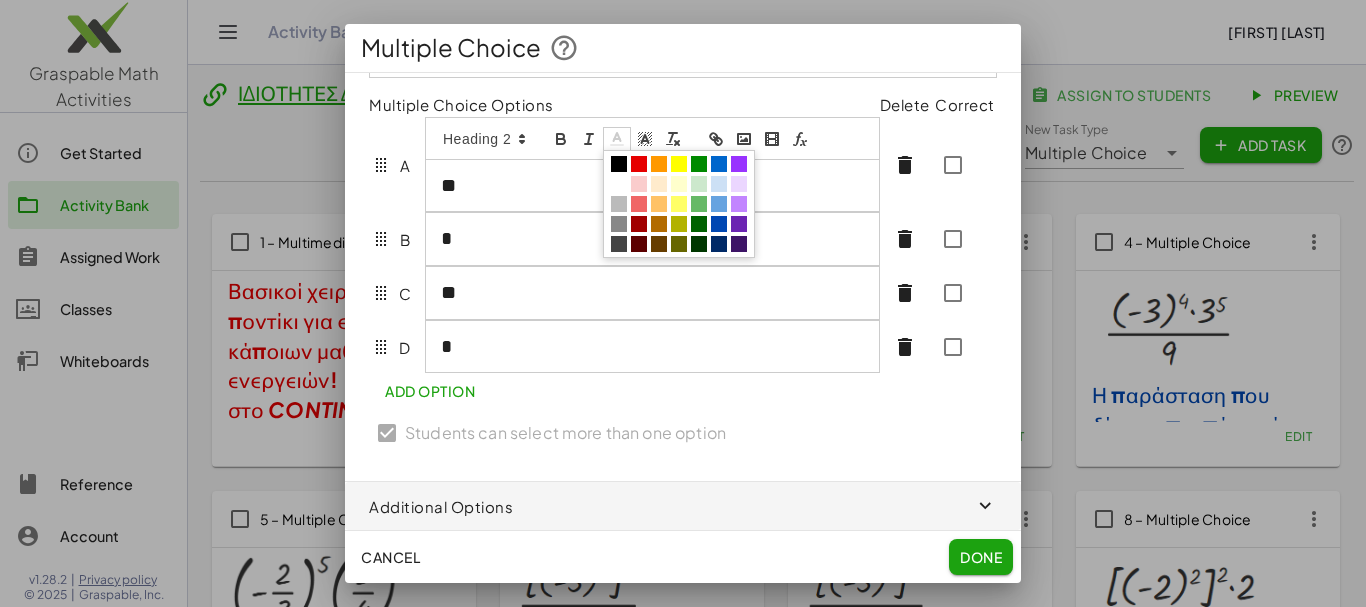 click at bounding box center (639, 164) 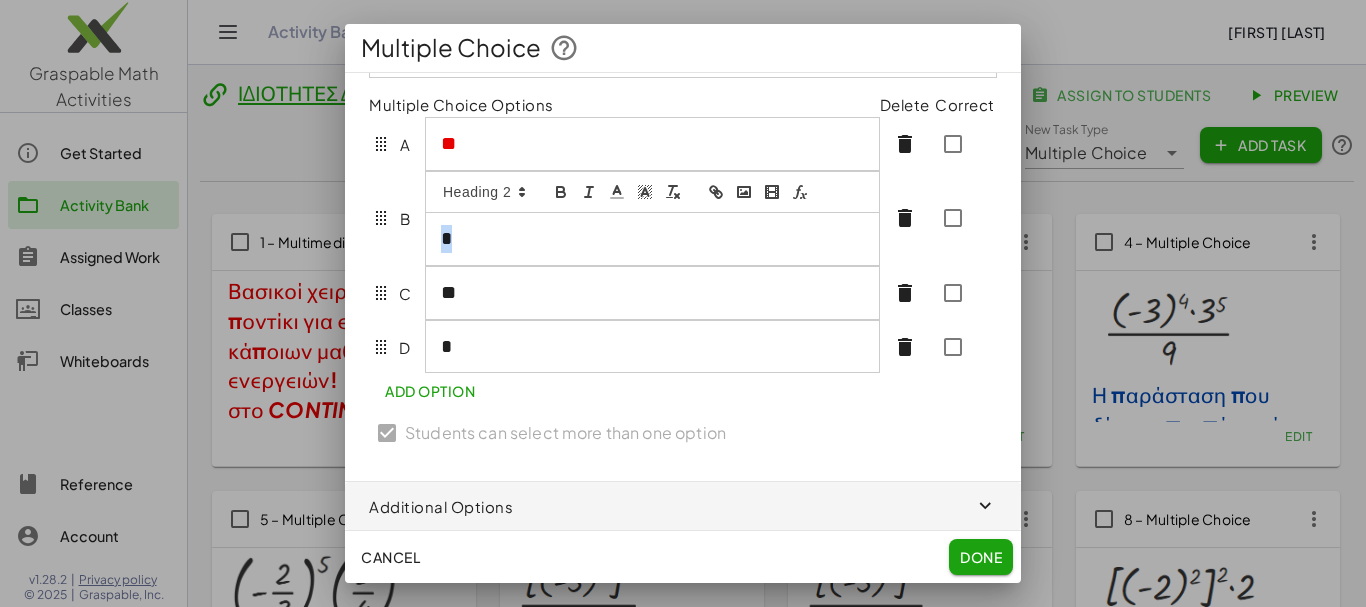 scroll, scrollTop: 221, scrollLeft: 0, axis: vertical 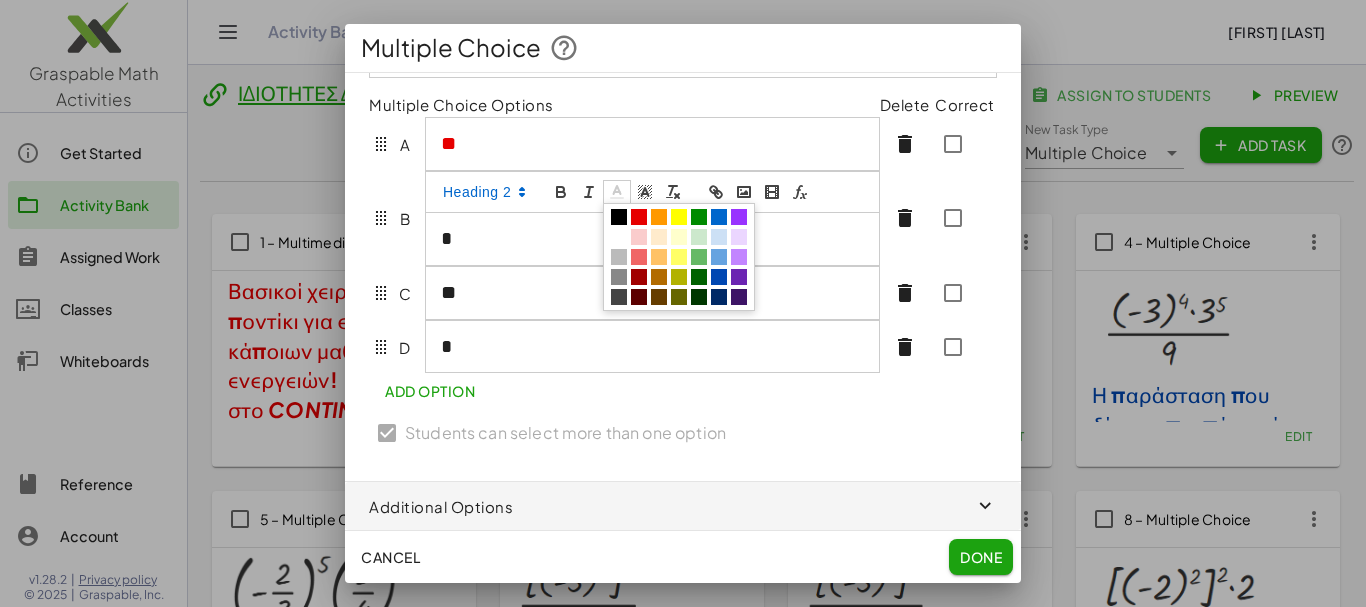 click 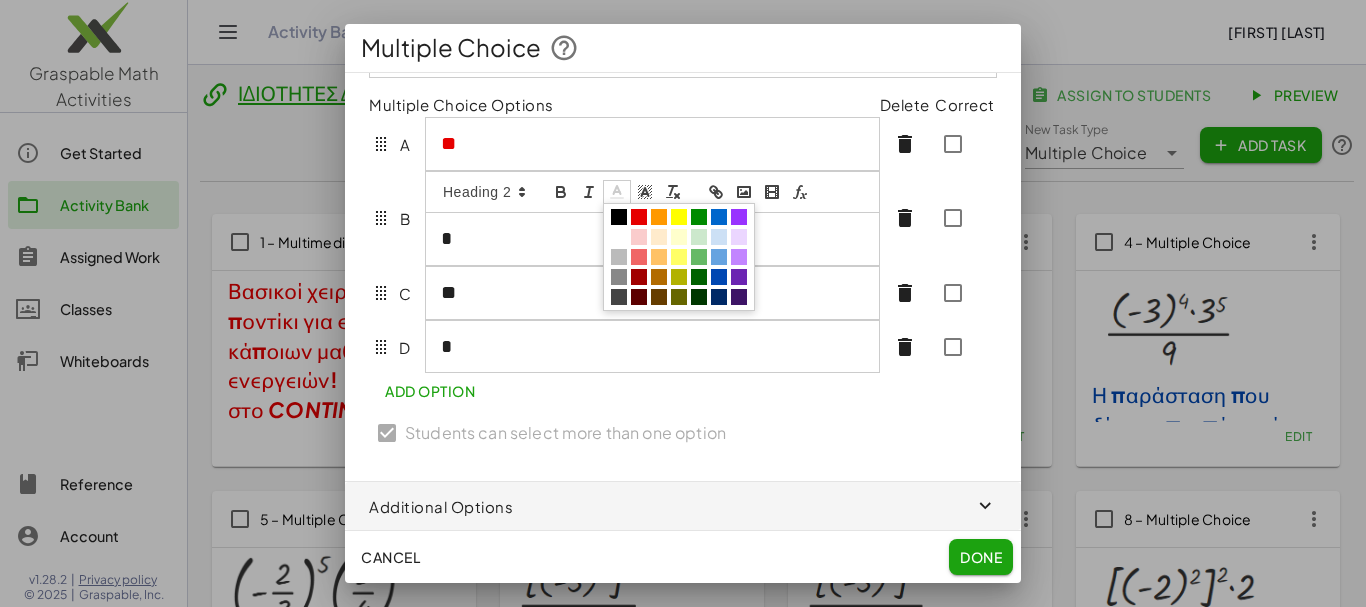 drag, startPoint x: 642, startPoint y: 238, endPoint x: 619, endPoint y: 243, distance: 23.537205 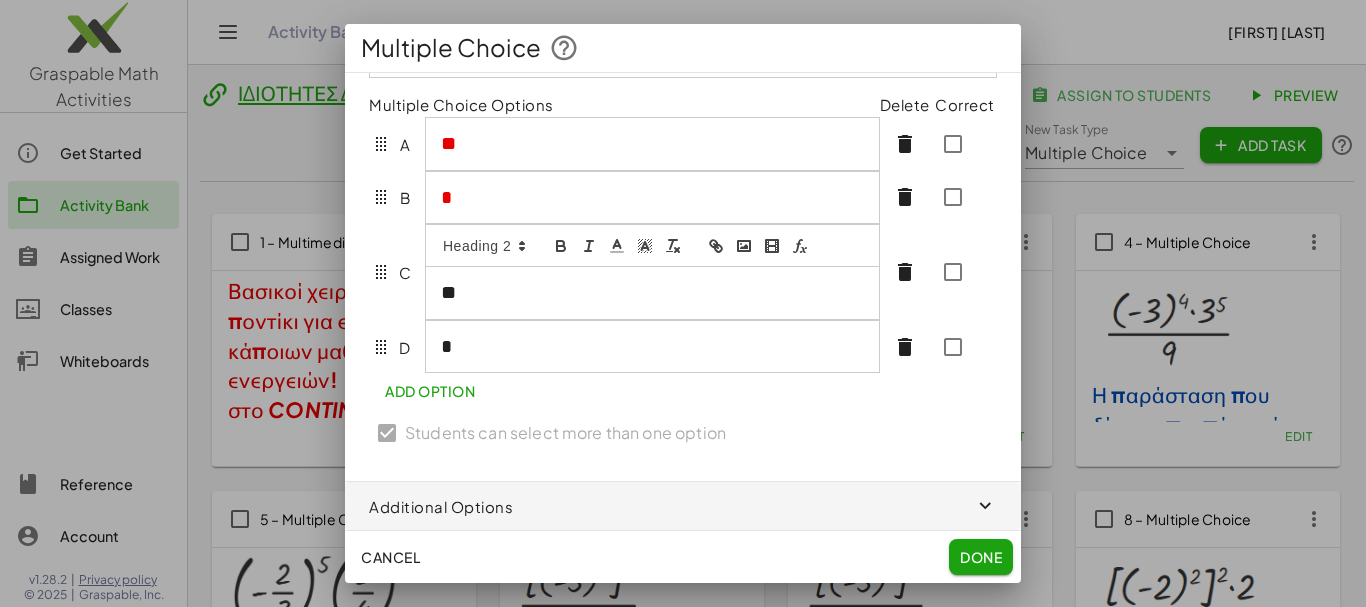 scroll, scrollTop: 204, scrollLeft: 0, axis: vertical 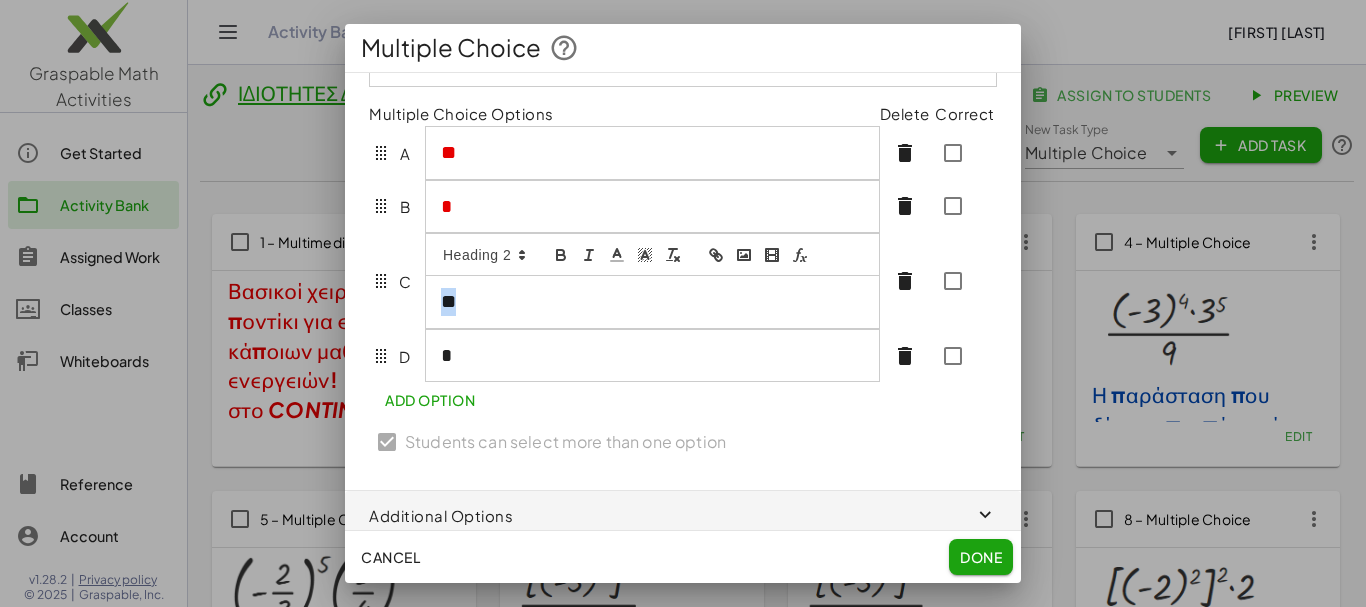 drag, startPoint x: 438, startPoint y: 313, endPoint x: 472, endPoint y: 315, distance: 34.058773 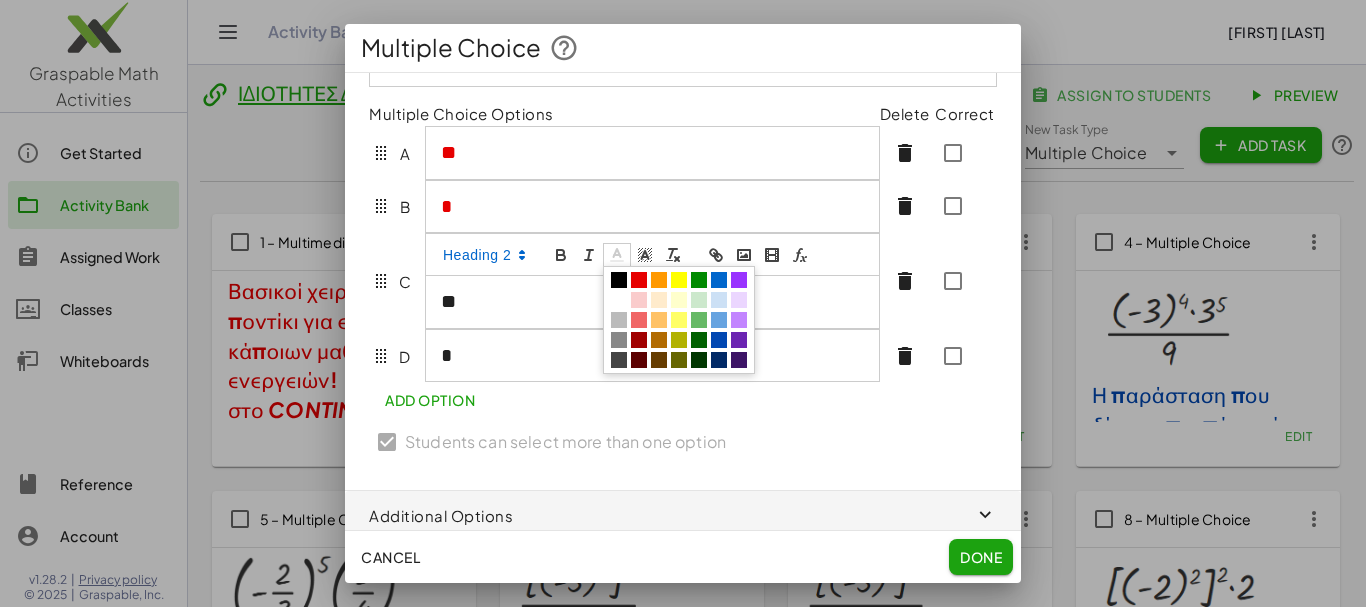 click at bounding box center [617, 255] 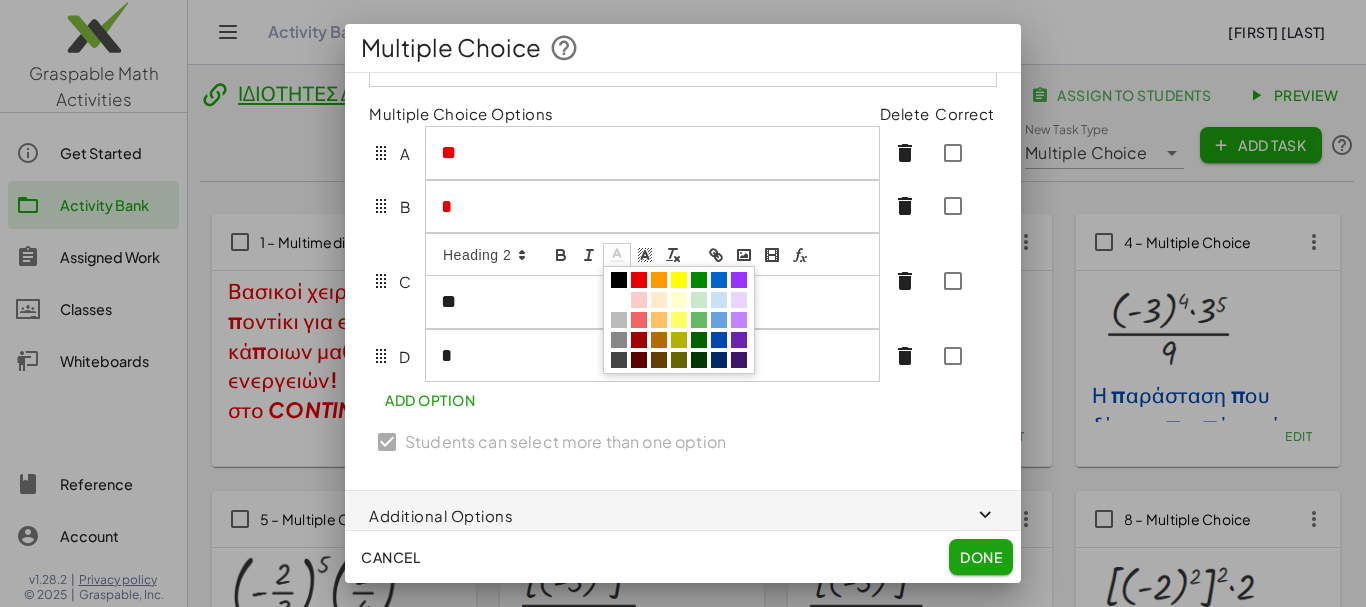 click at bounding box center (639, 280) 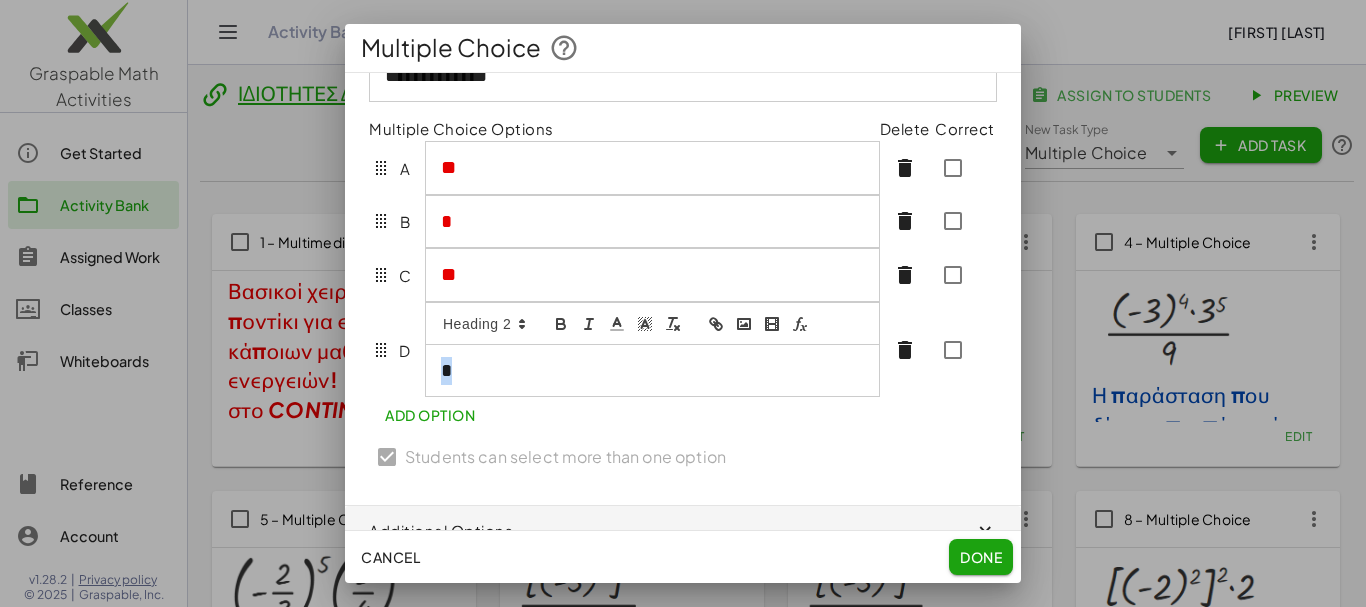 scroll, scrollTop: 187, scrollLeft: 0, axis: vertical 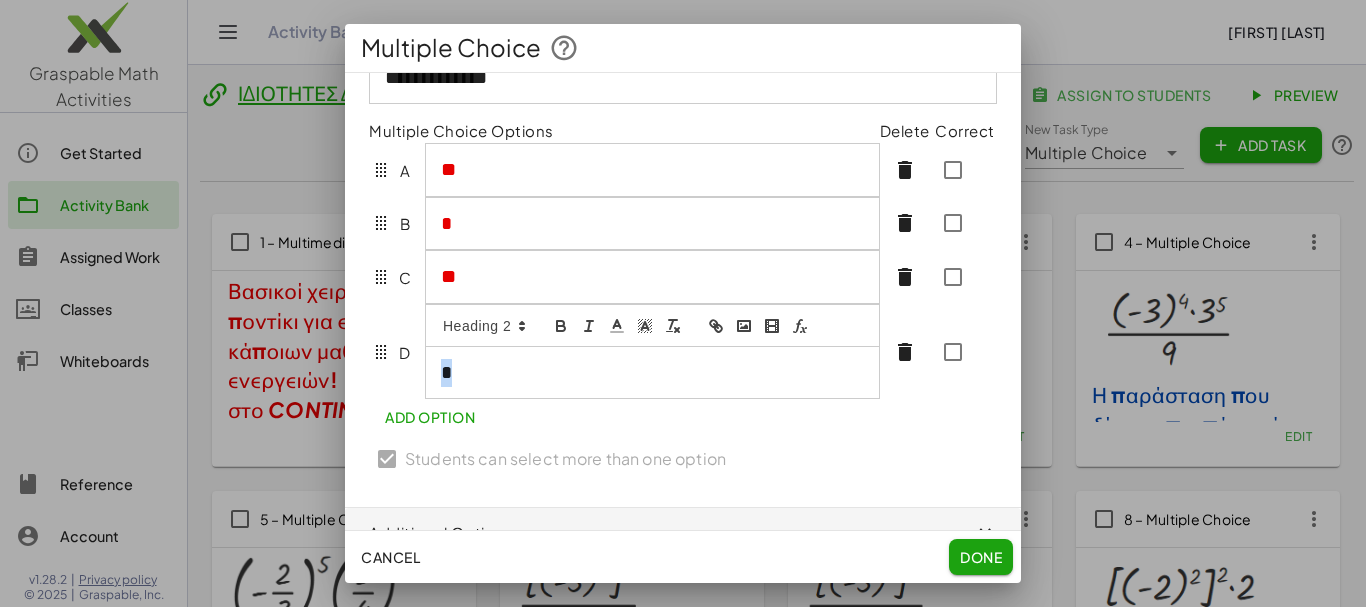 drag, startPoint x: 441, startPoint y: 386, endPoint x: 465, endPoint y: 387, distance: 24.020824 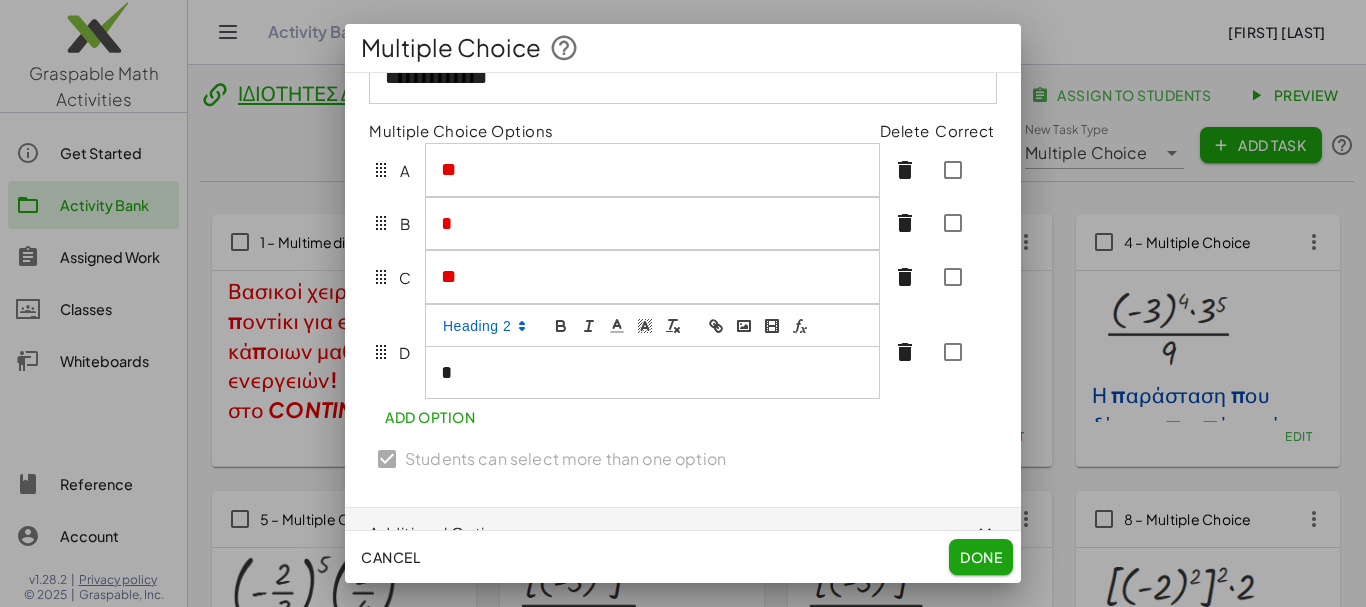 click 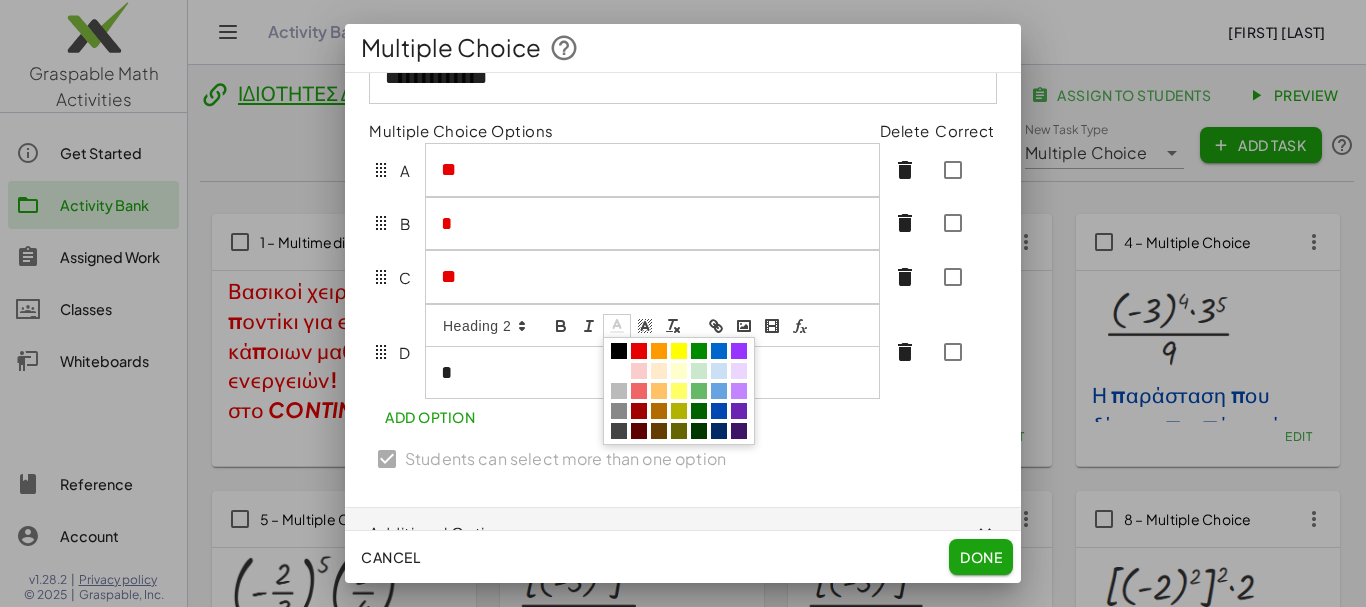 click at bounding box center (639, 351) 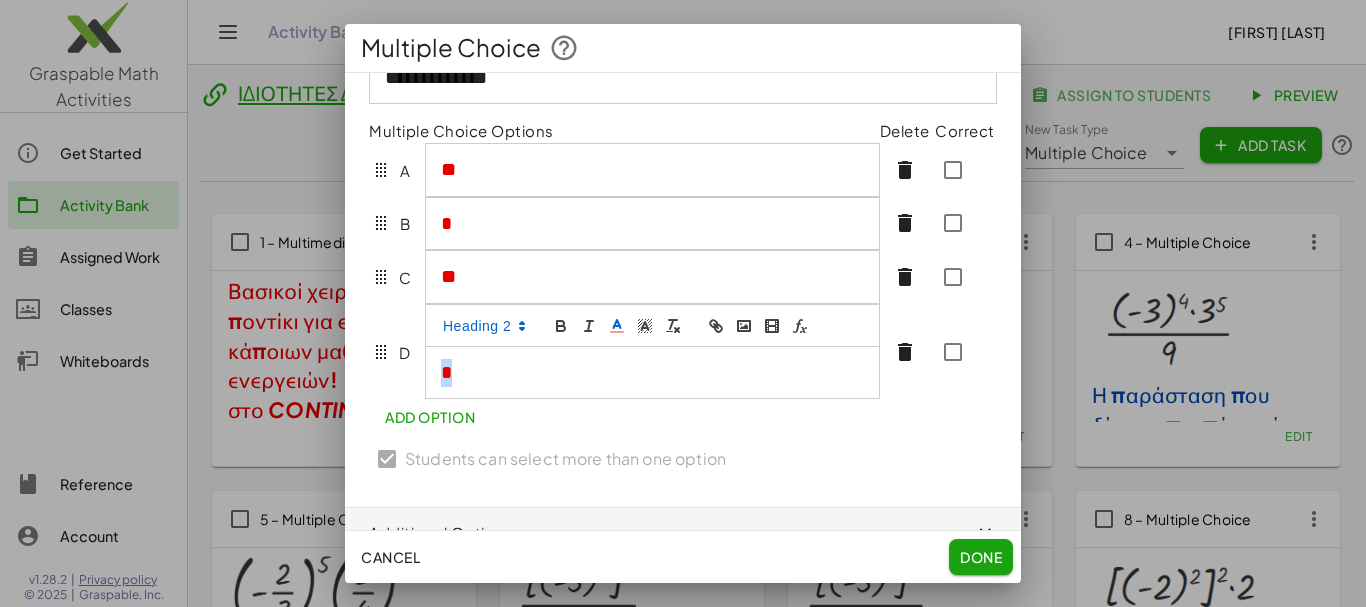 scroll, scrollTop: 170, scrollLeft: 0, axis: vertical 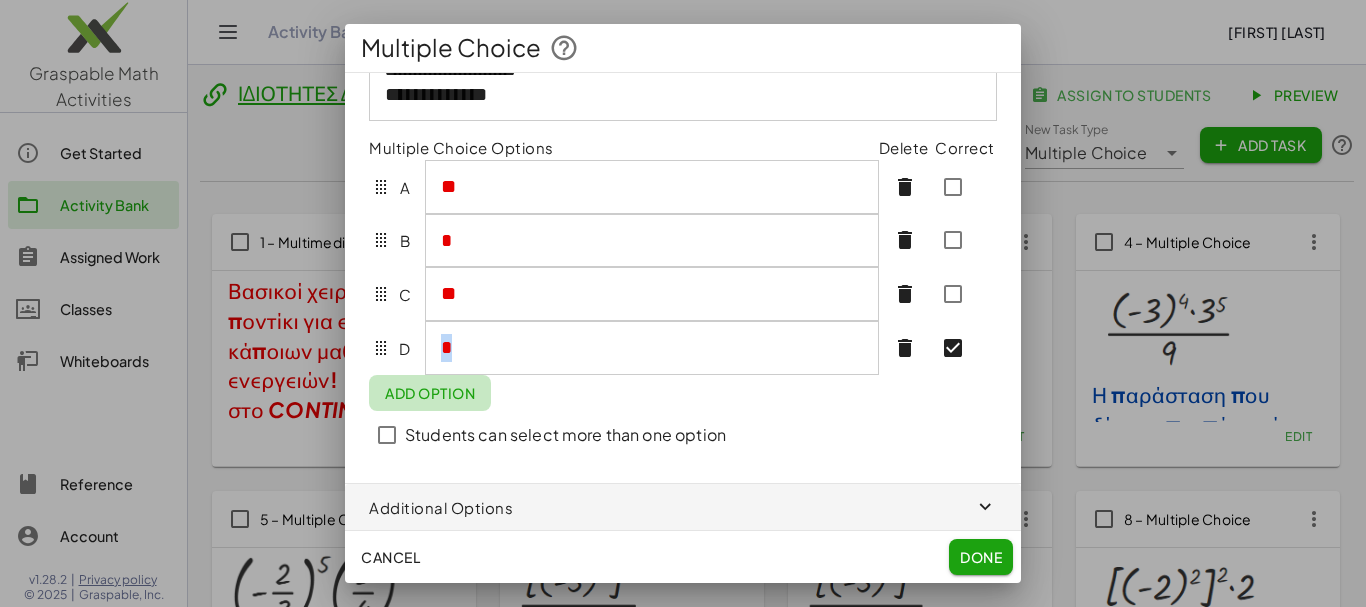 click on "Add Option" 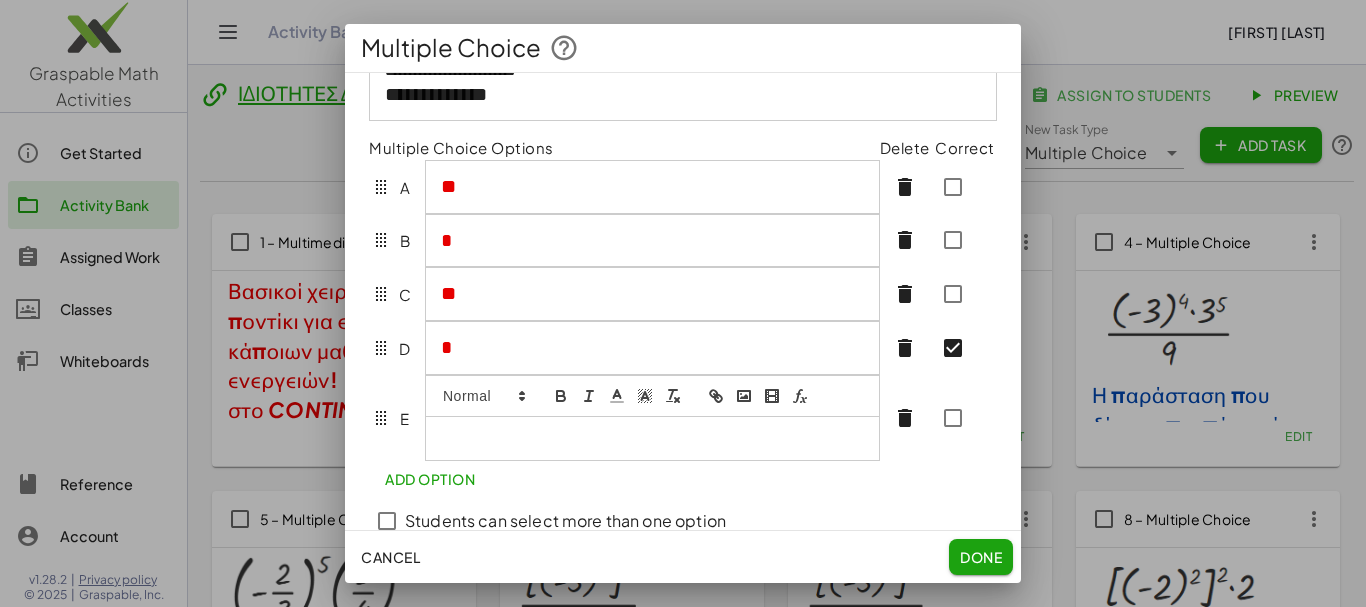 scroll, scrollTop: 210, scrollLeft: 0, axis: vertical 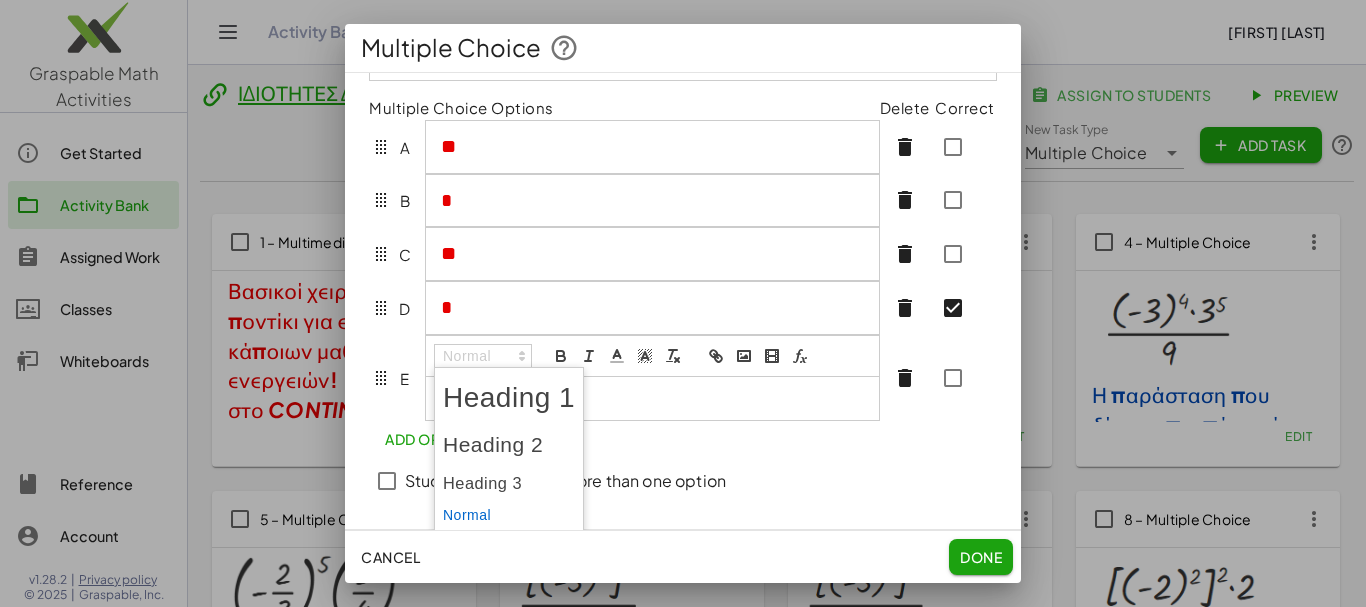 click 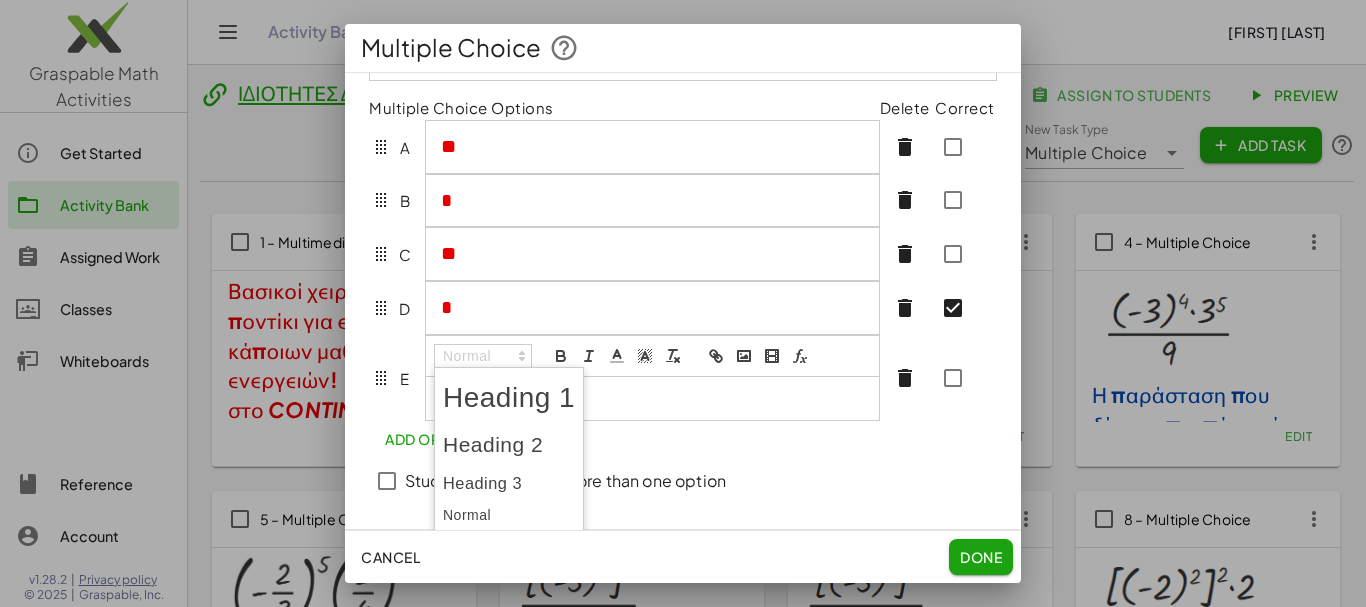 click at bounding box center [509, 445] 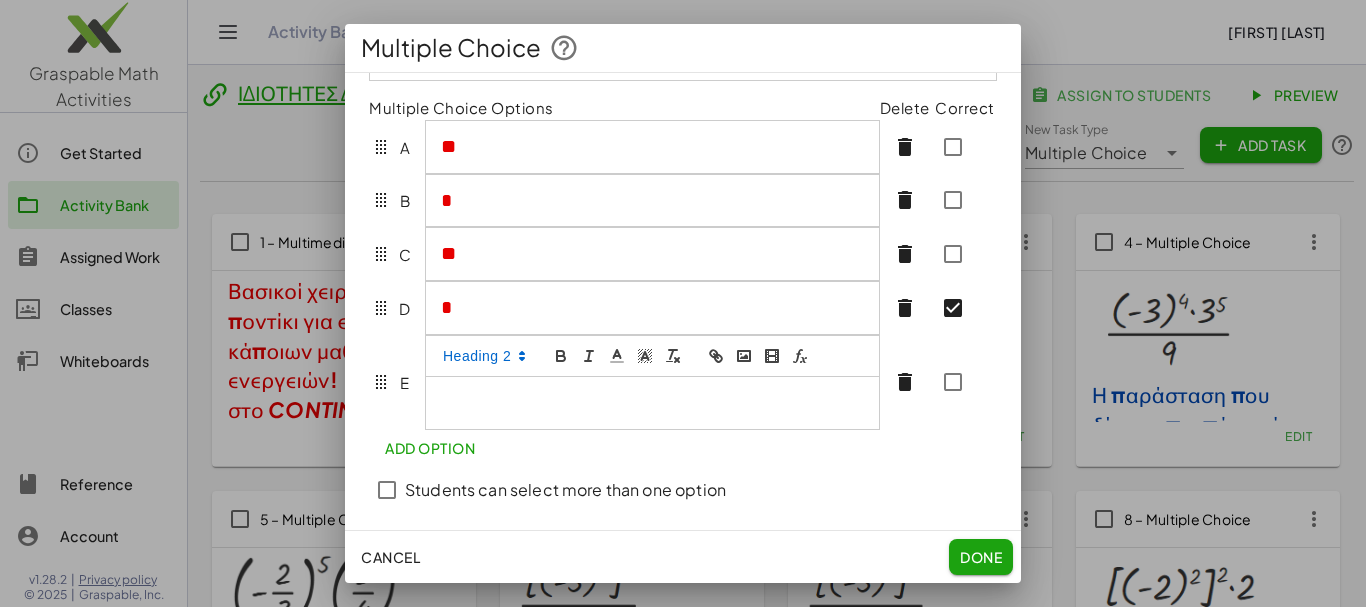 type 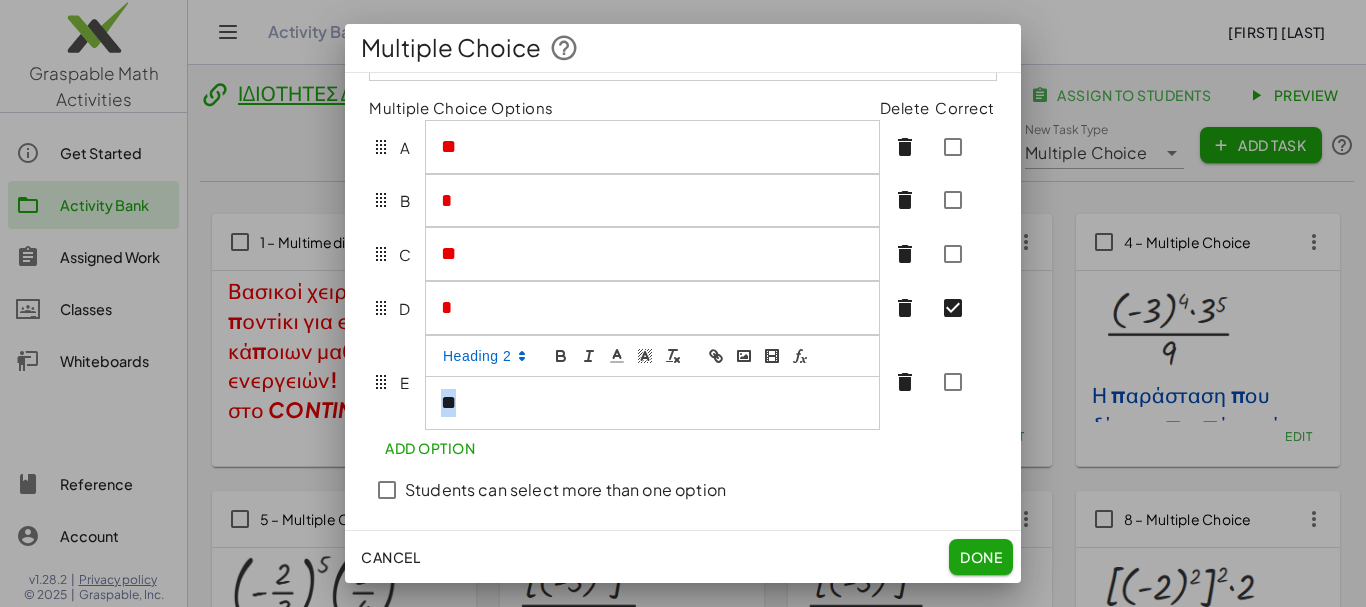drag, startPoint x: 440, startPoint y: 430, endPoint x: 480, endPoint y: 428, distance: 40.04997 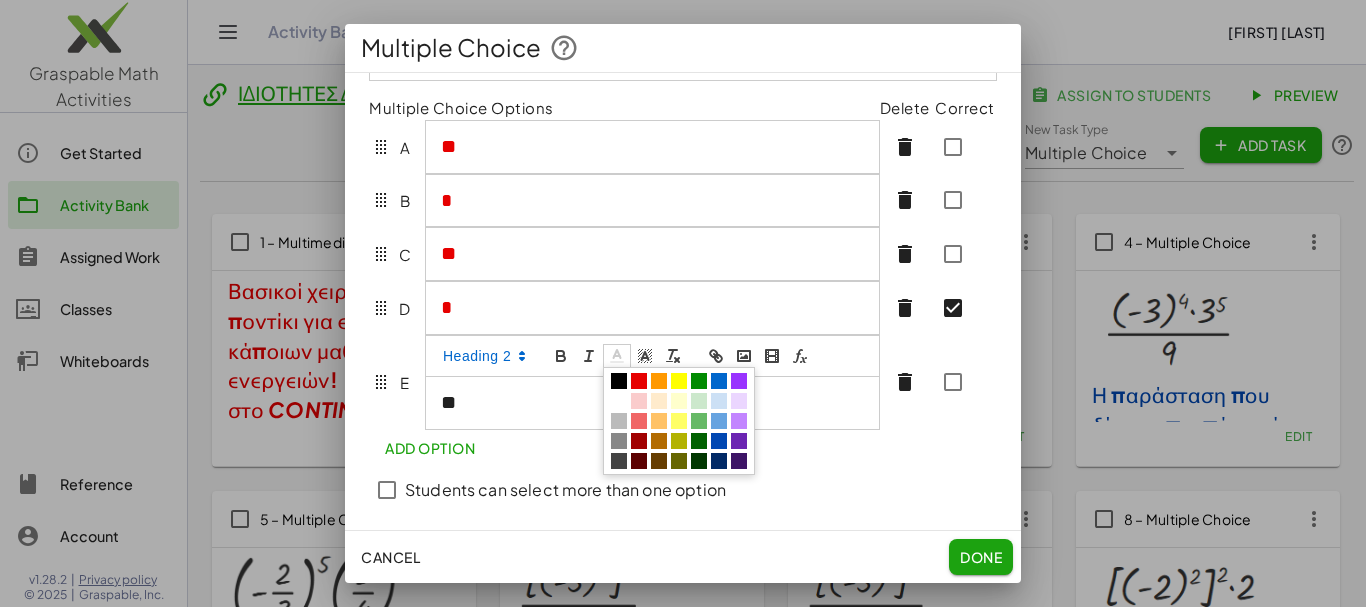 click 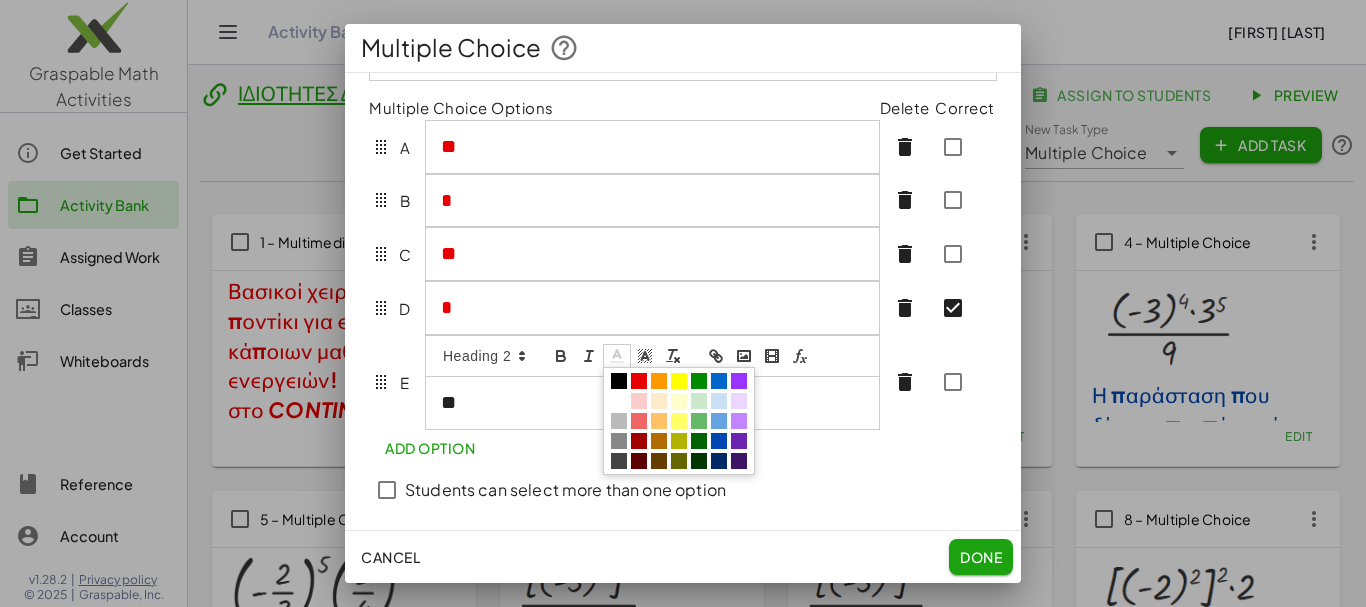 click at bounding box center [639, 381] 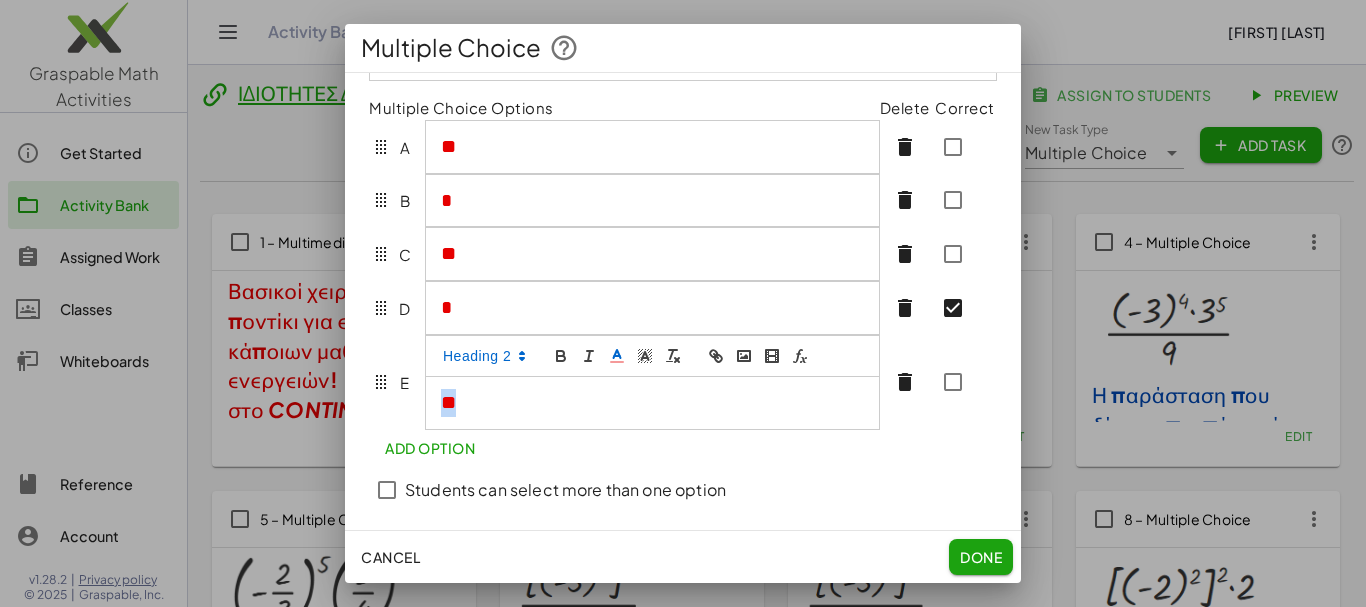 click on "**" at bounding box center (643, 403) 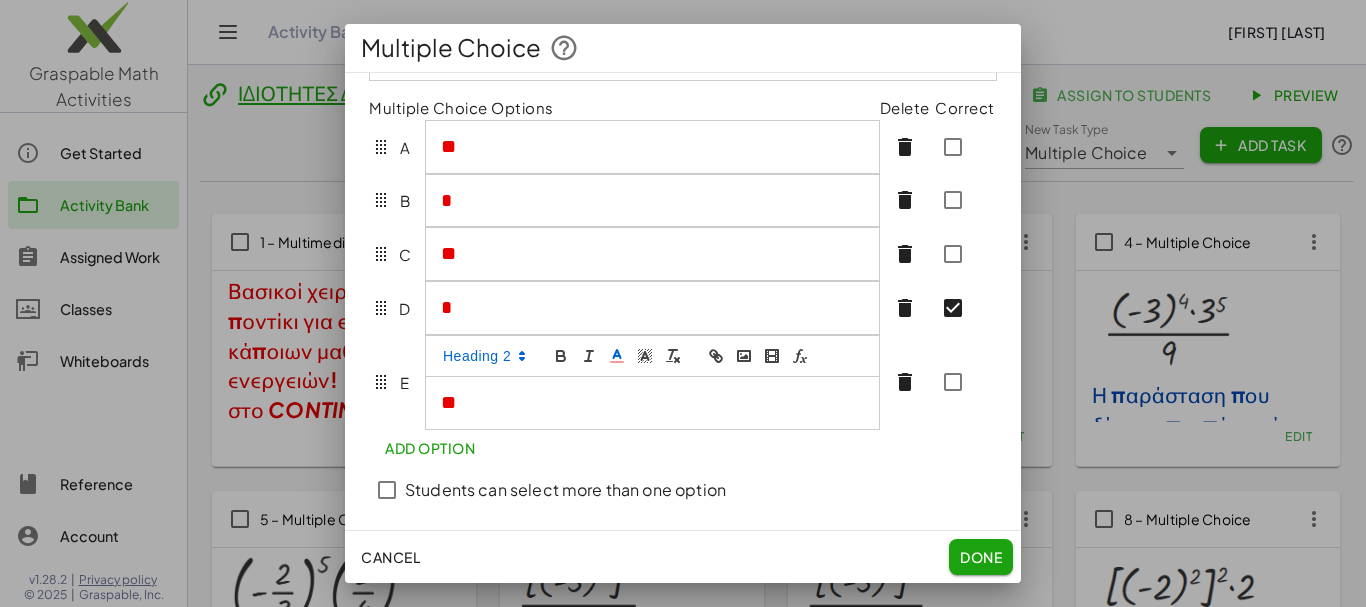 scroll, scrollTop: 292, scrollLeft: 0, axis: vertical 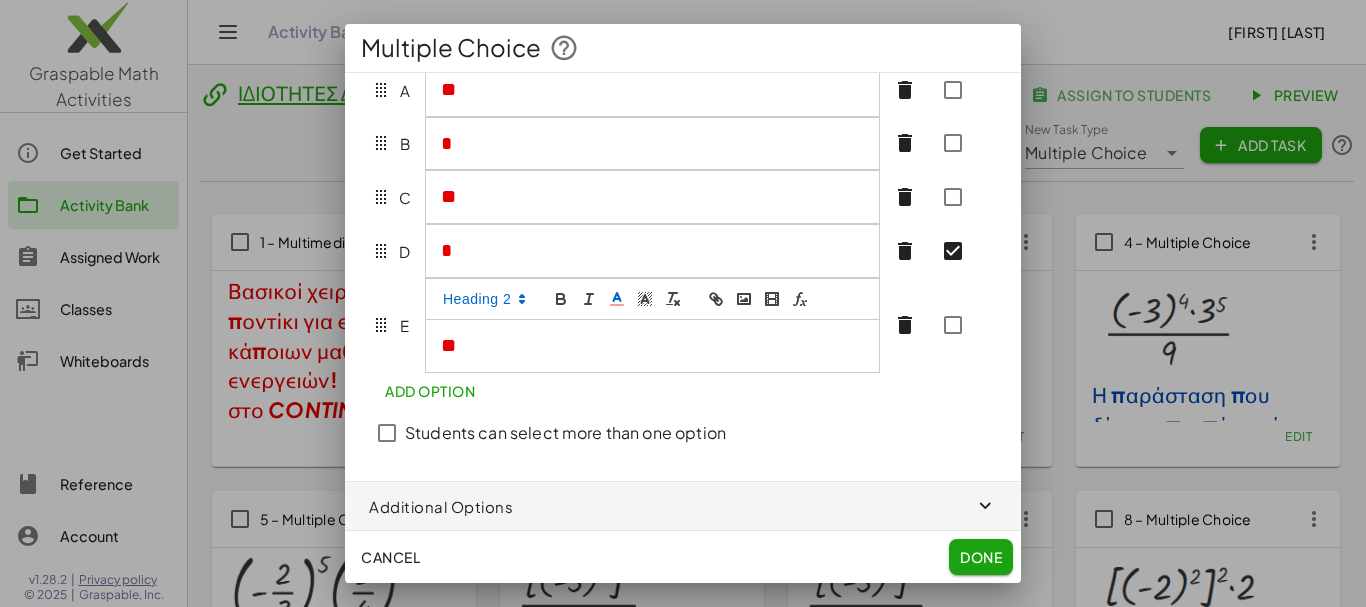 click on "Done" 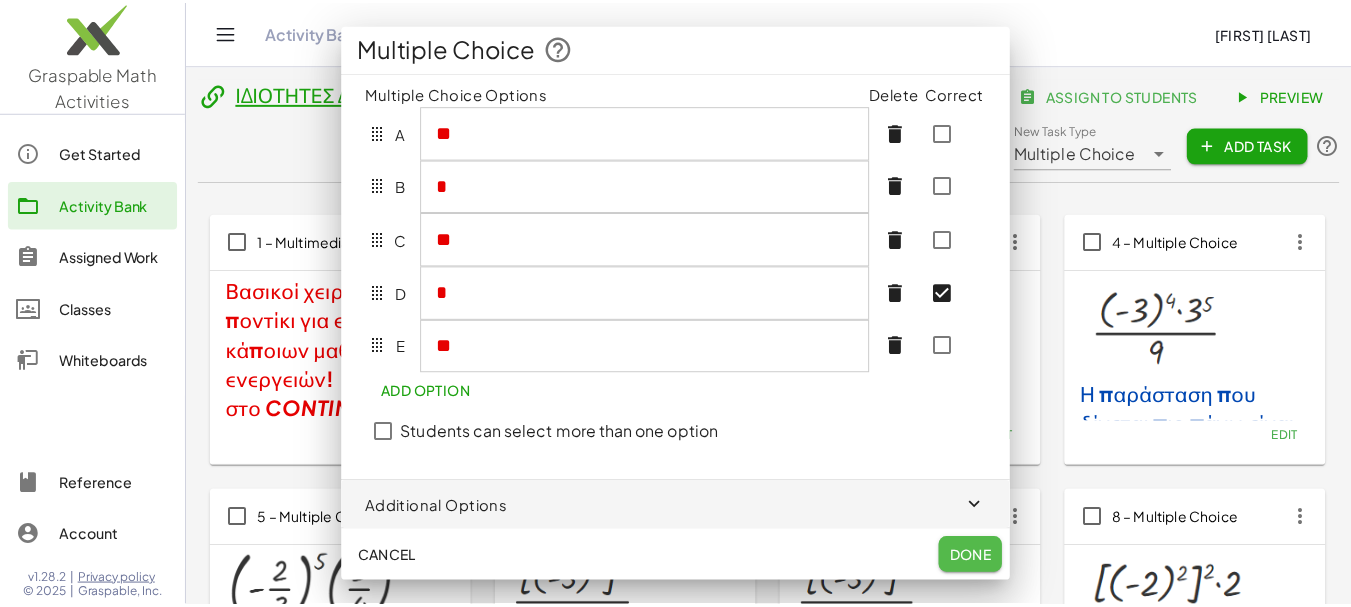 scroll, scrollTop: 250, scrollLeft: 0, axis: vertical 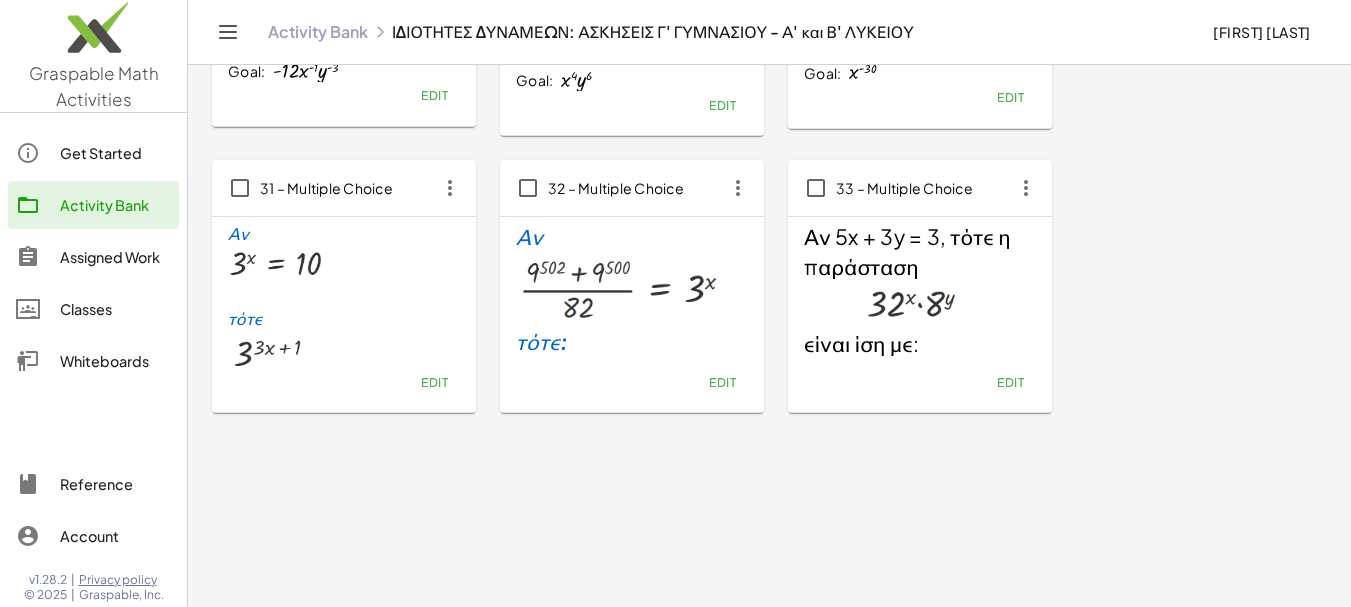 click on "Edit" 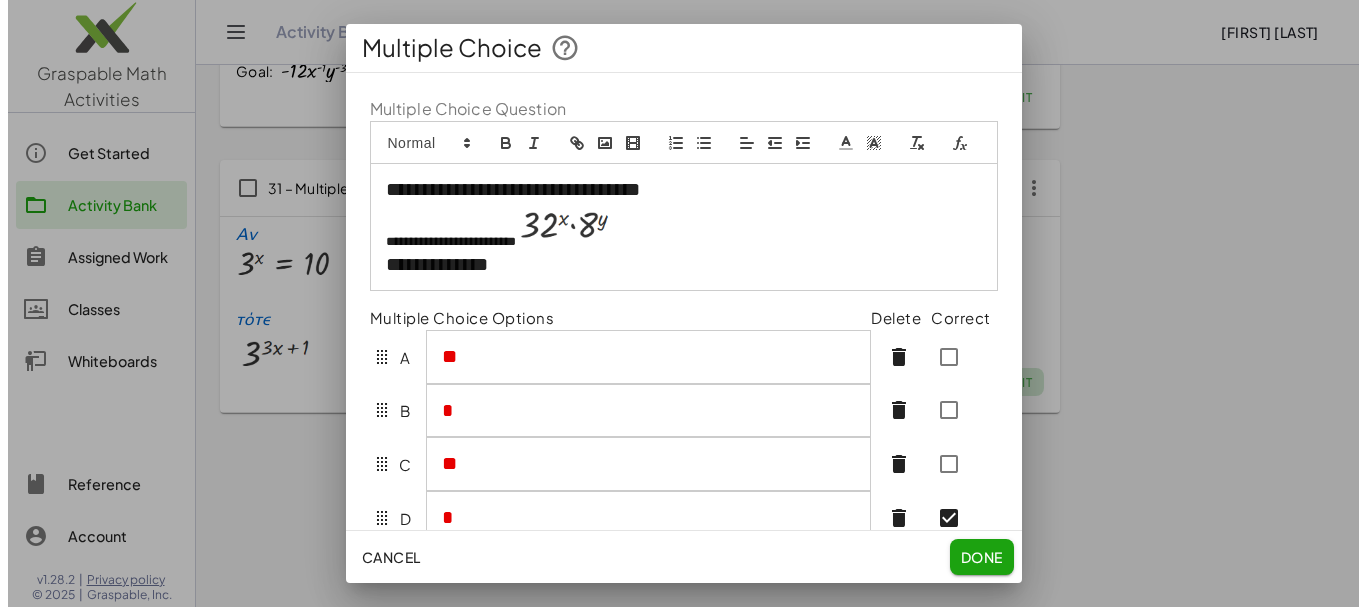 scroll, scrollTop: 0, scrollLeft: 0, axis: both 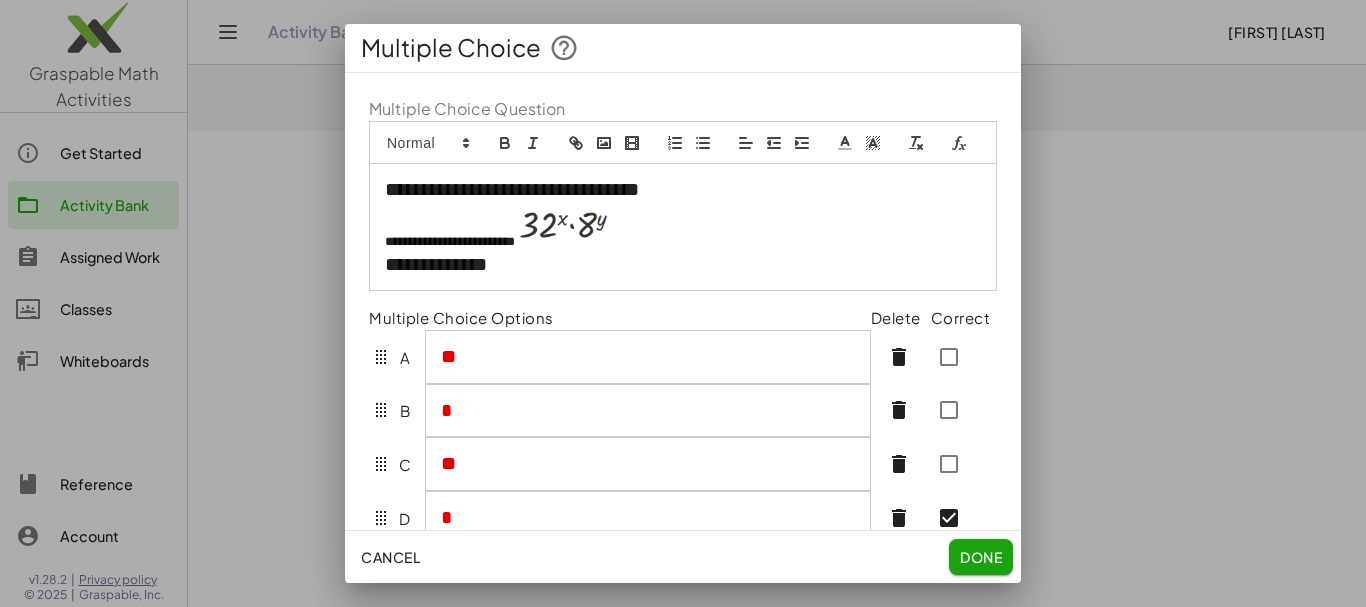 click on "**********" at bounding box center [675, 190] 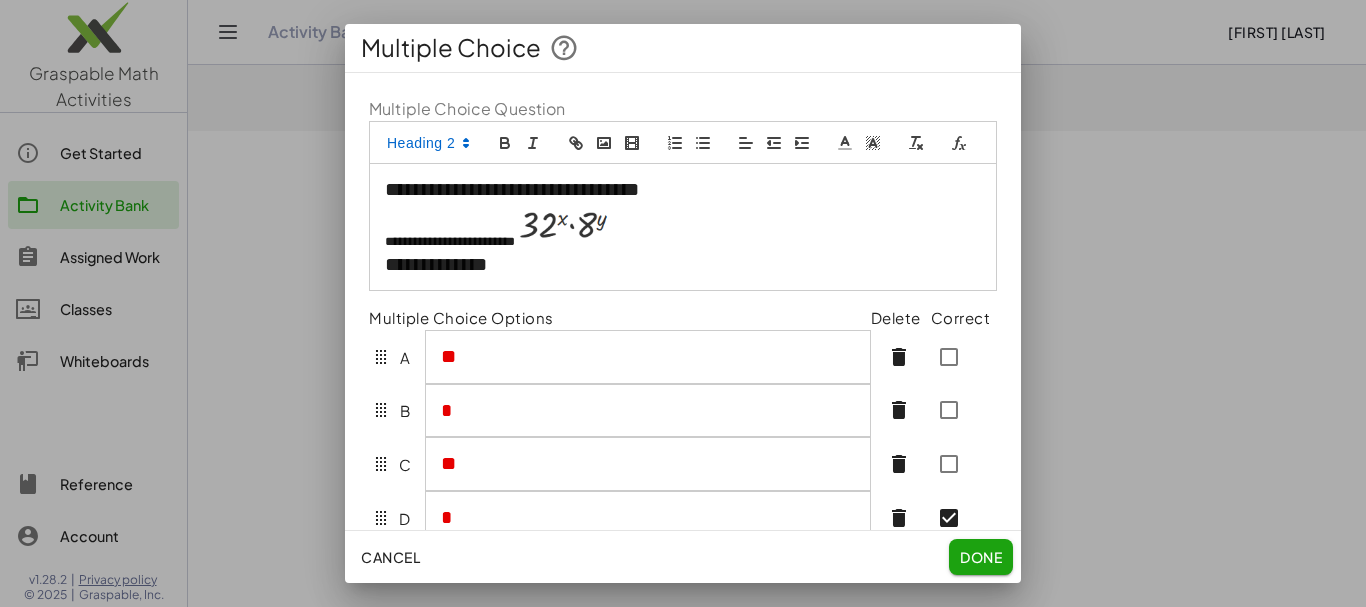 type 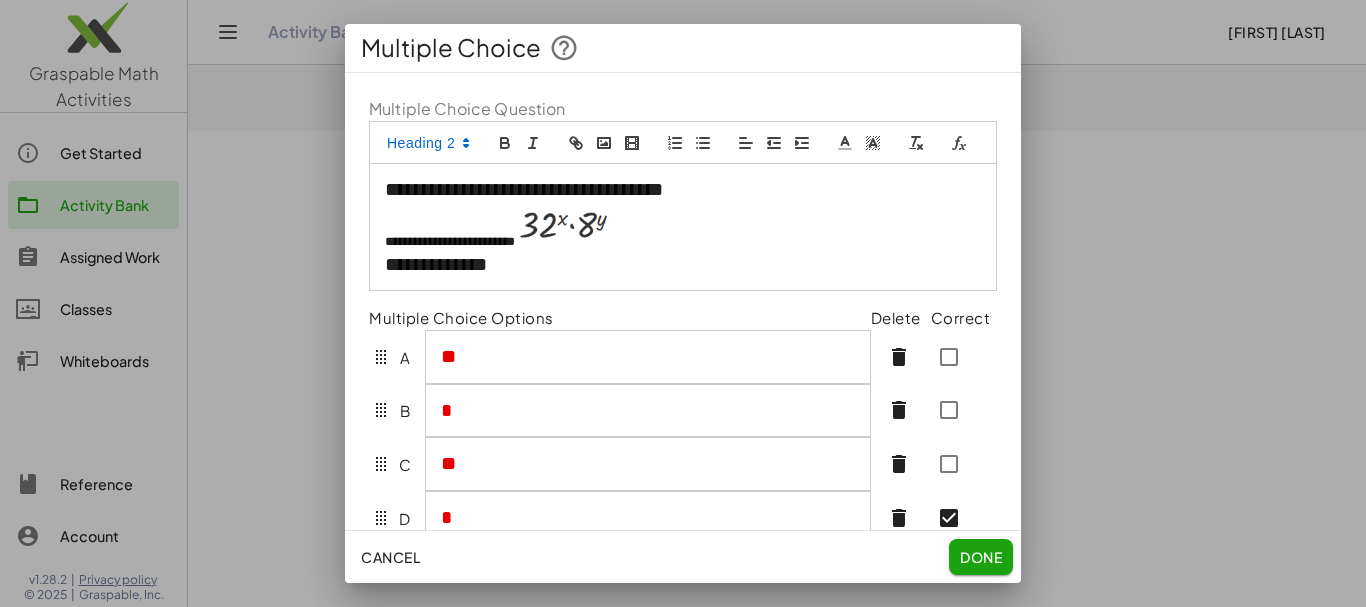 click on "**********" at bounding box center [675, 190] 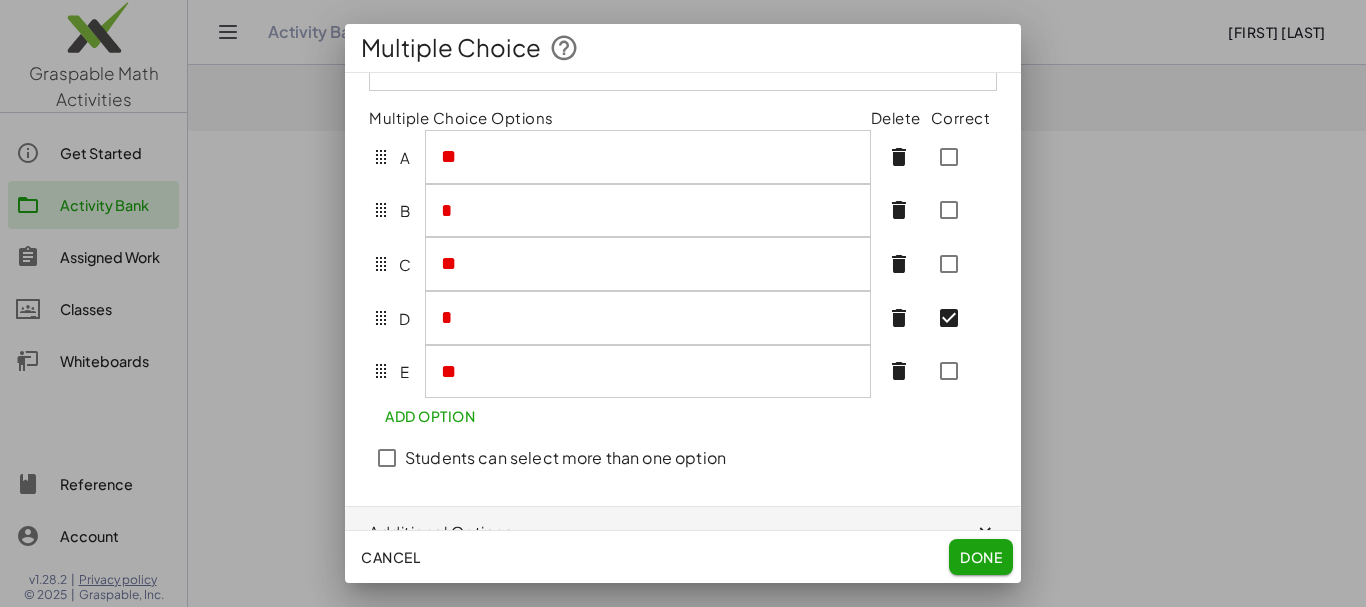 scroll, scrollTop: 250, scrollLeft: 0, axis: vertical 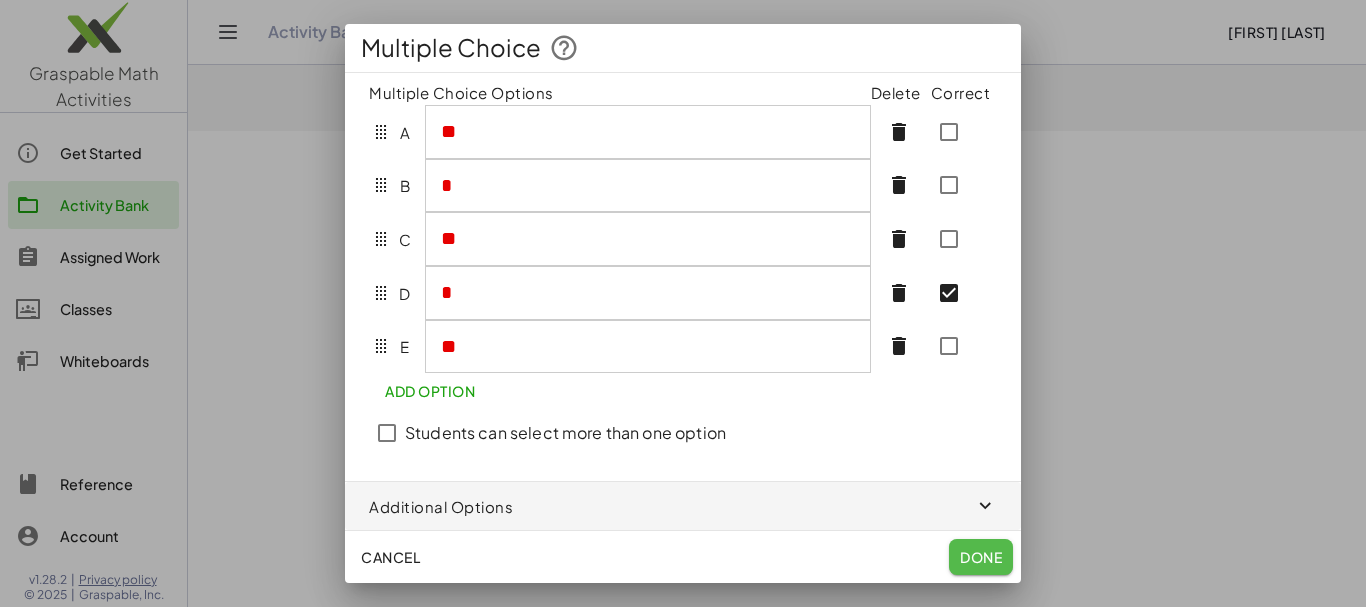 click on "Done" 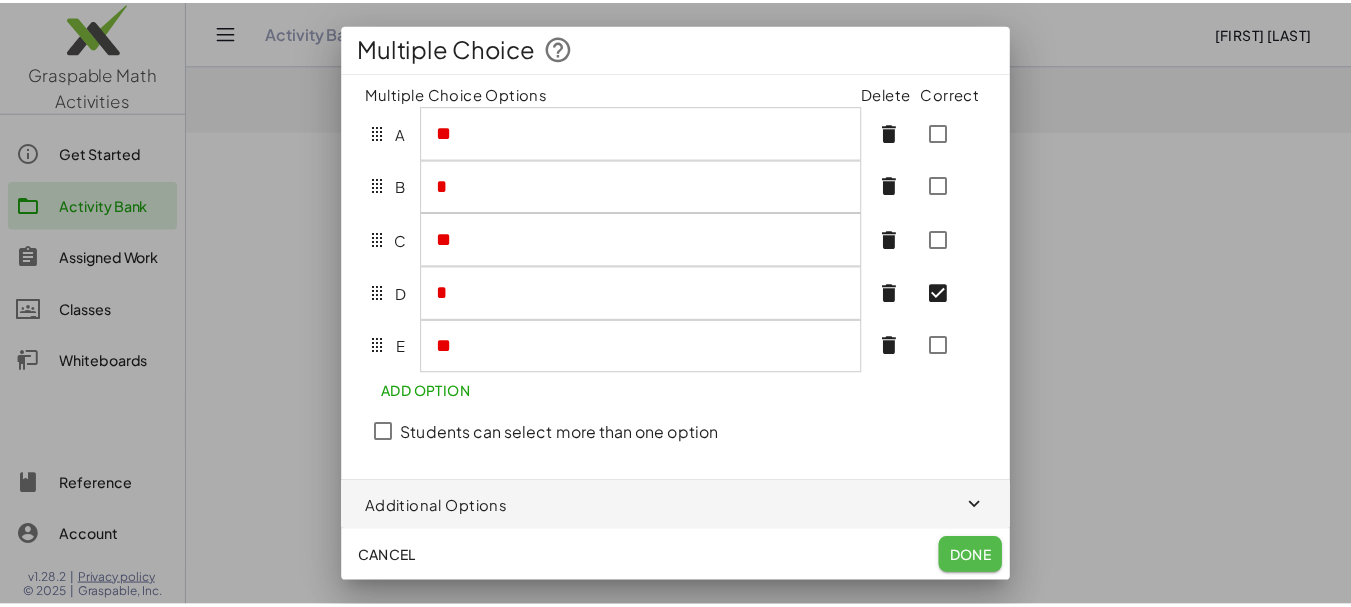 scroll, scrollTop: 2666, scrollLeft: 0, axis: vertical 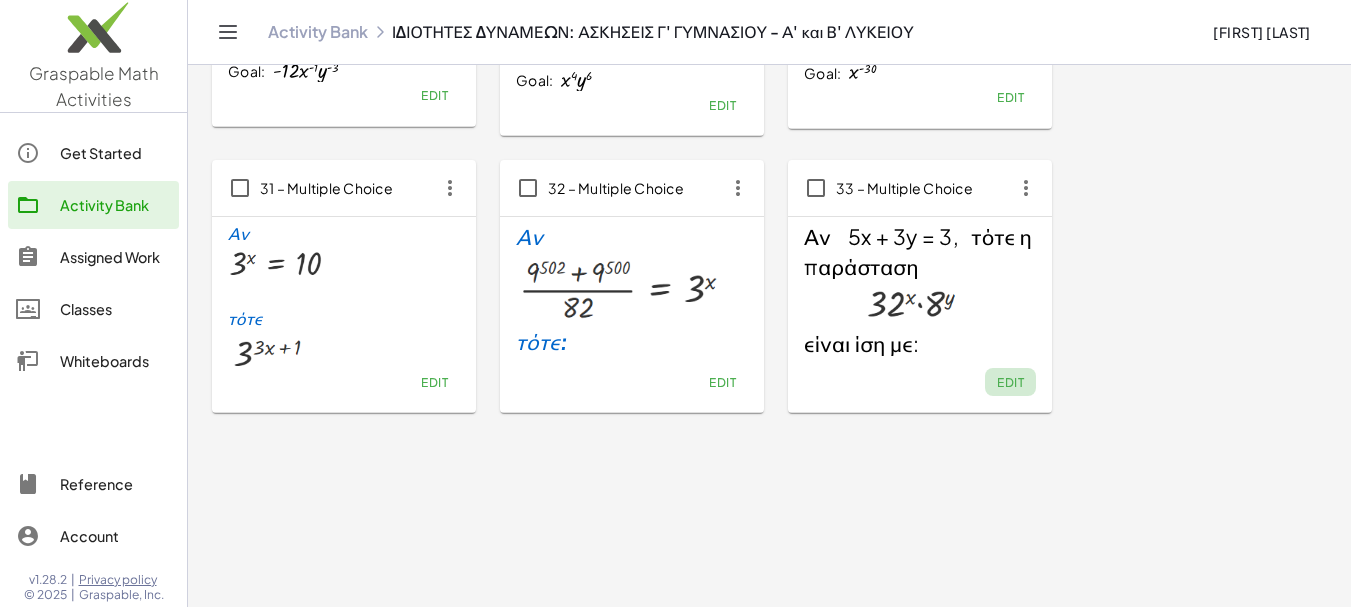 click on "Edit" 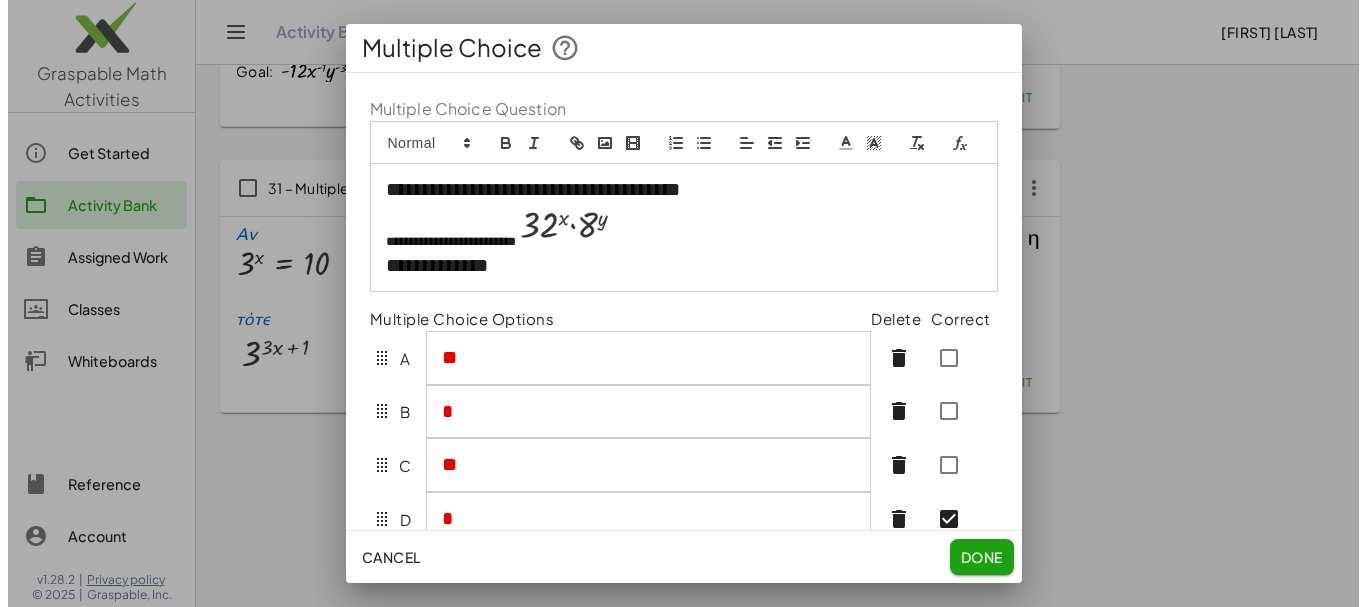 scroll, scrollTop: 0, scrollLeft: 0, axis: both 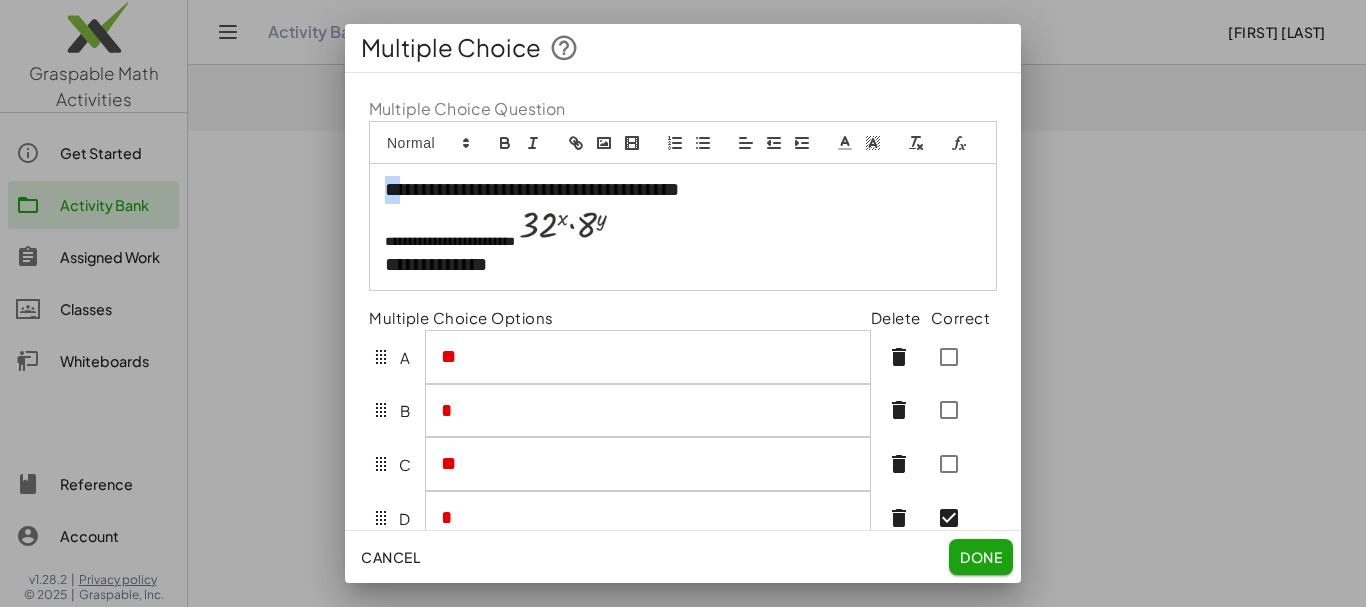 drag, startPoint x: 380, startPoint y: 215, endPoint x: 410, endPoint y: 213, distance: 30.066593 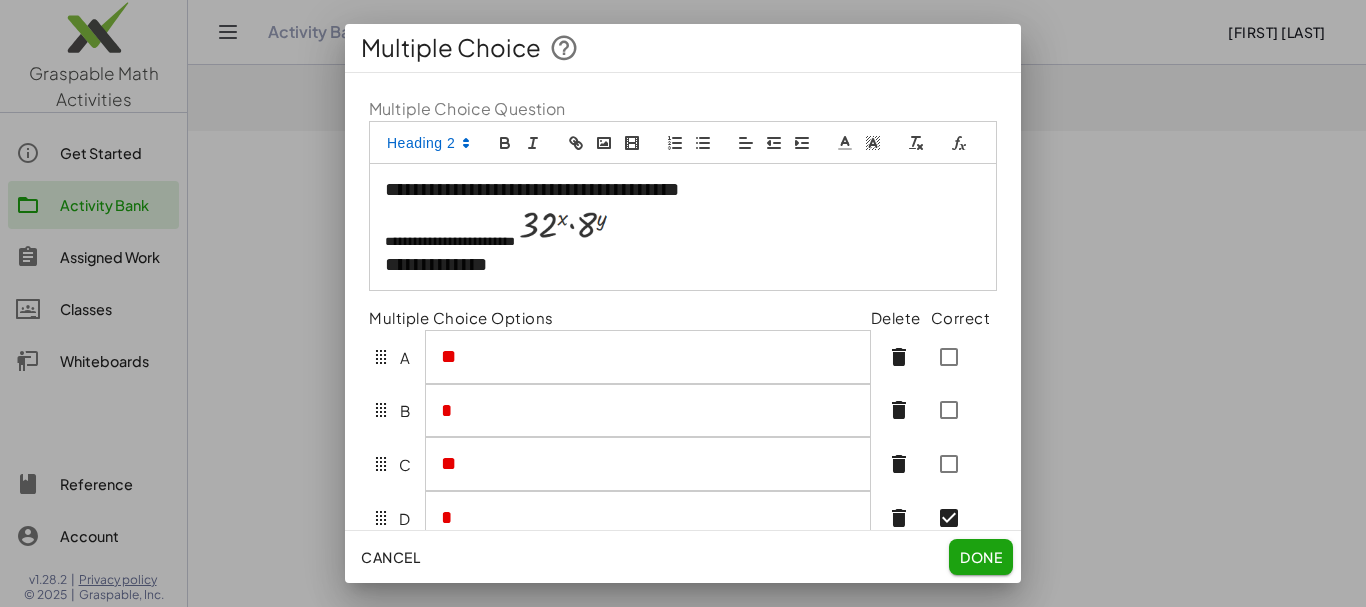 click 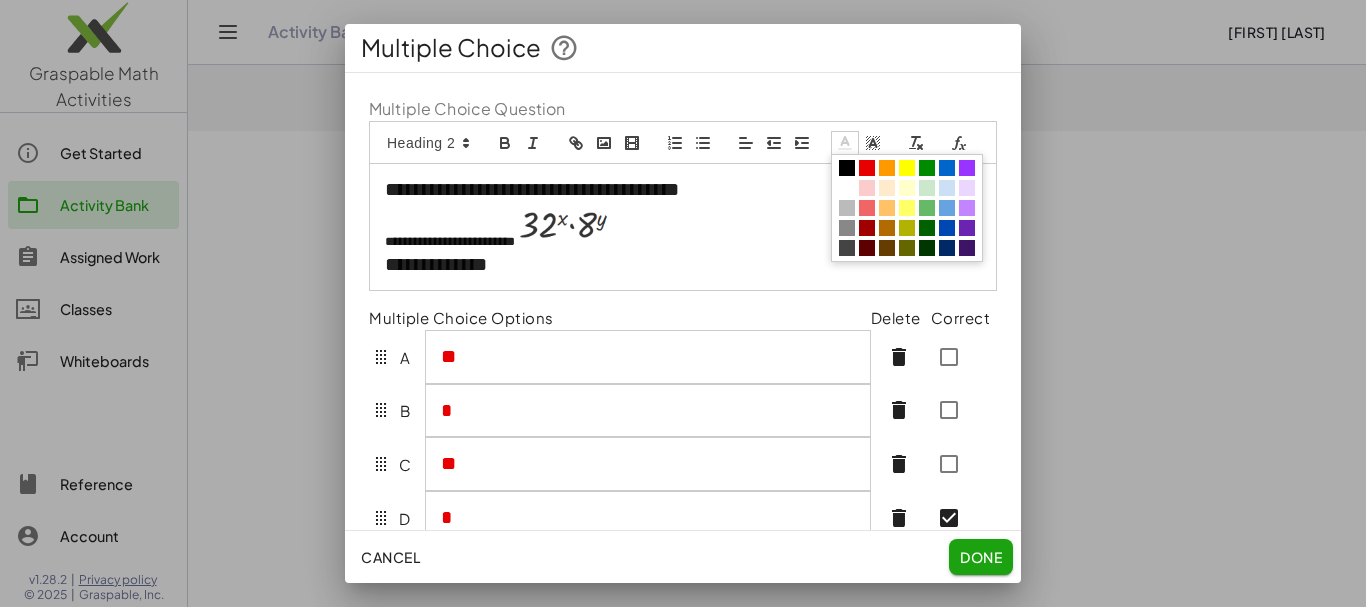 click at bounding box center (947, 168) 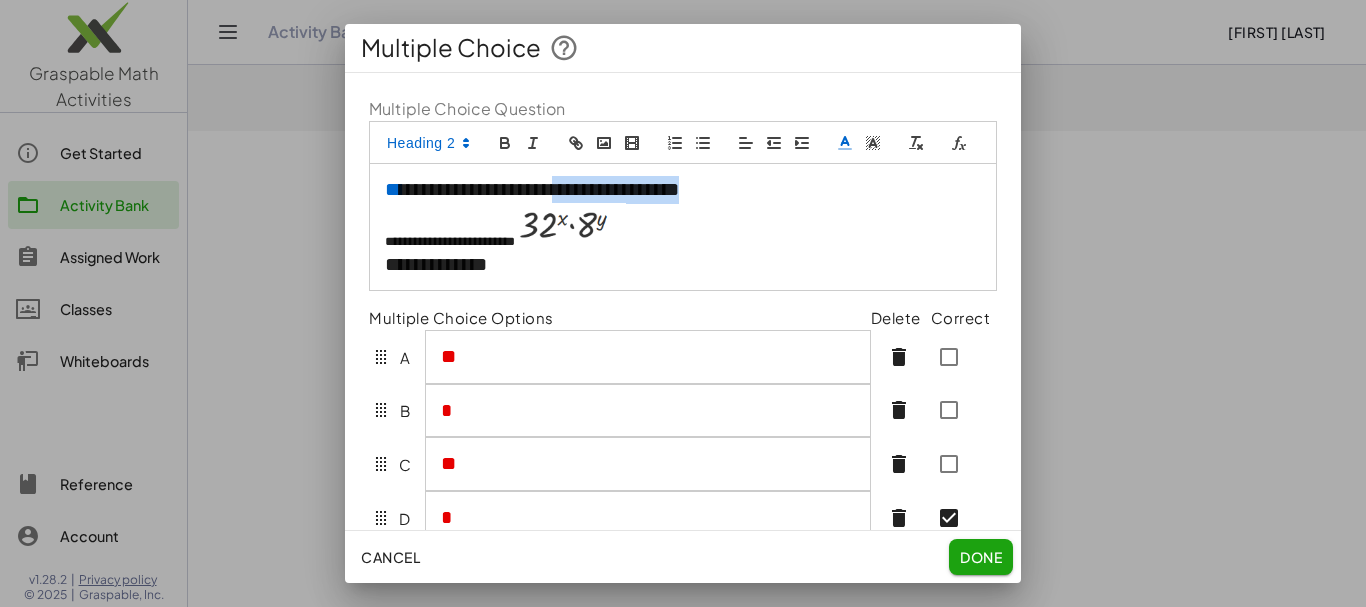 drag, startPoint x: 634, startPoint y: 210, endPoint x: 759, endPoint y: 209, distance: 125.004 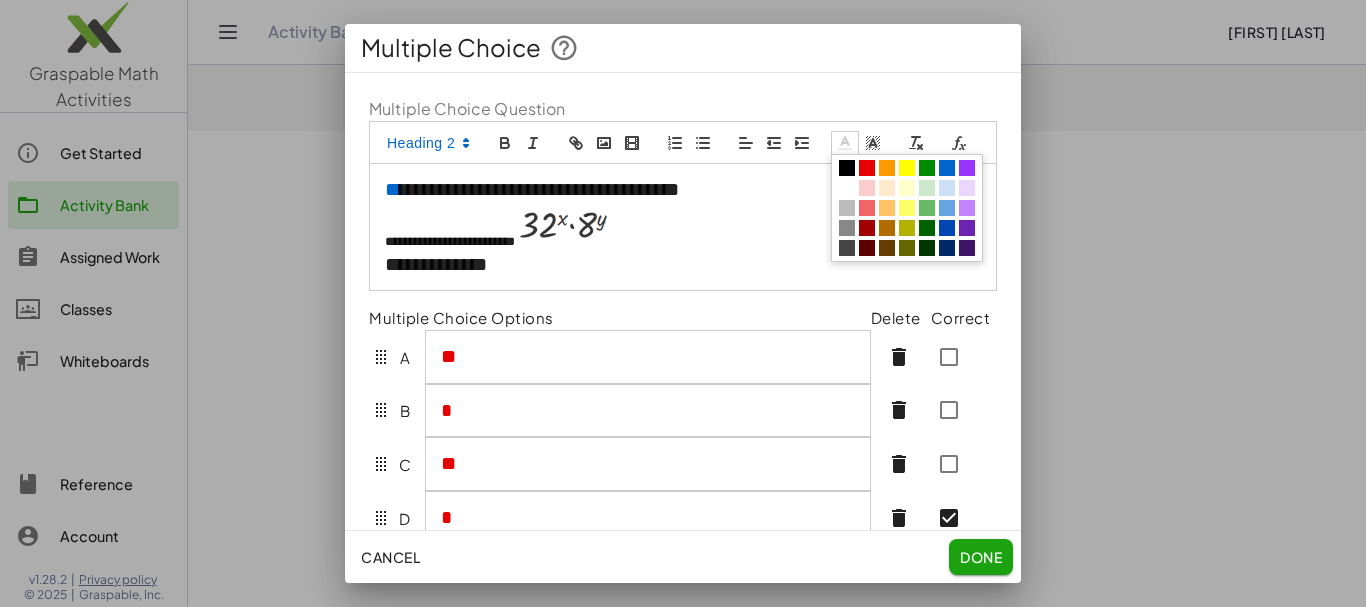 click 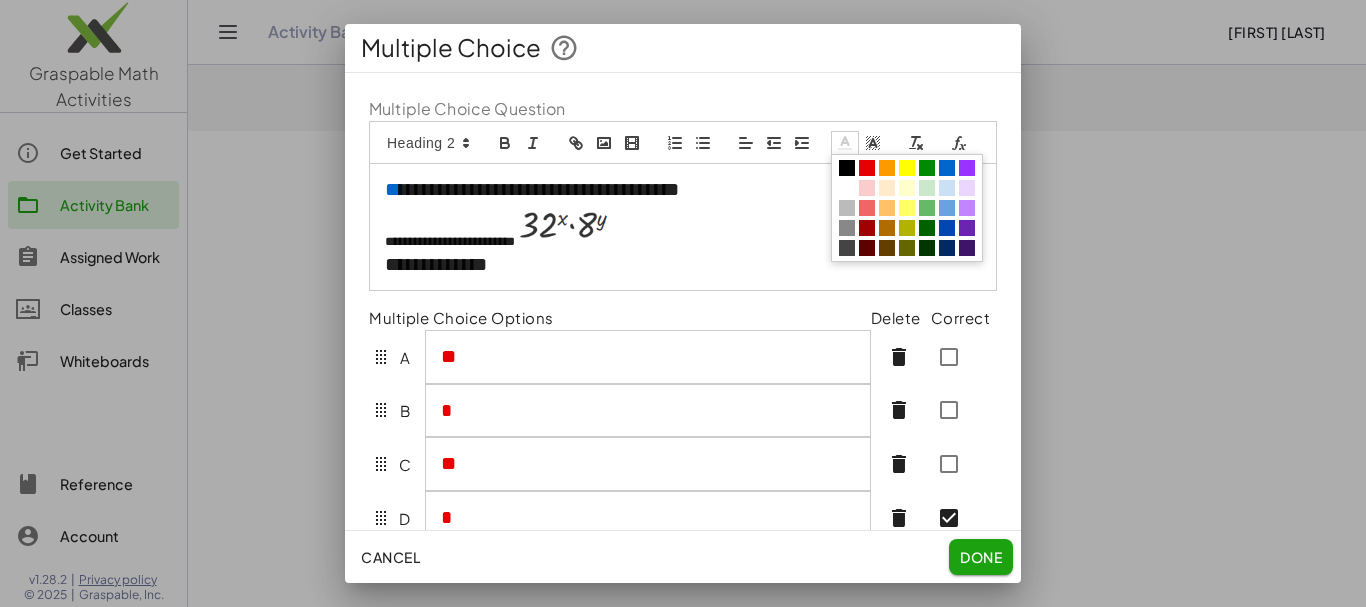 drag, startPoint x: 943, startPoint y: 166, endPoint x: 739, endPoint y: 194, distance: 205.9126 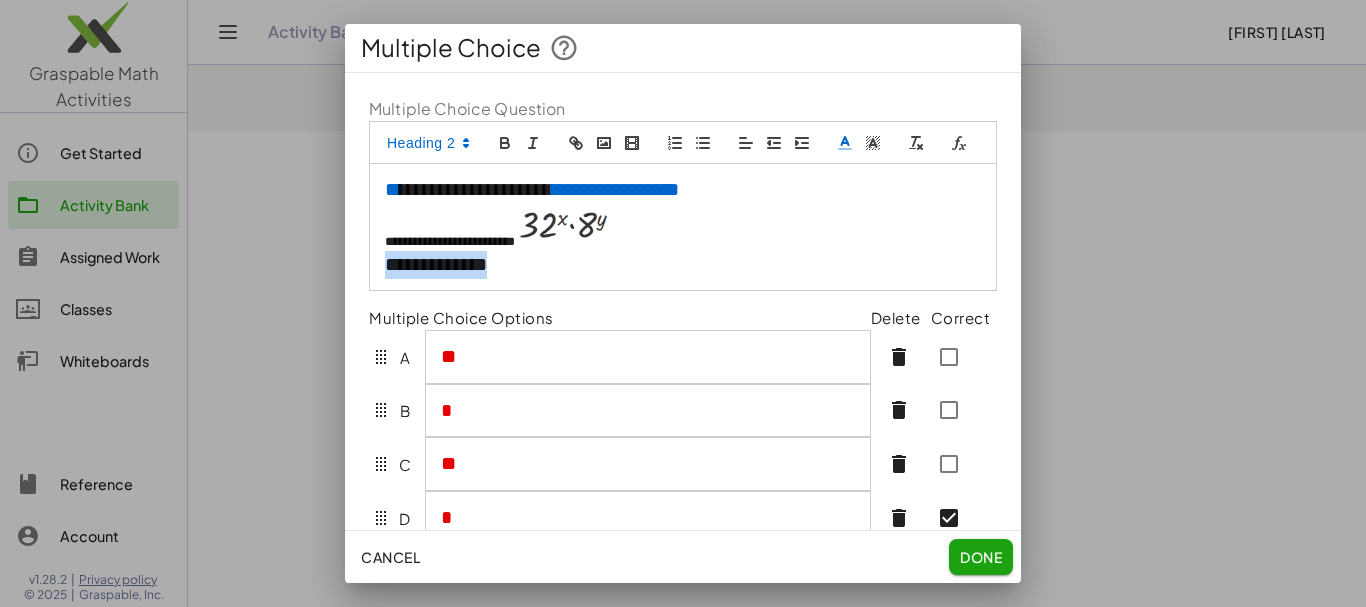 drag, startPoint x: 384, startPoint y: 288, endPoint x: 536, endPoint y: 284, distance: 152.05263 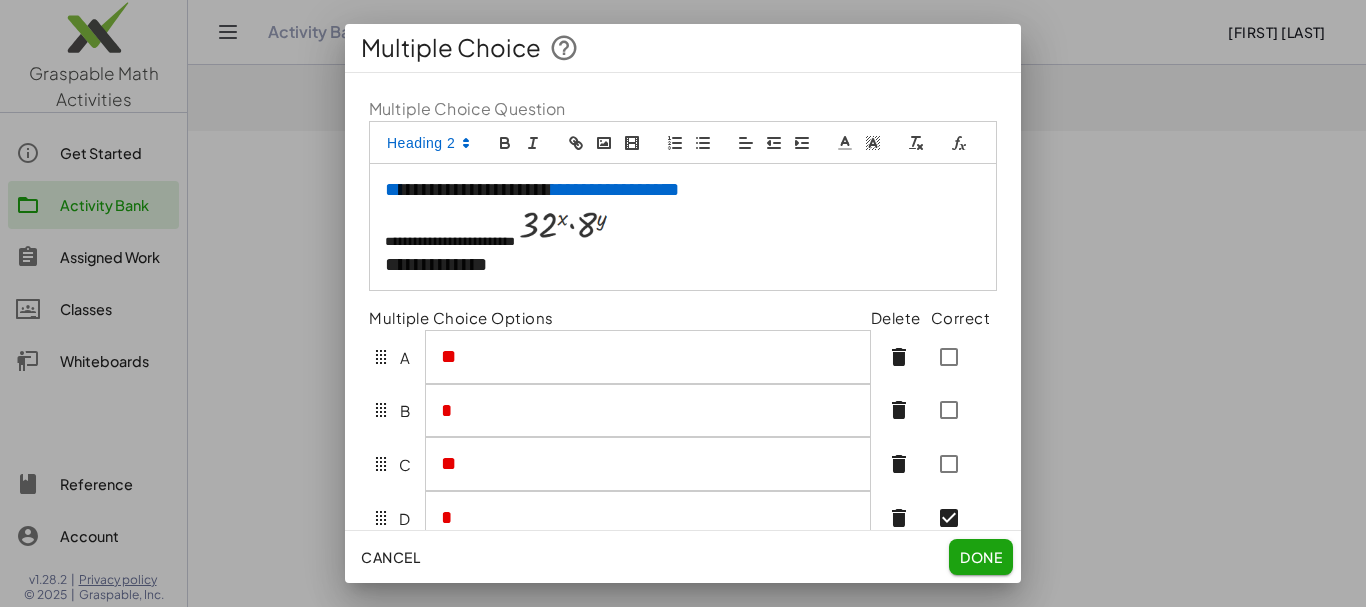 click 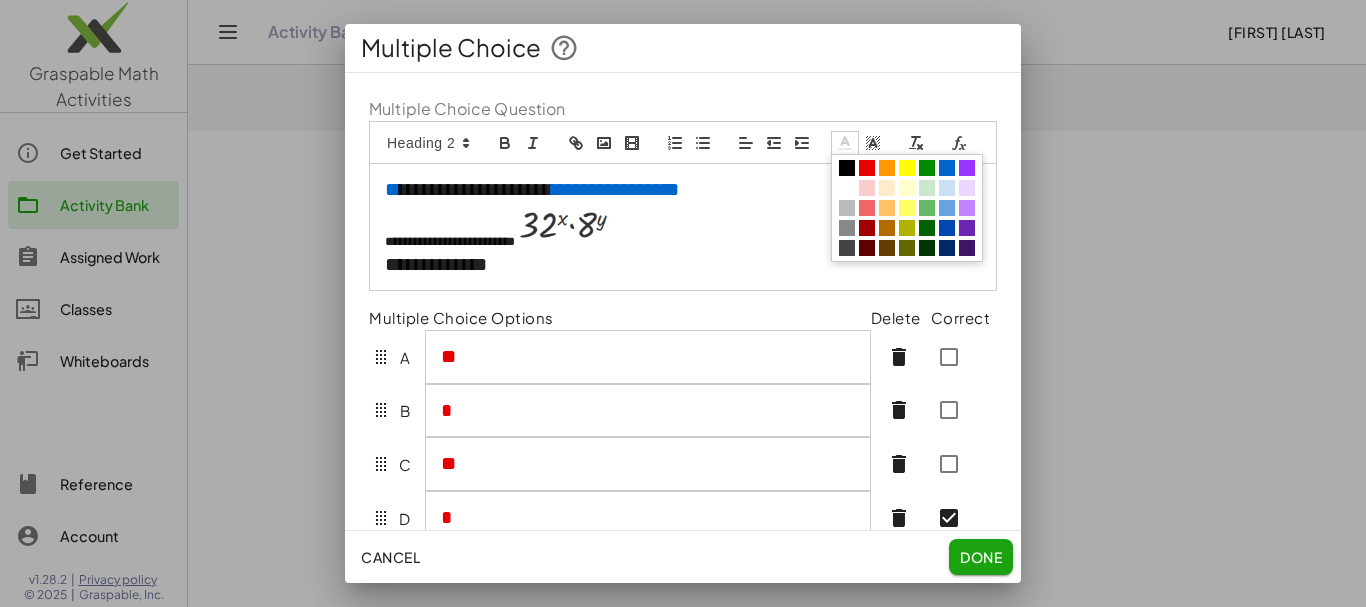 click at bounding box center [947, 168] 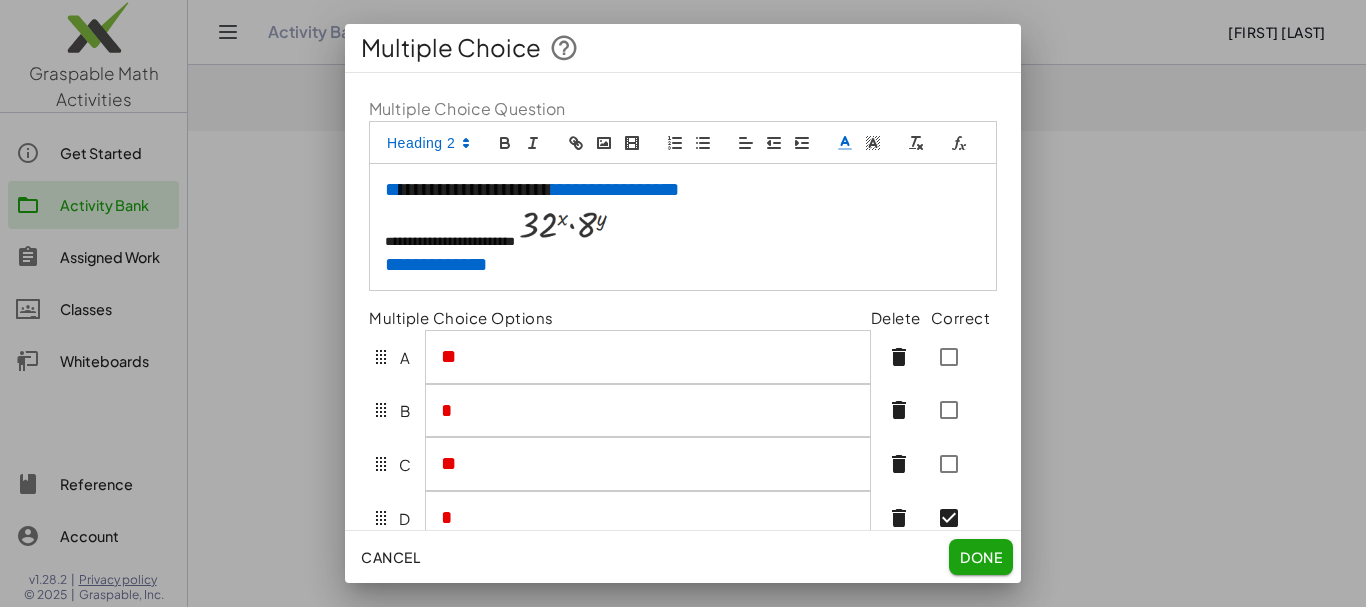 click at bounding box center [675, 226] 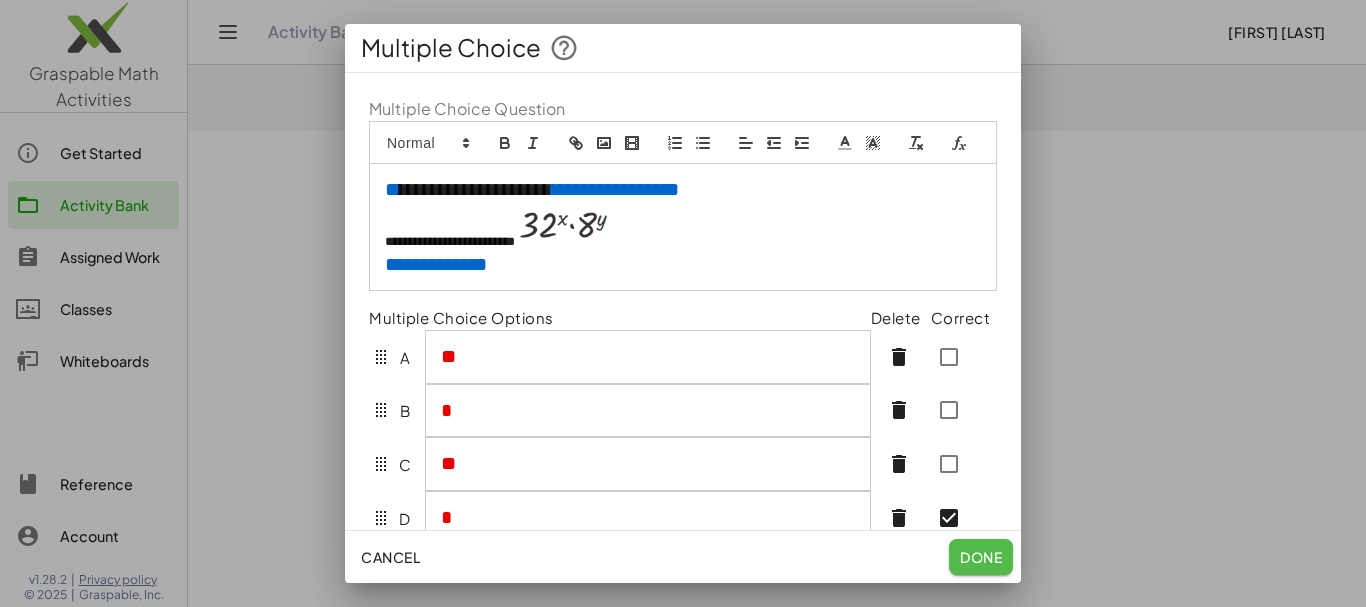 click on "Done" 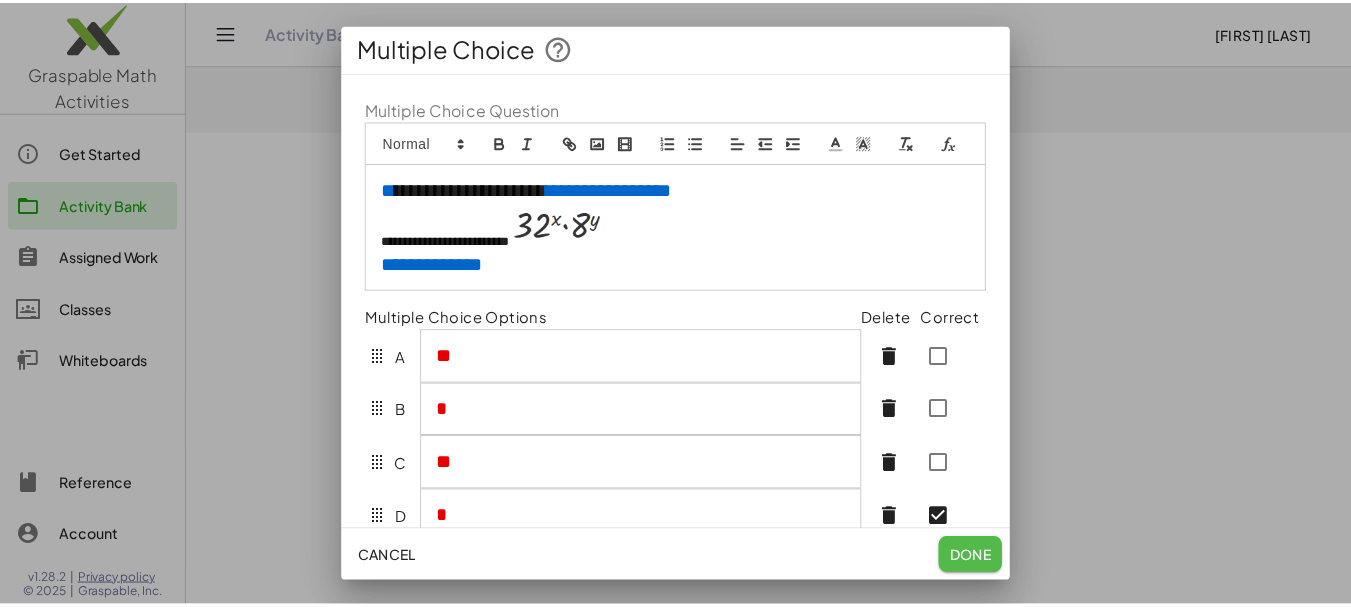 scroll, scrollTop: 2666, scrollLeft: 0, axis: vertical 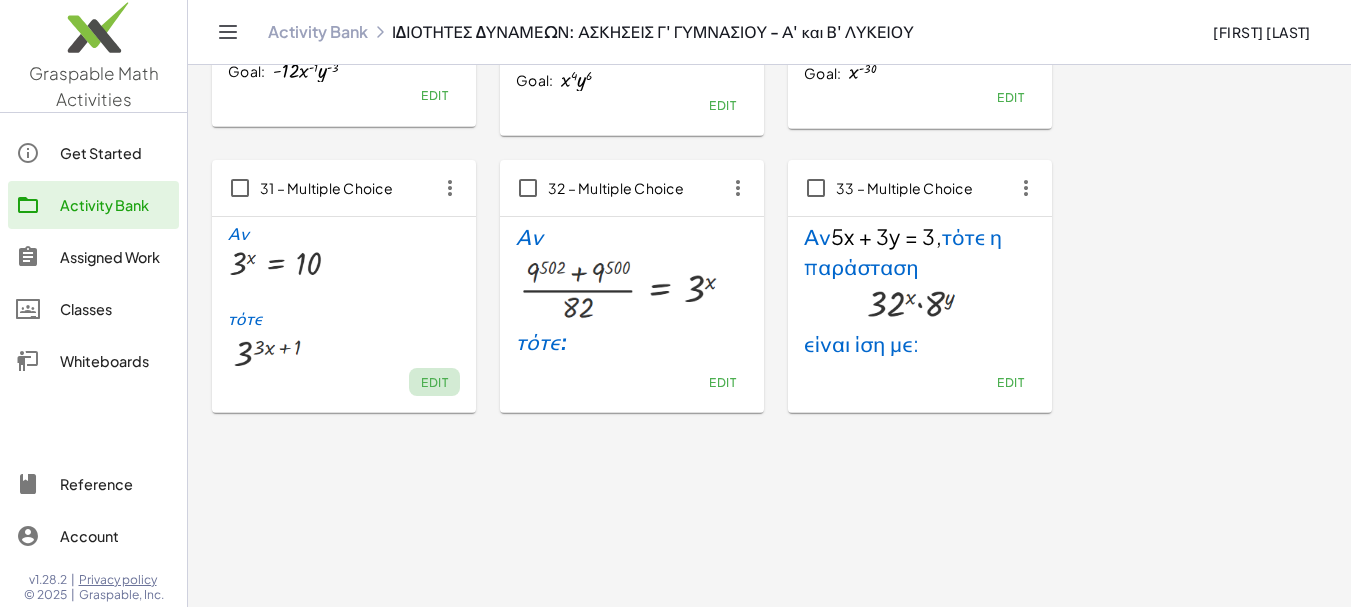 click on "Edit" 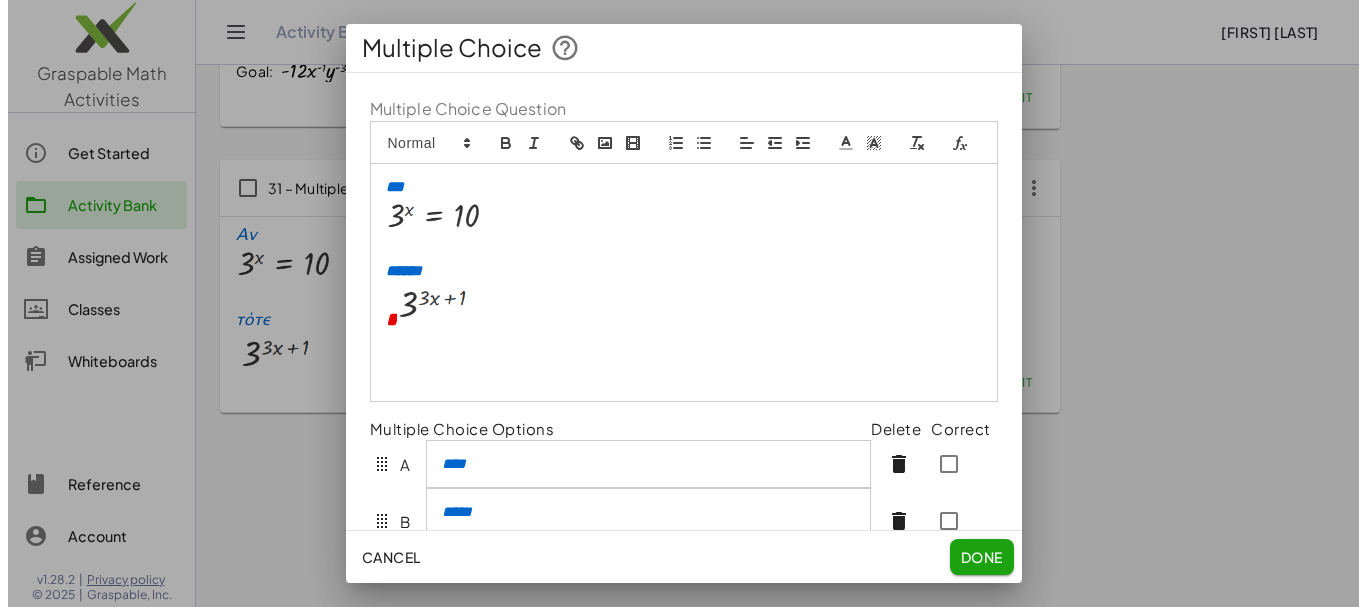 scroll, scrollTop: 0, scrollLeft: 0, axis: both 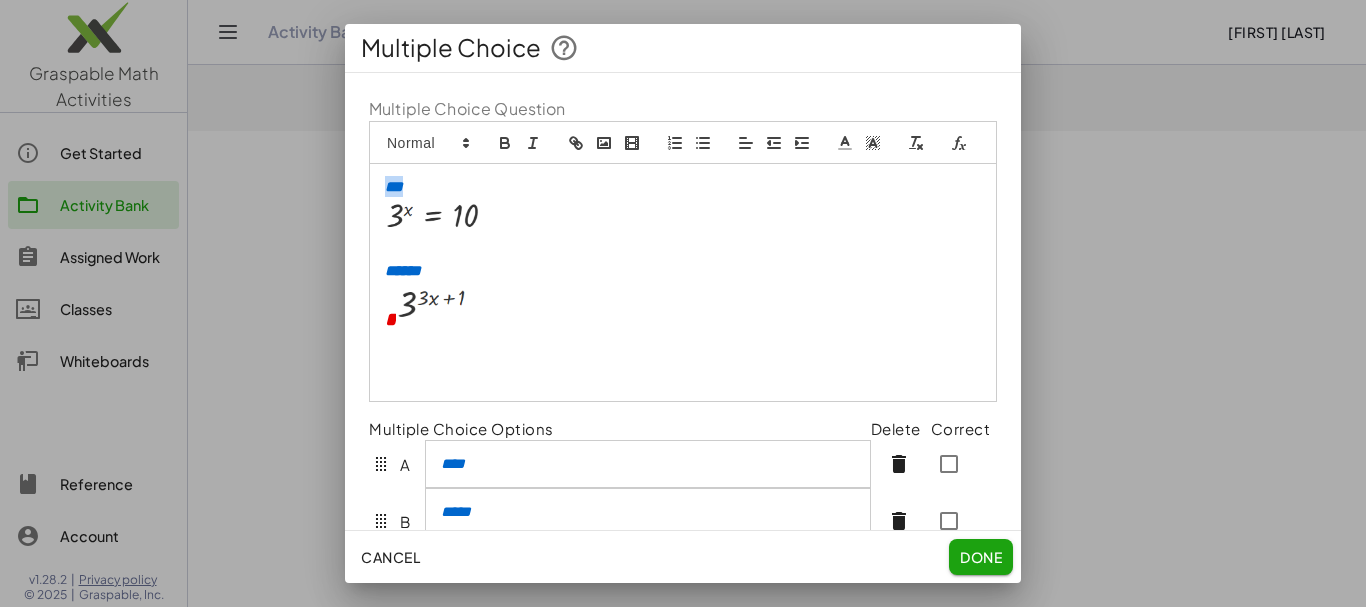 drag, startPoint x: 379, startPoint y: 209, endPoint x: 411, endPoint y: 209, distance: 32 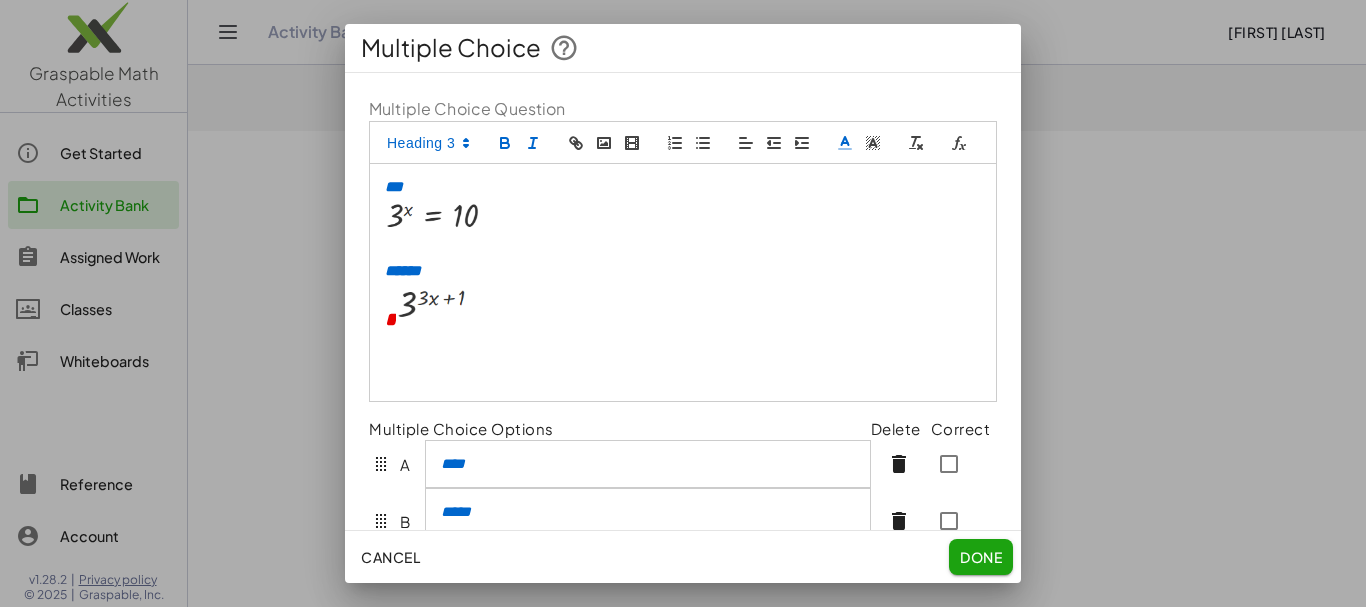 click 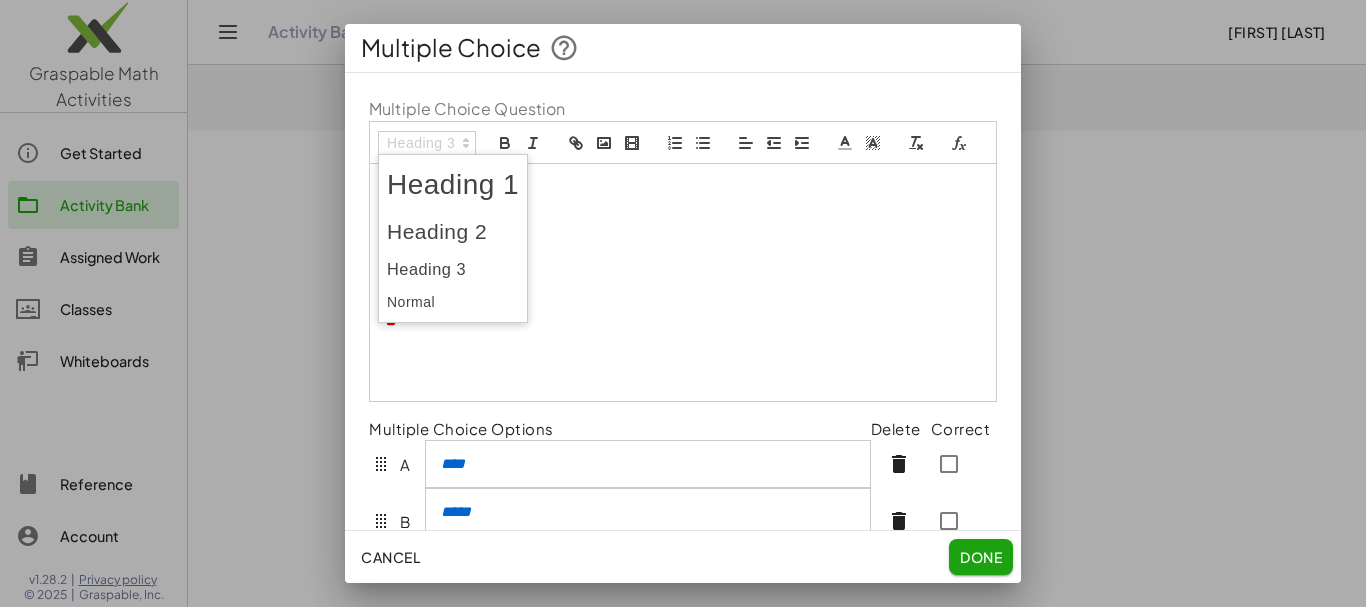 click at bounding box center (453, 232) 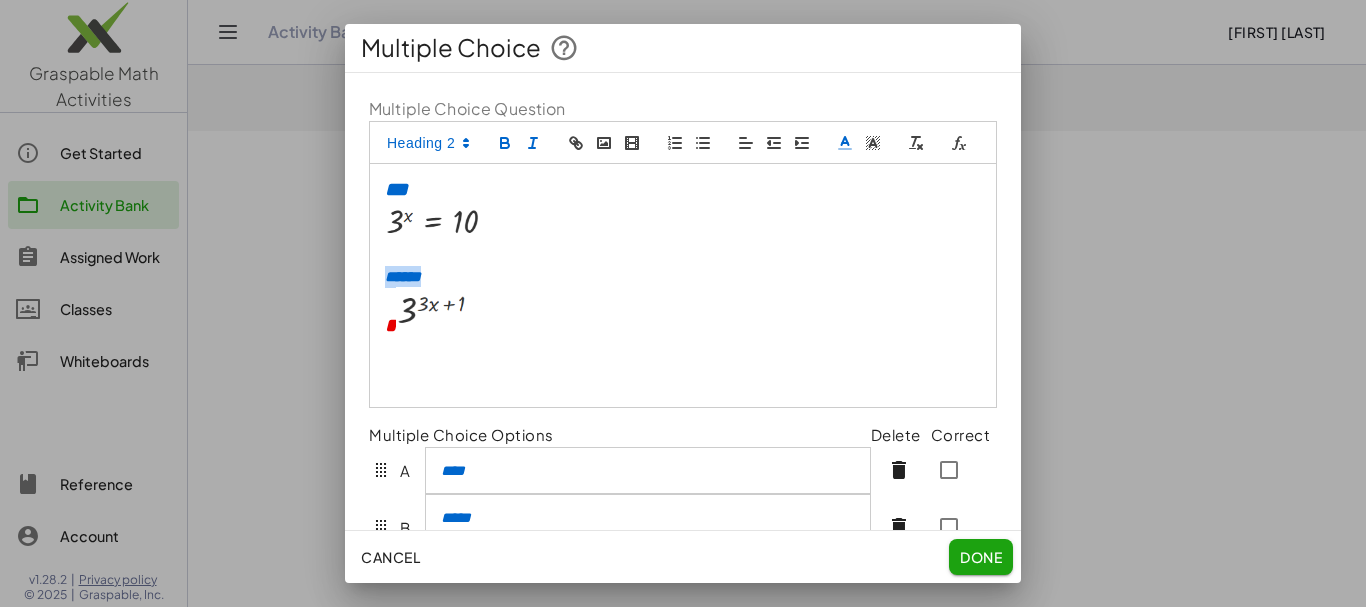 drag, startPoint x: 386, startPoint y: 296, endPoint x: 427, endPoint y: 291, distance: 41.303753 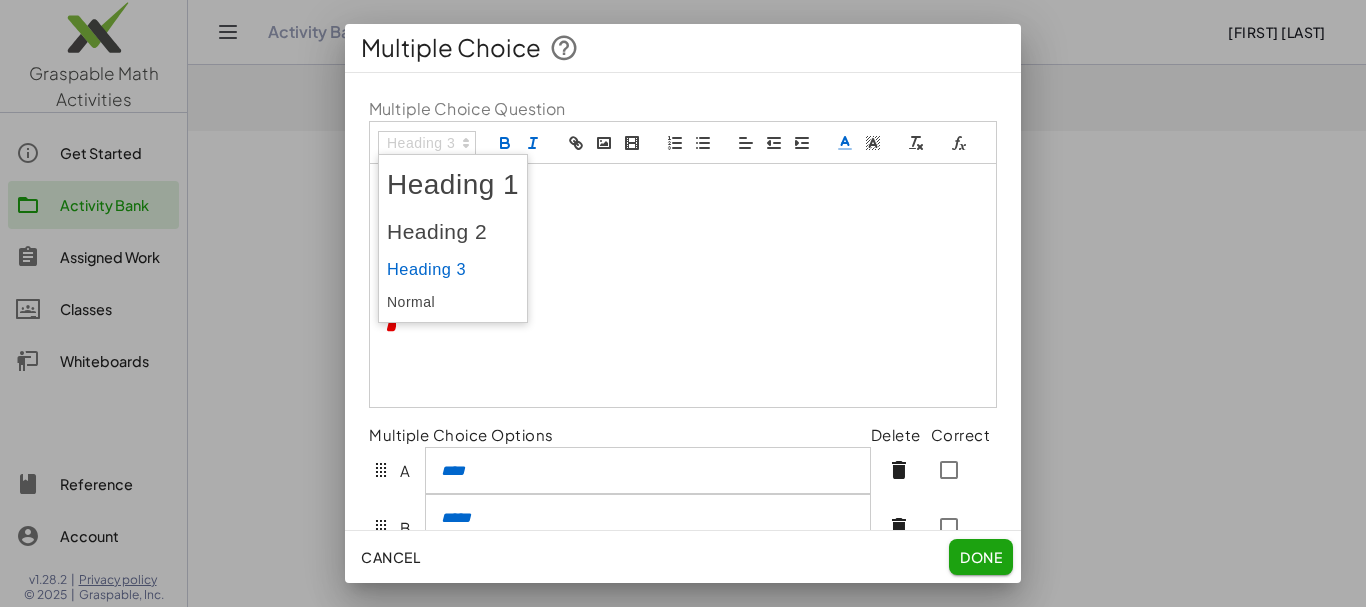 click 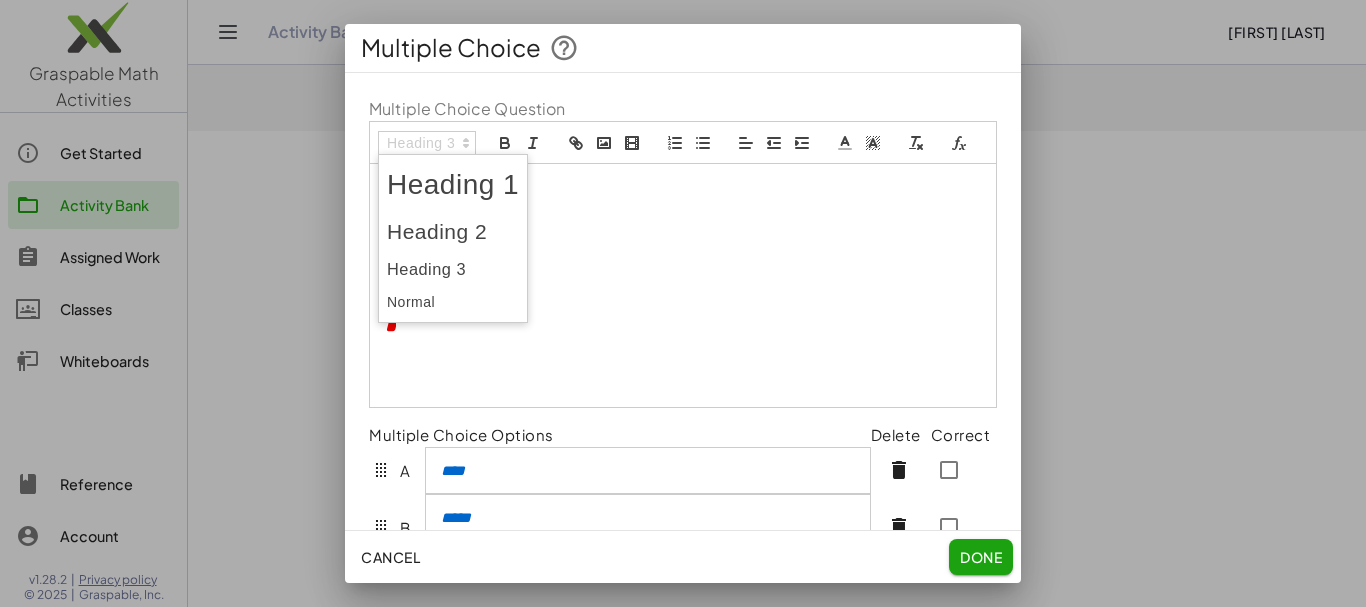 click at bounding box center [453, 232] 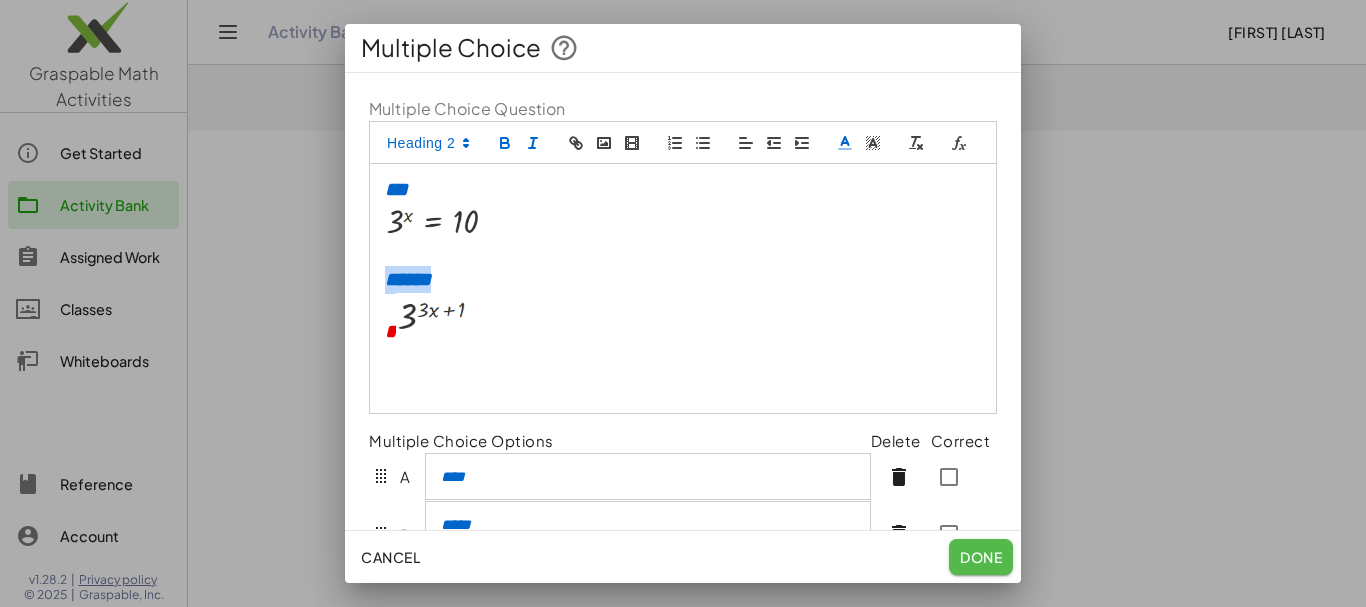 click on "Done" 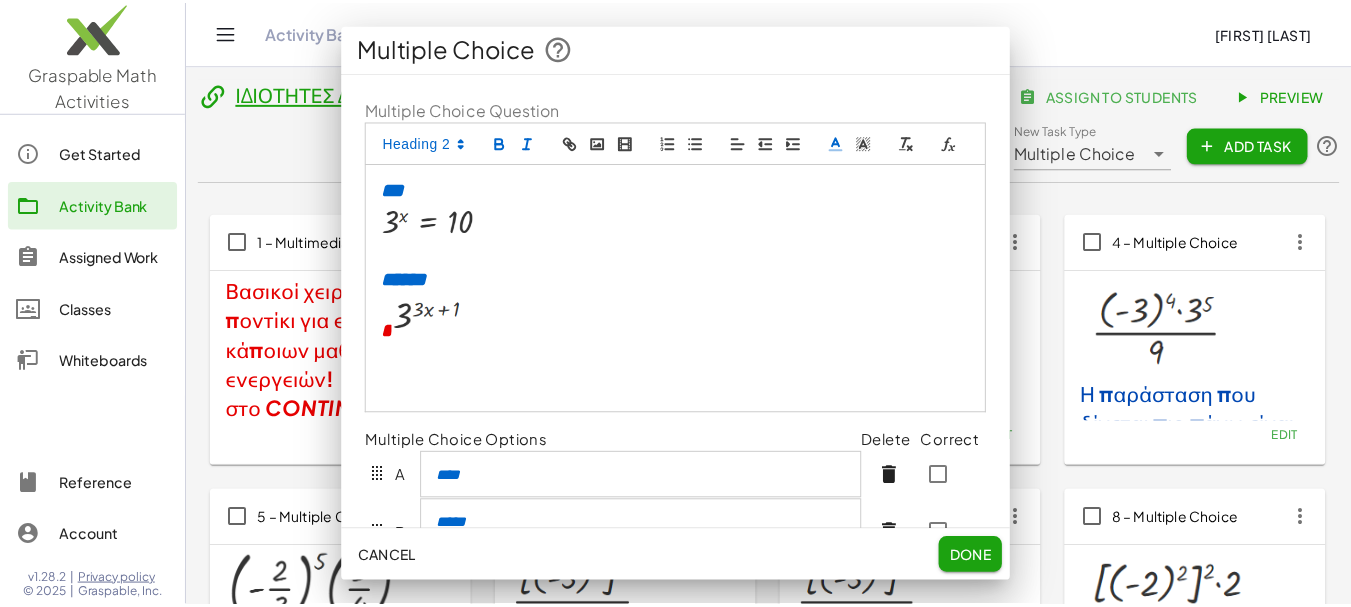 scroll, scrollTop: 2666, scrollLeft: 0, axis: vertical 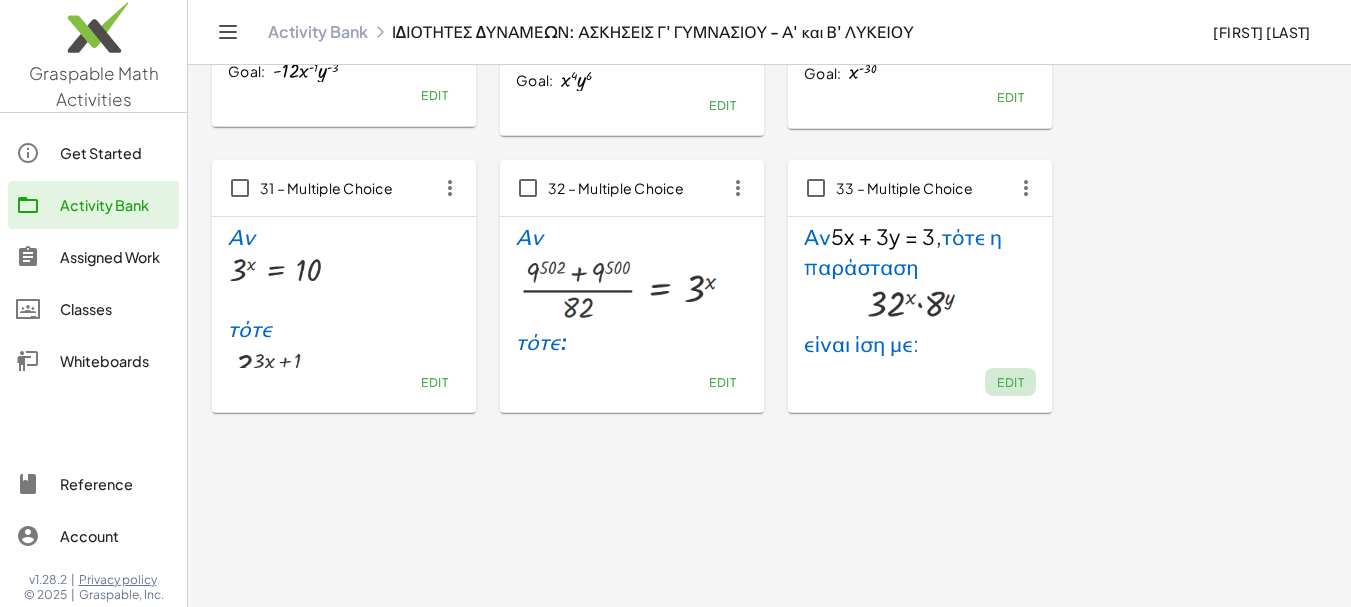 click on "Edit" 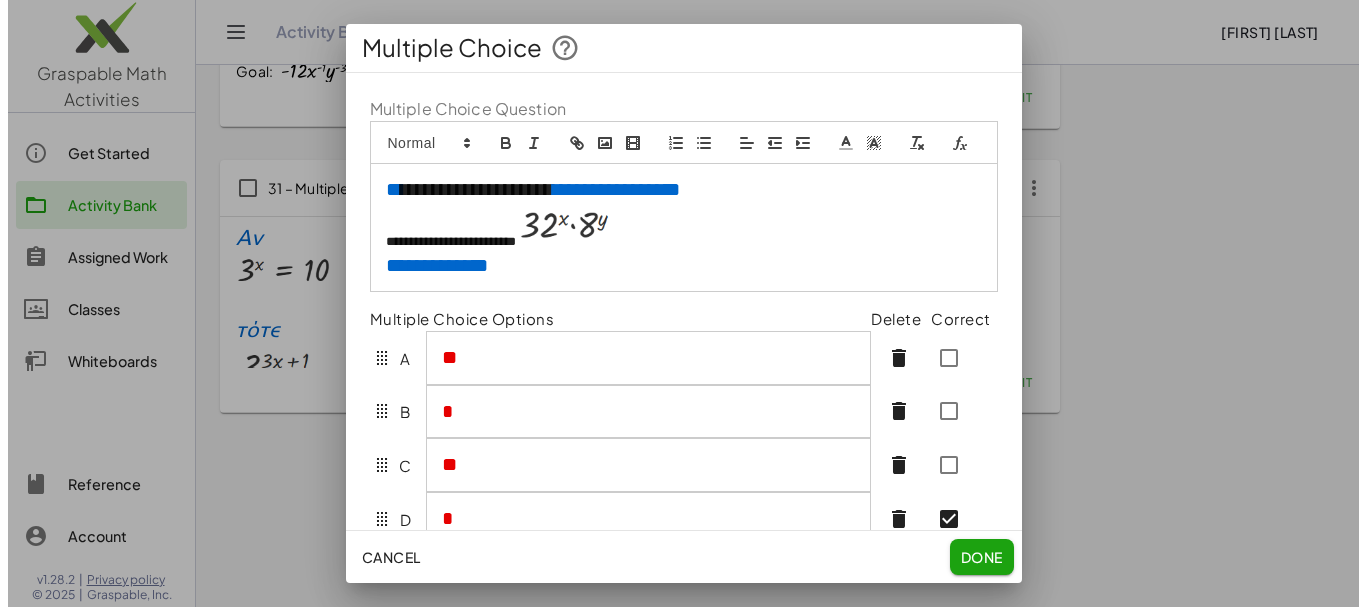 scroll, scrollTop: 0, scrollLeft: 0, axis: both 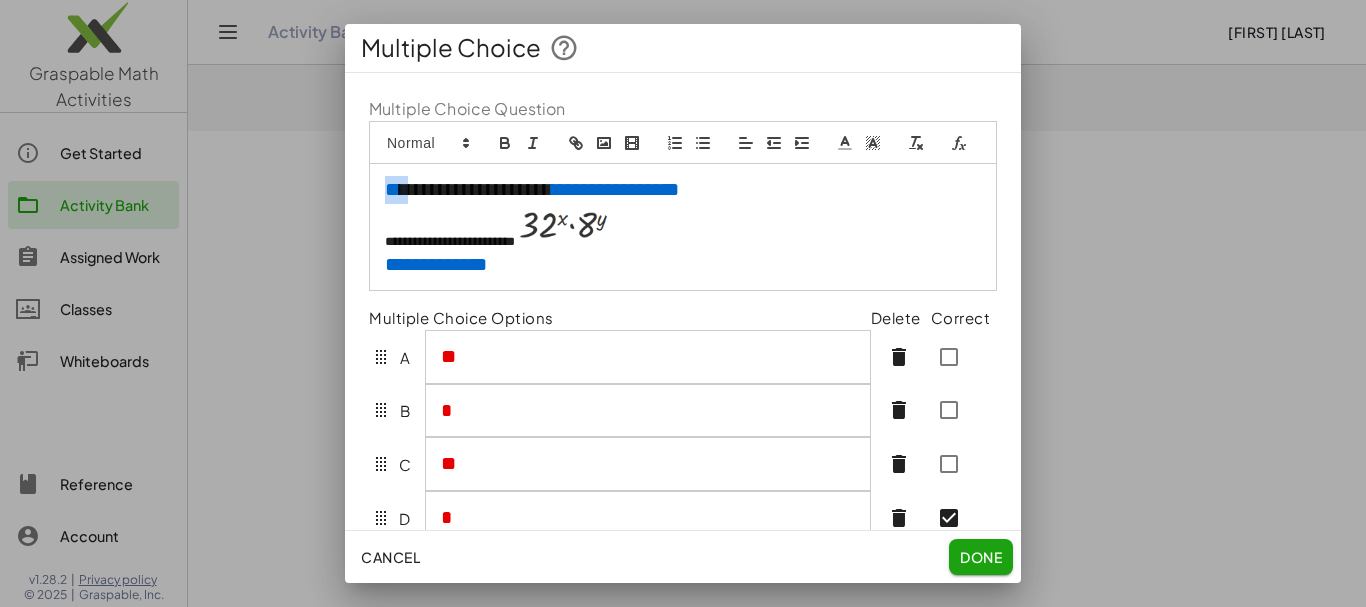 drag, startPoint x: 382, startPoint y: 213, endPoint x: 412, endPoint y: 207, distance: 30.594116 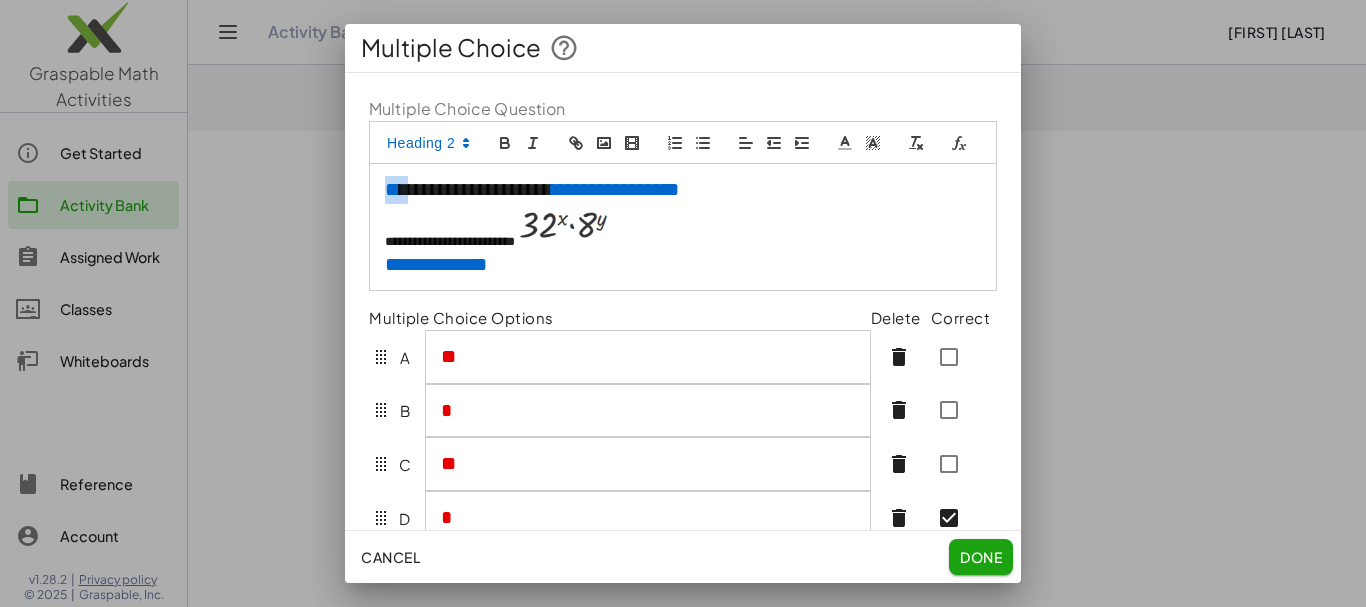 click 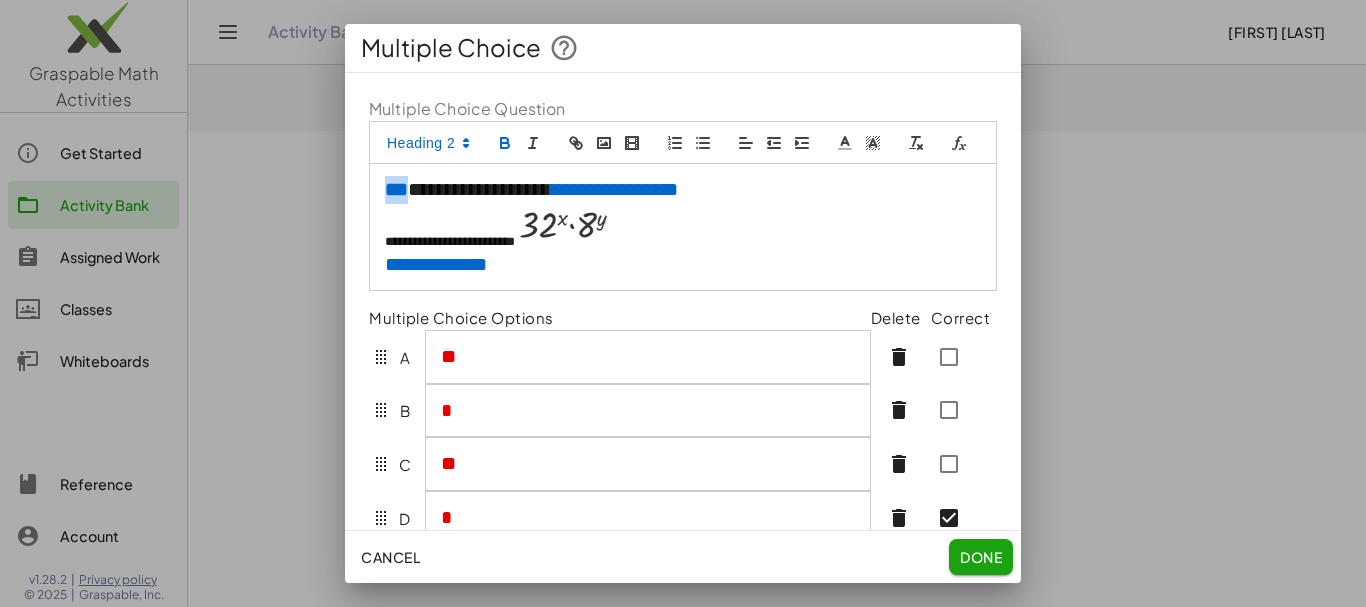 click 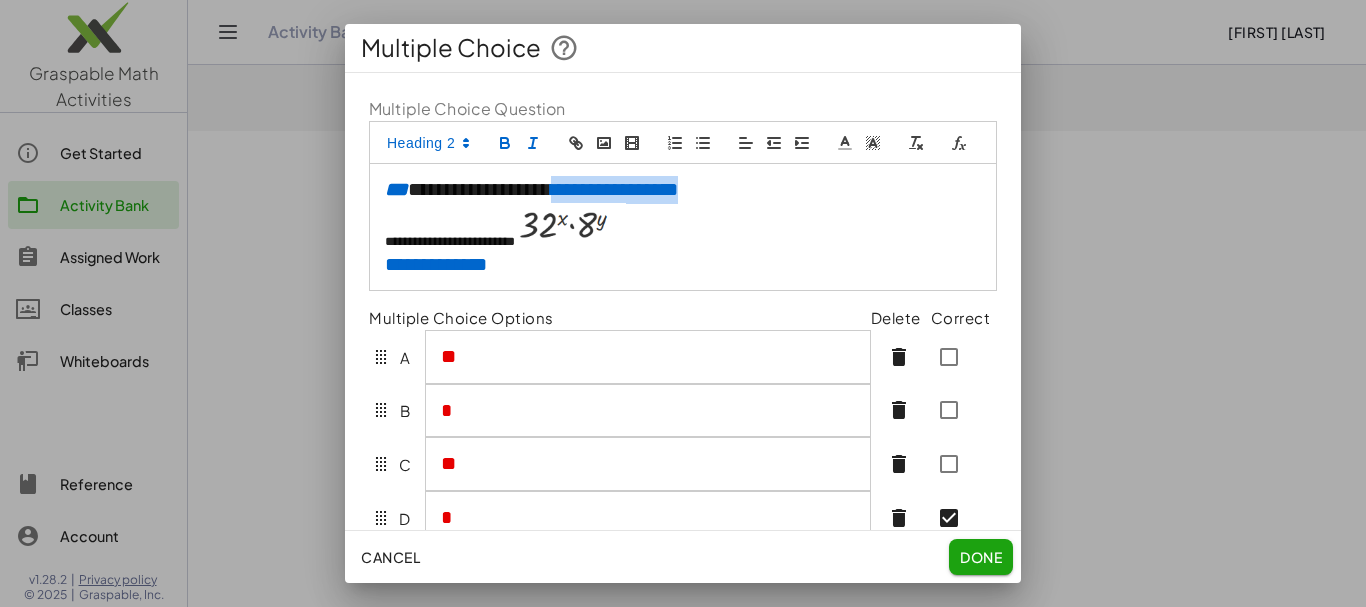 drag, startPoint x: 561, startPoint y: 213, endPoint x: 741, endPoint y: 205, distance: 180.17769 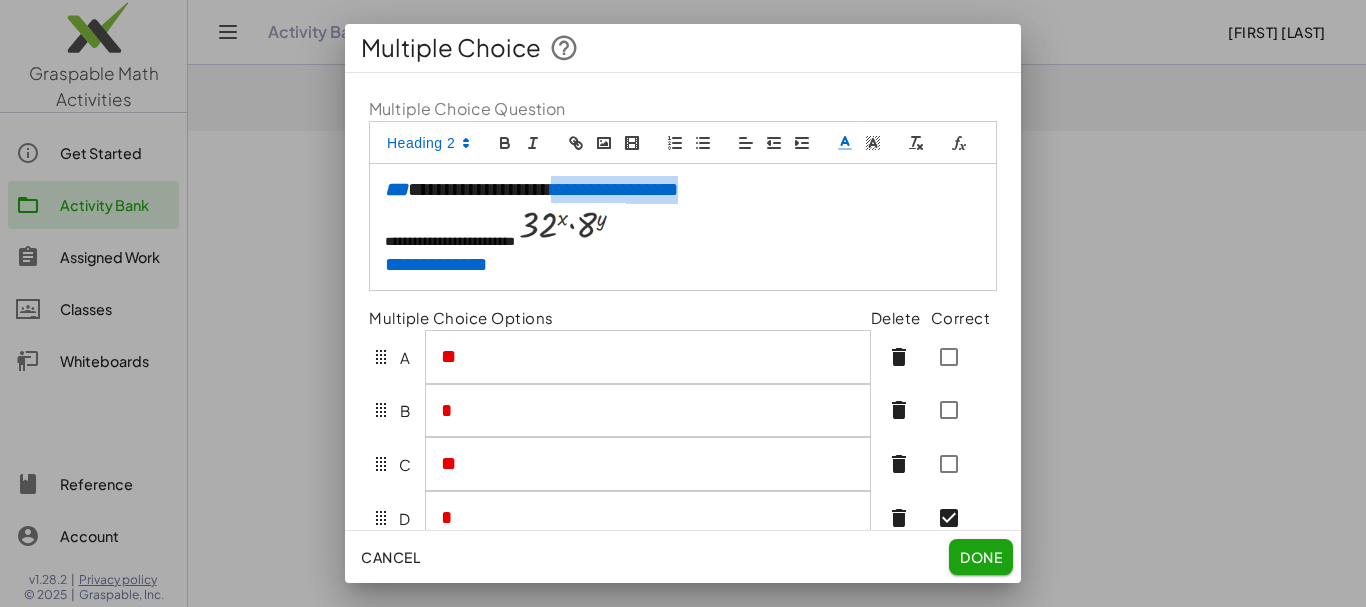 click 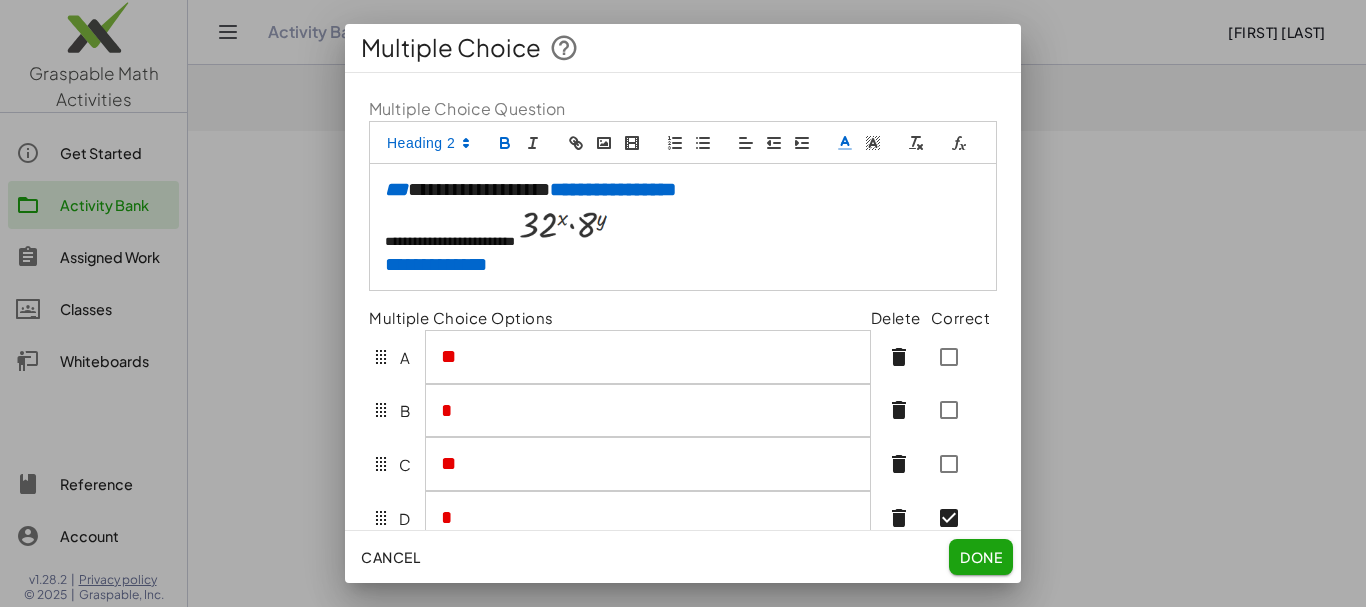 click 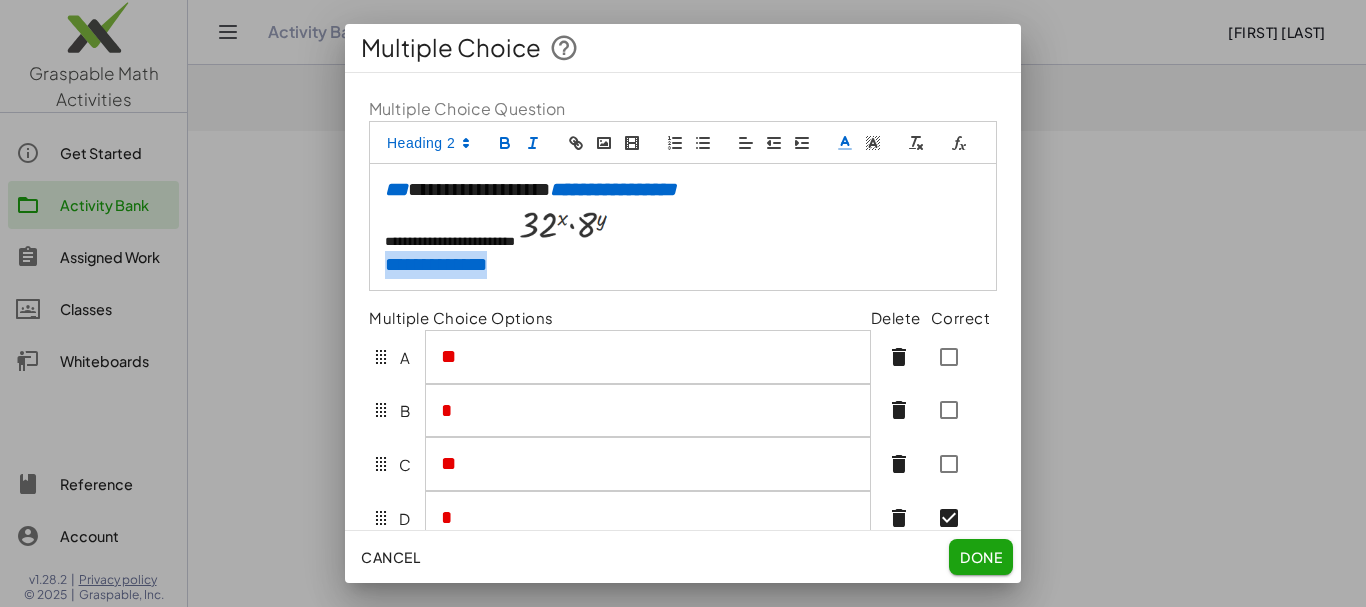 drag, startPoint x: 383, startPoint y: 284, endPoint x: 494, endPoint y: 292, distance: 111.28792 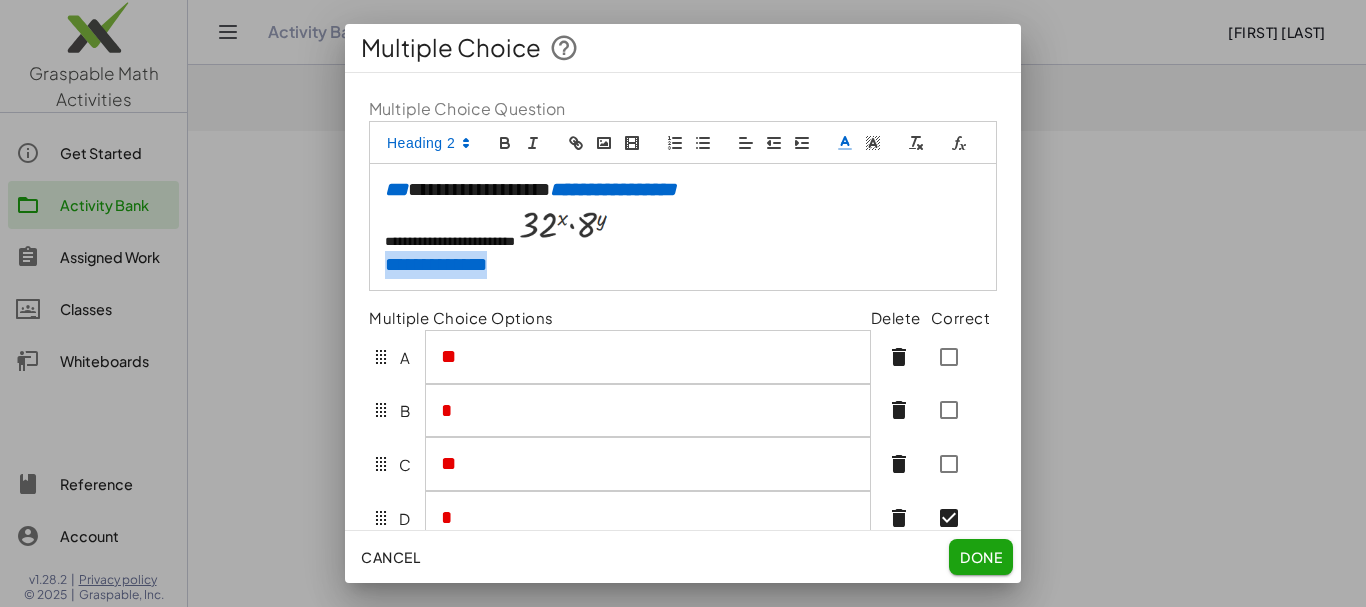click 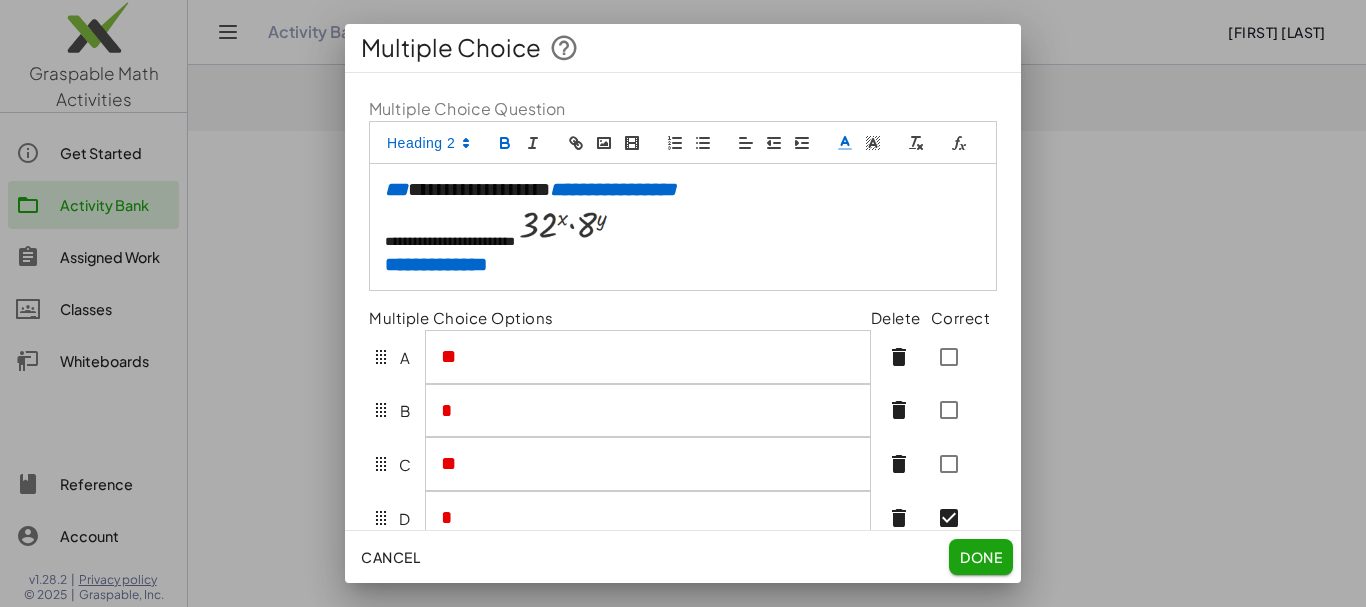 click 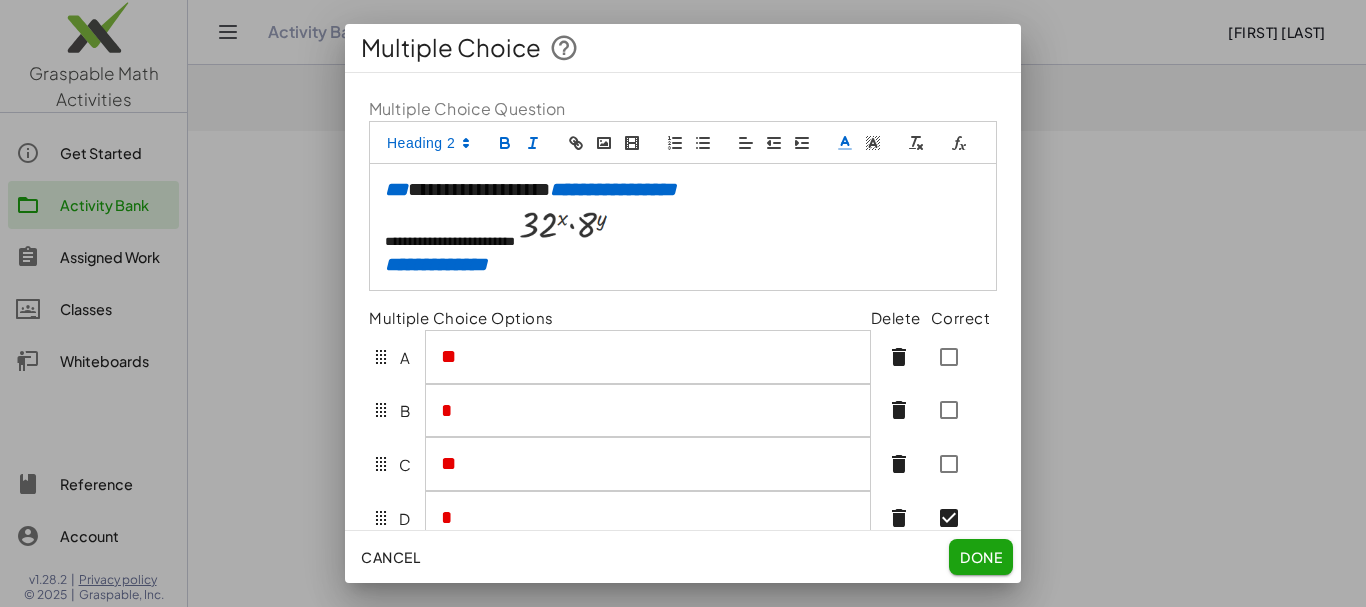click on "**********" at bounding box center (683, 265) 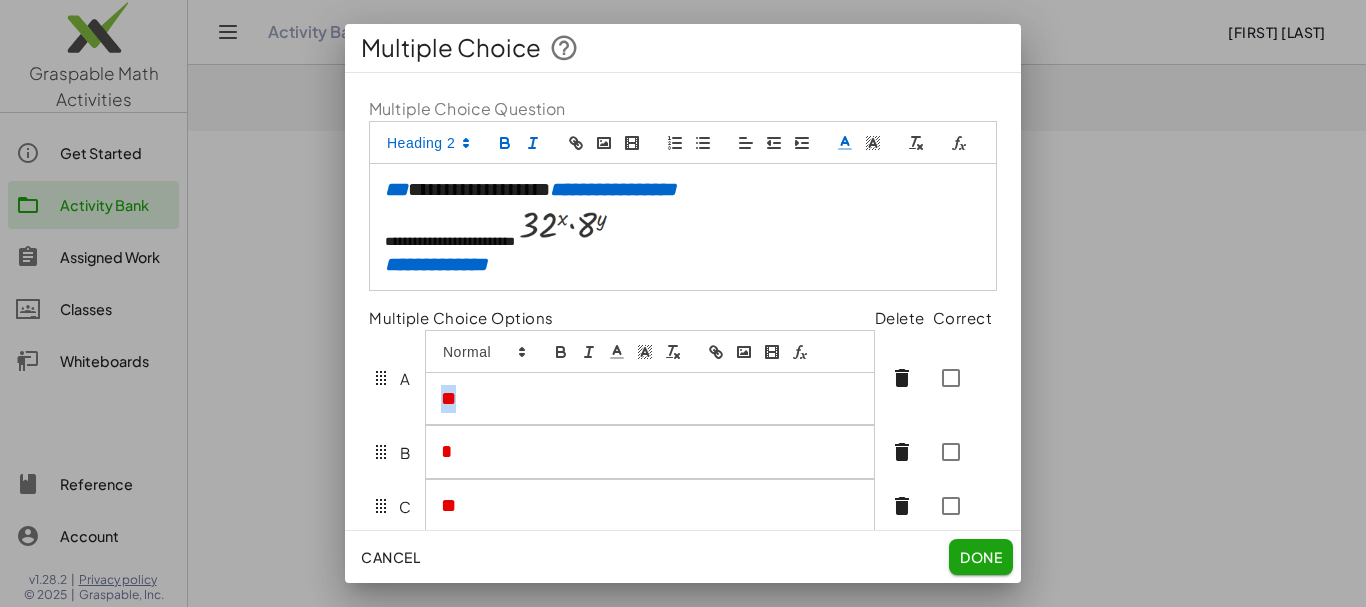 drag, startPoint x: 437, startPoint y: 376, endPoint x: 501, endPoint y: 381, distance: 64.195015 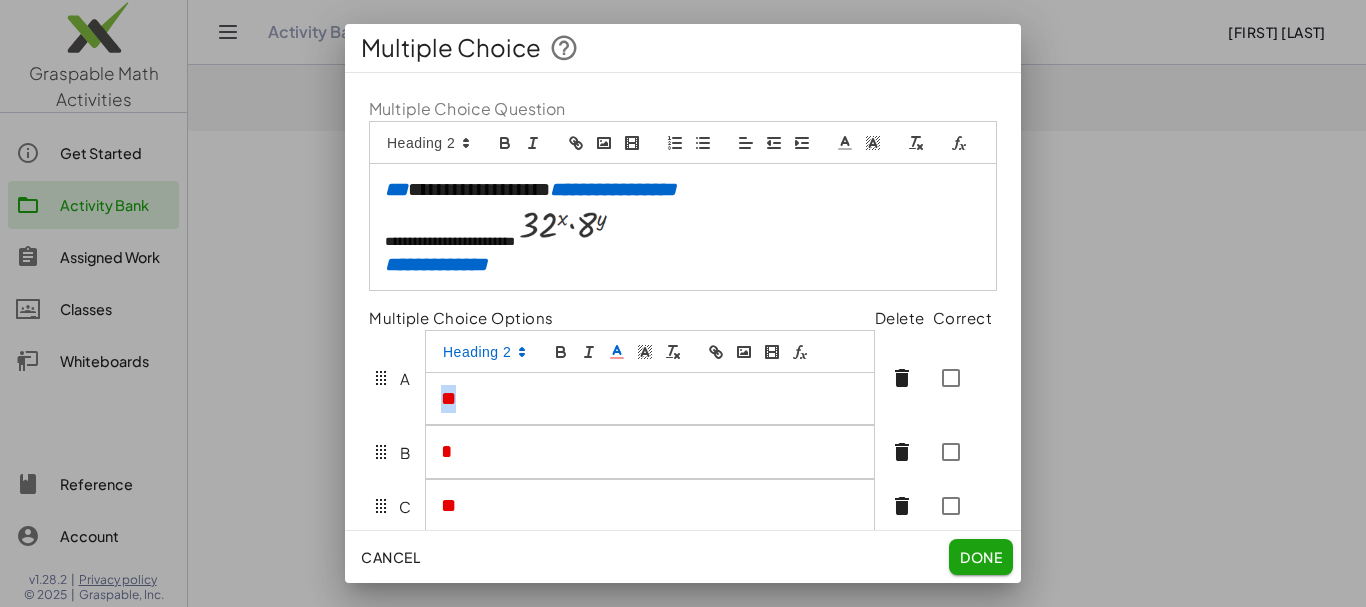 click 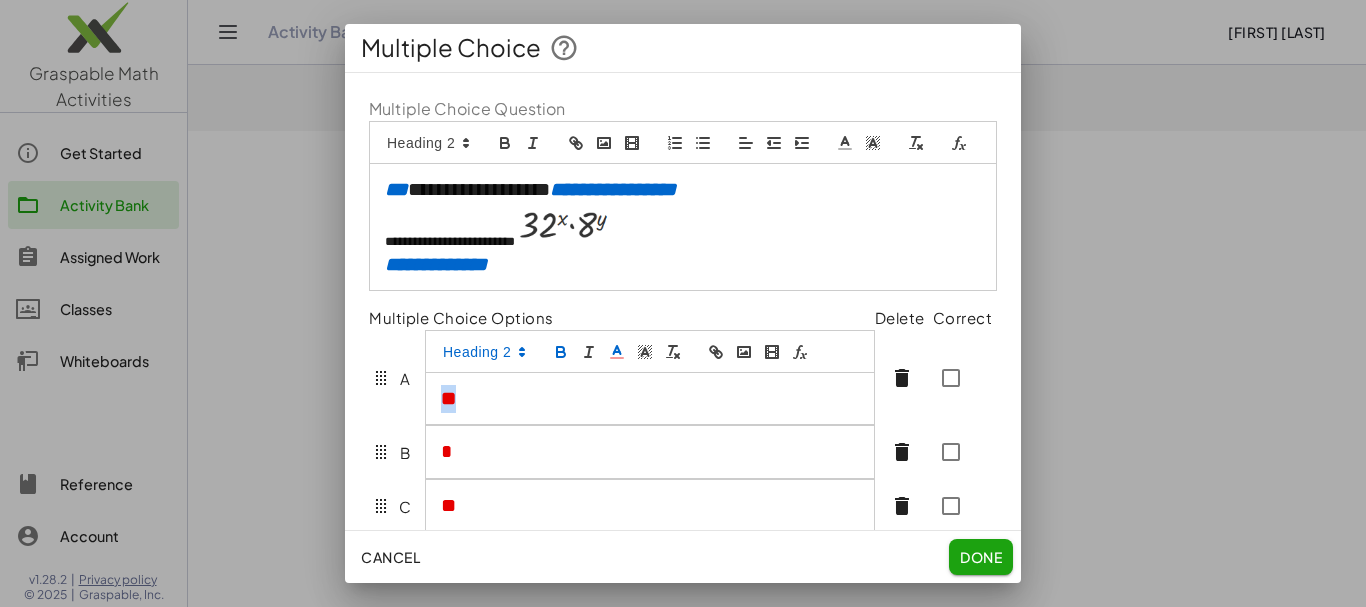 click 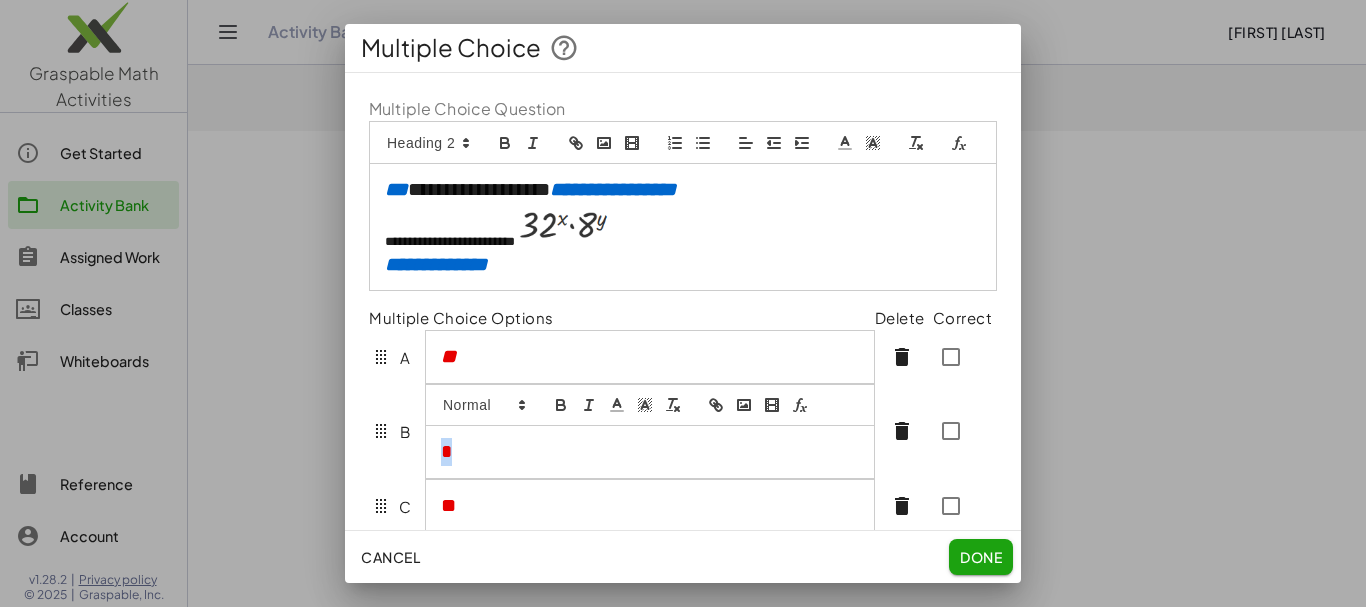 drag, startPoint x: 445, startPoint y: 480, endPoint x: 462, endPoint y: 479, distance: 17.029387 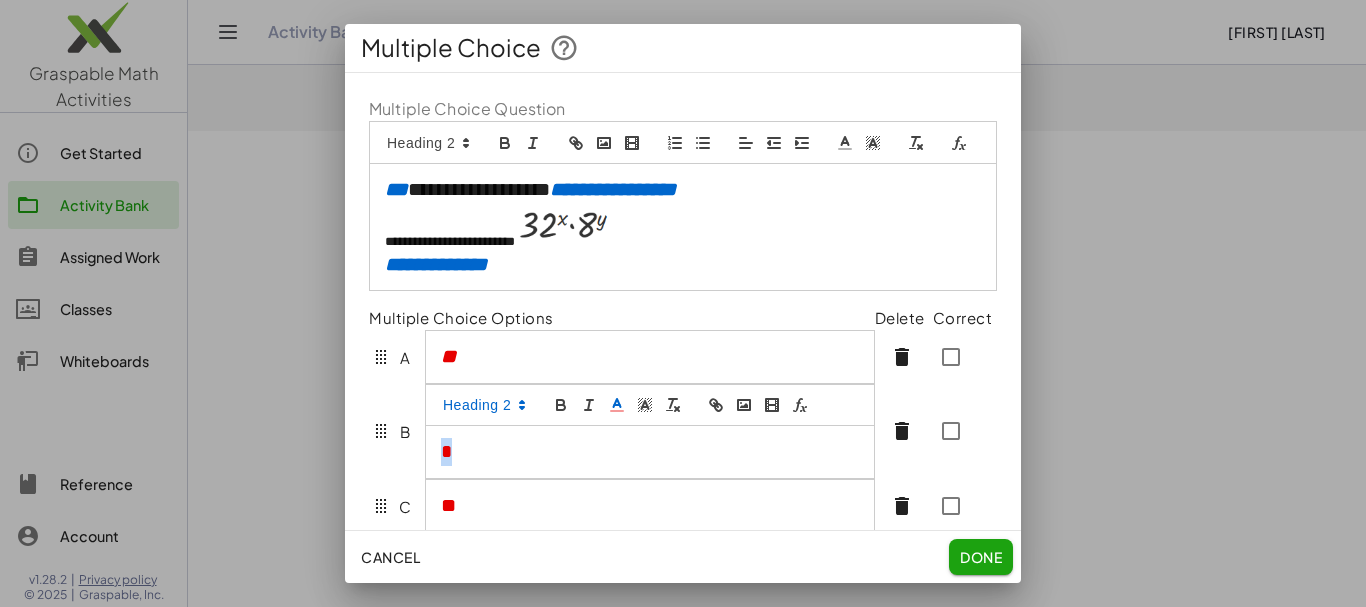 click 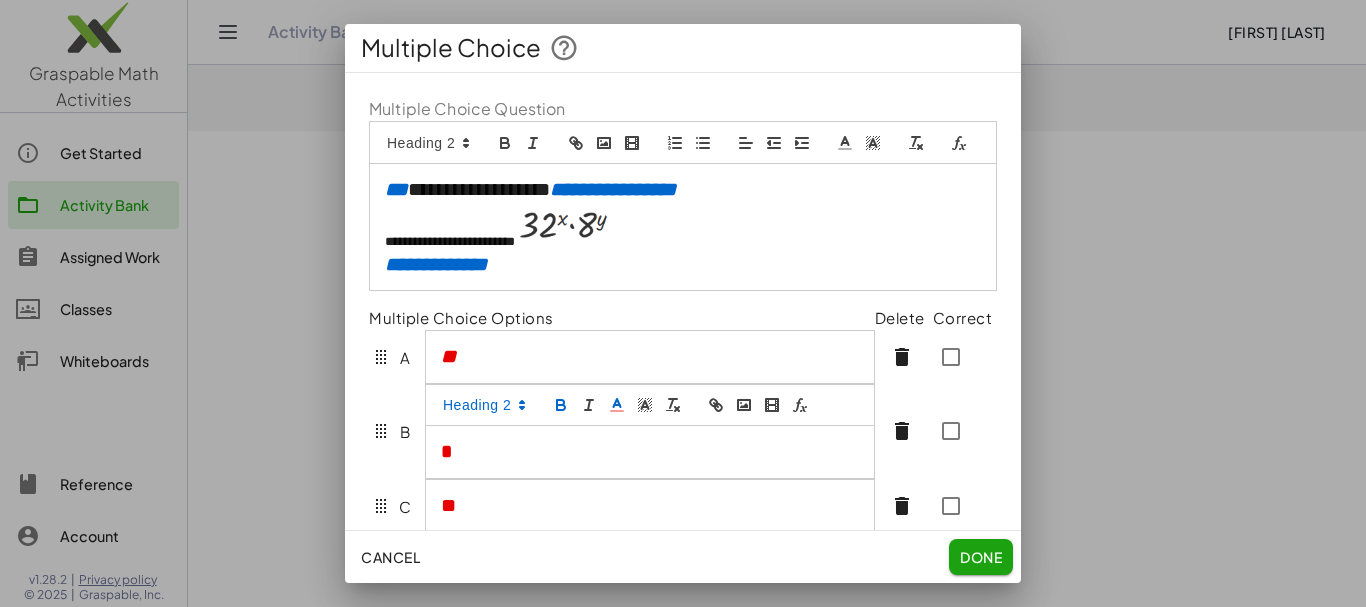 click 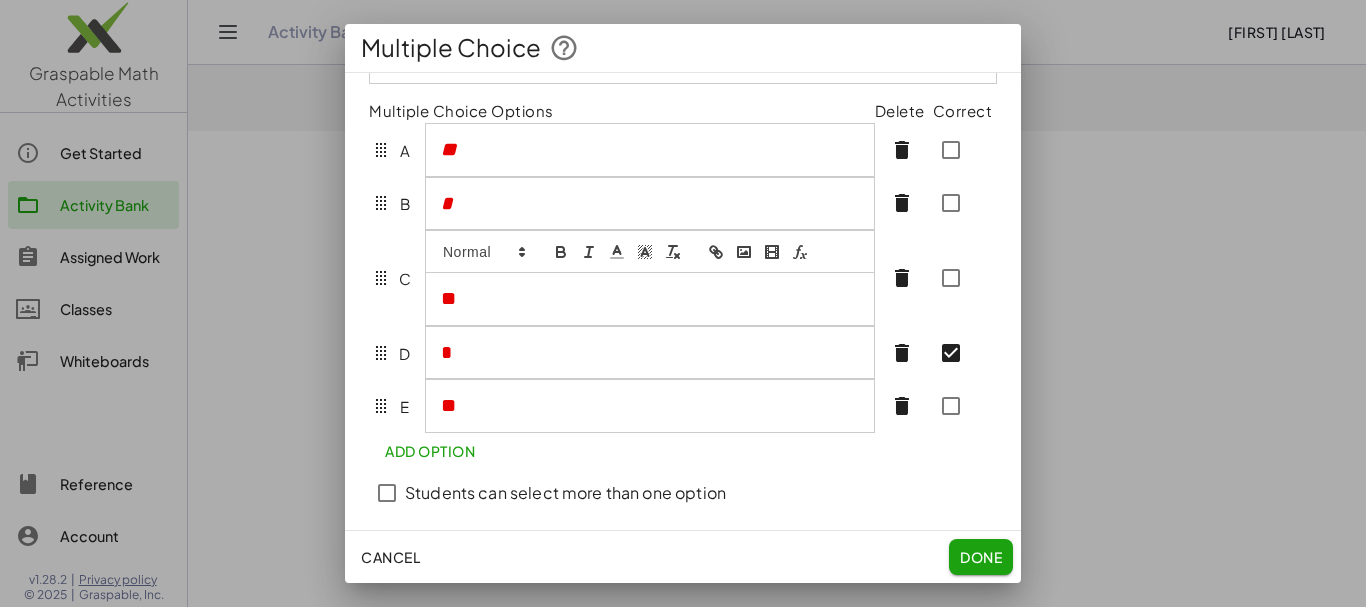 scroll, scrollTop: 200, scrollLeft: 0, axis: vertical 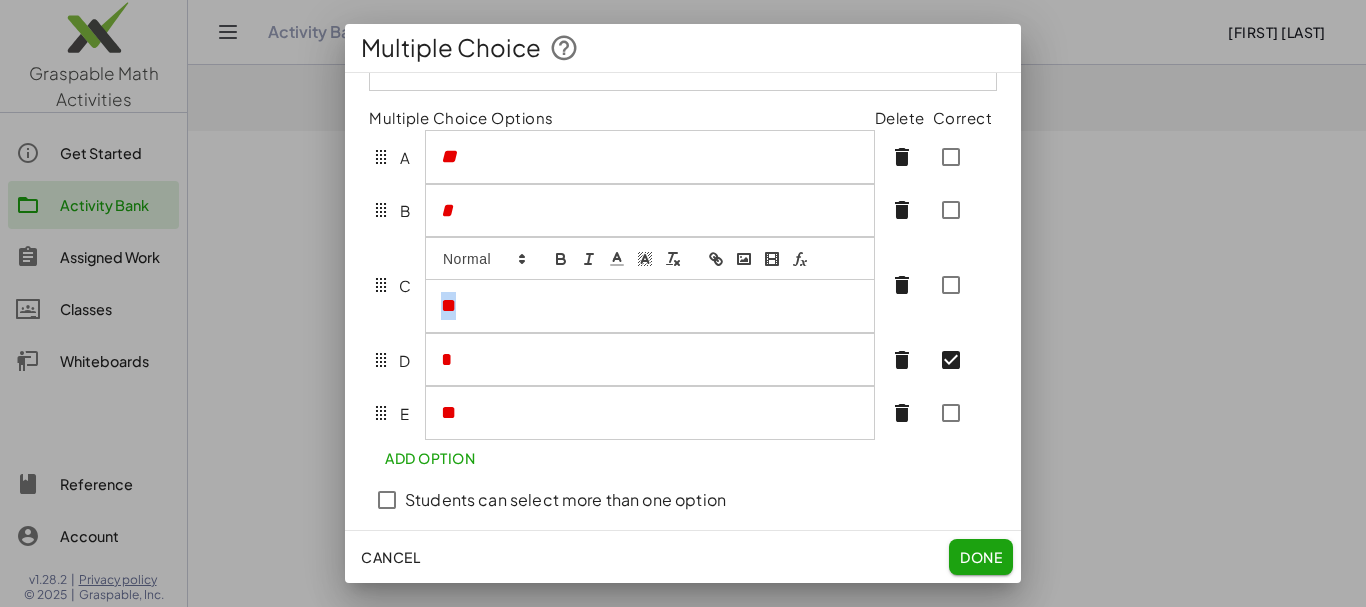 drag, startPoint x: 437, startPoint y: 335, endPoint x: 513, endPoint y: 321, distance: 77.27872 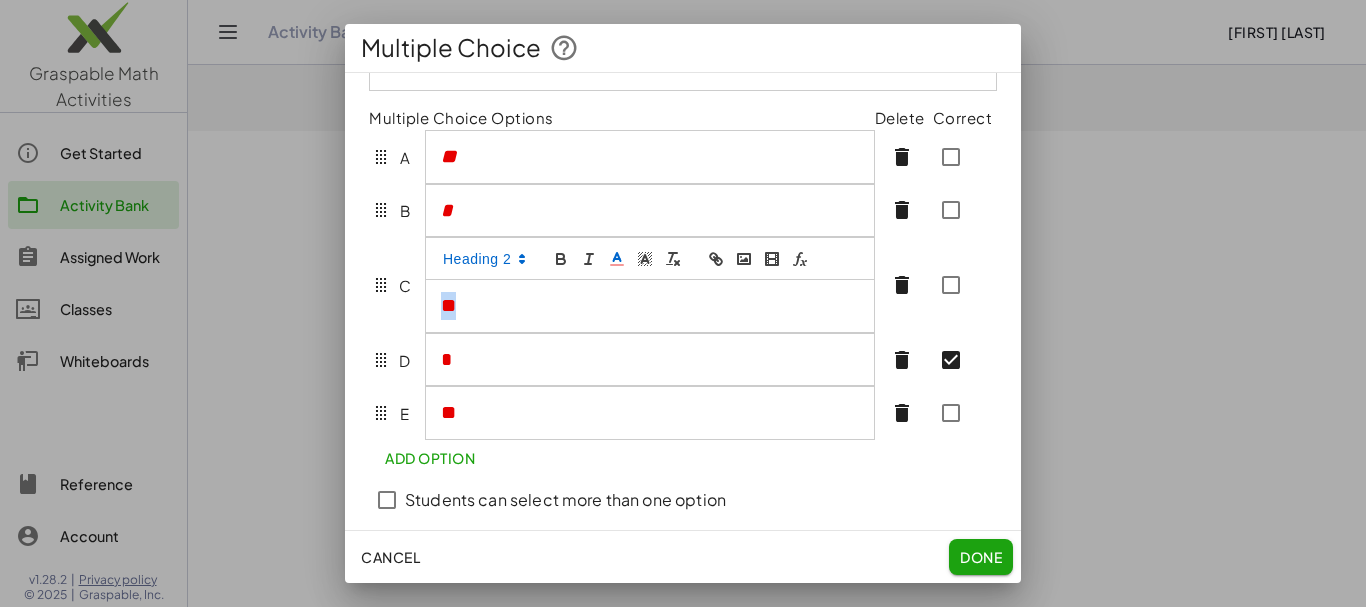 click 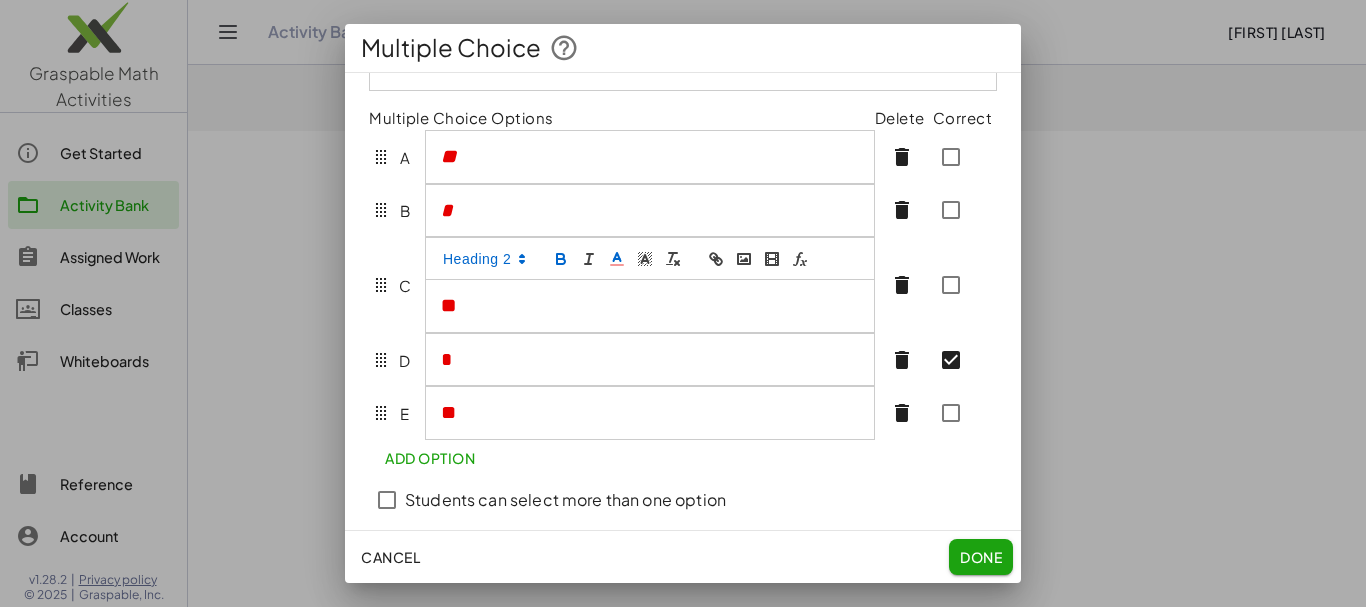 click 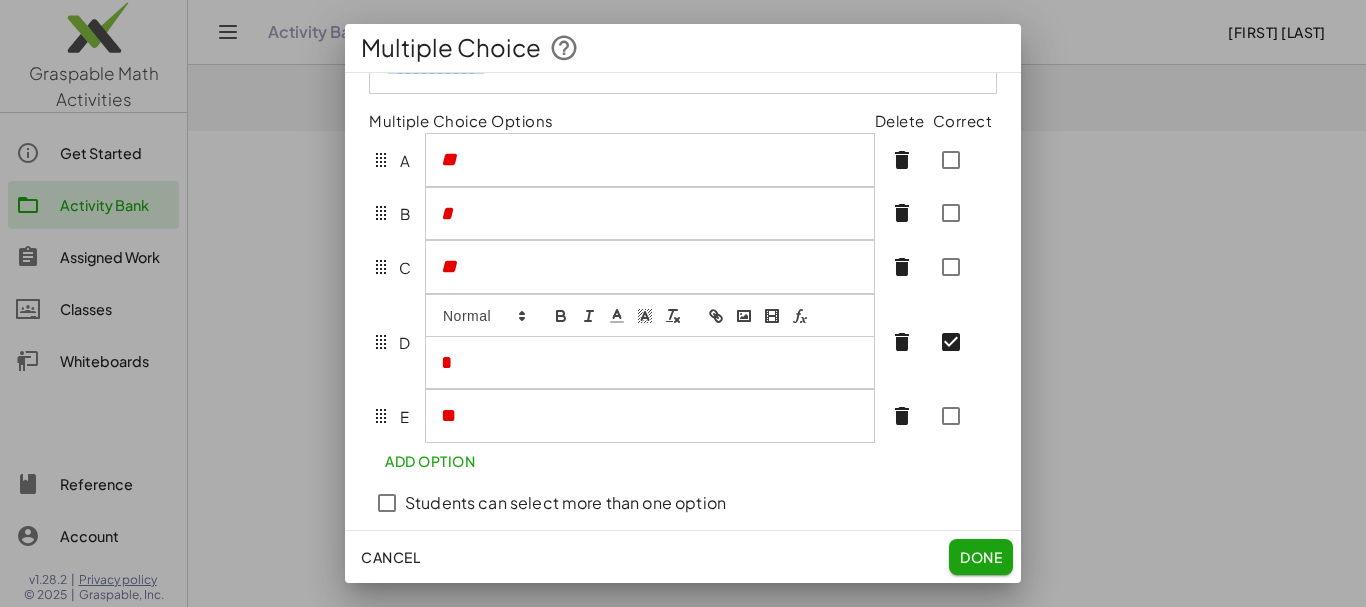 scroll, scrollTop: 183, scrollLeft: 0, axis: vertical 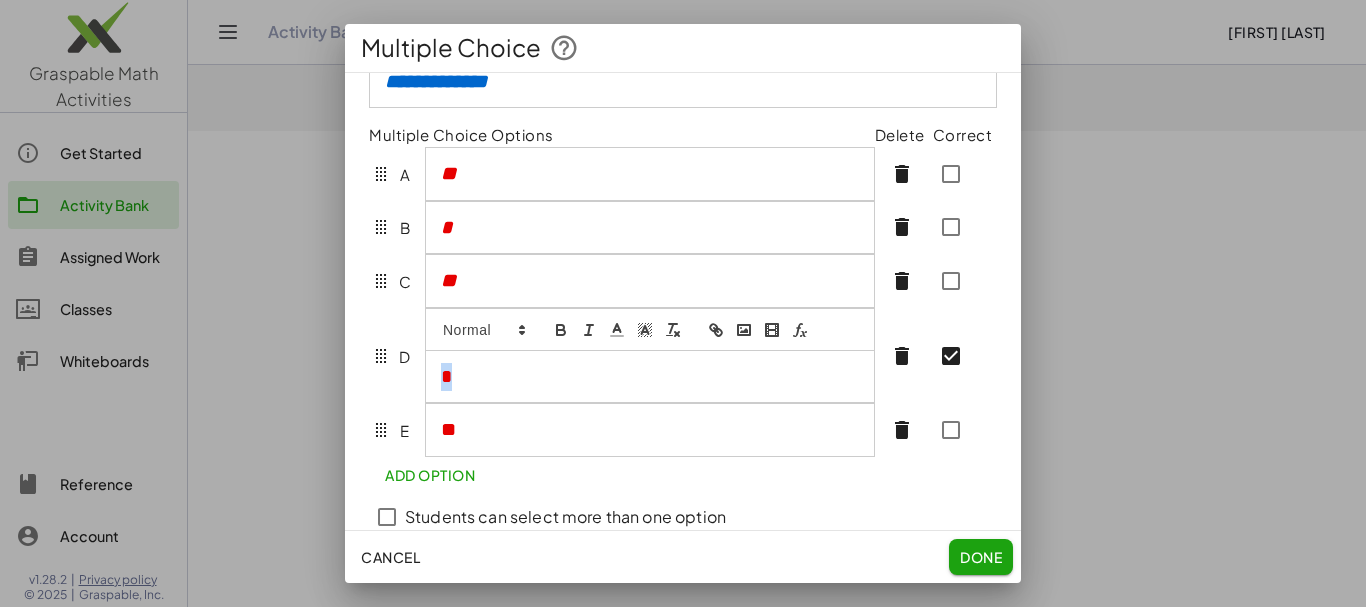 drag, startPoint x: 440, startPoint y: 394, endPoint x: 456, endPoint y: 392, distance: 16.124516 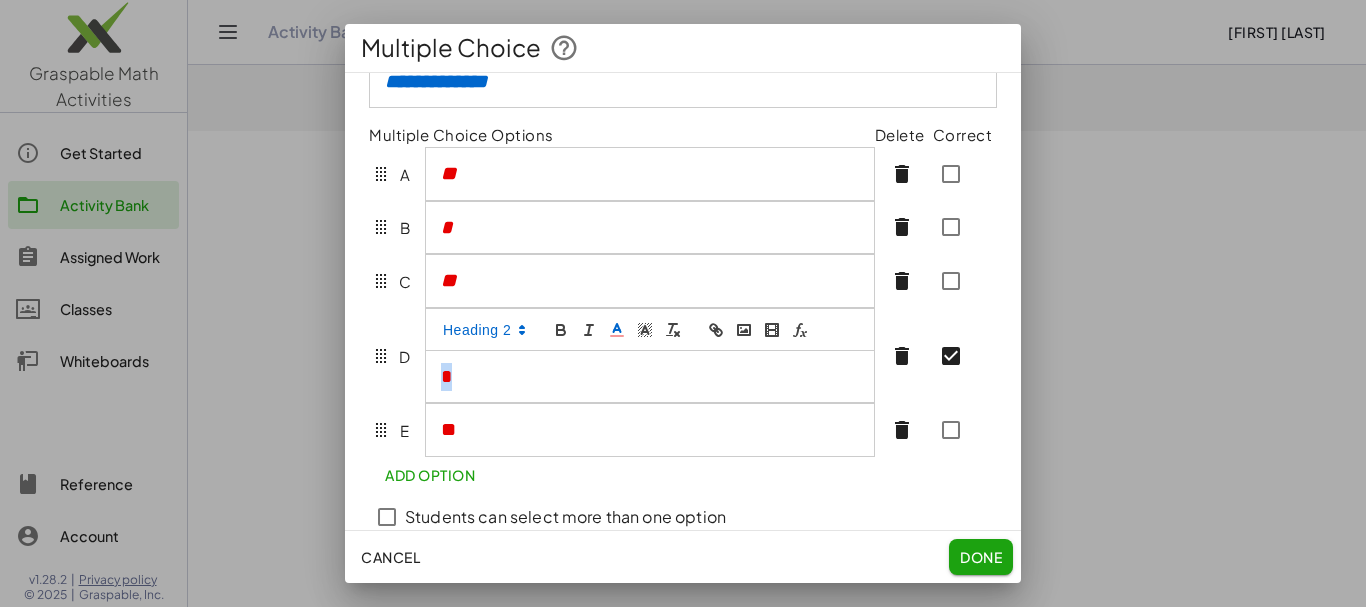 click 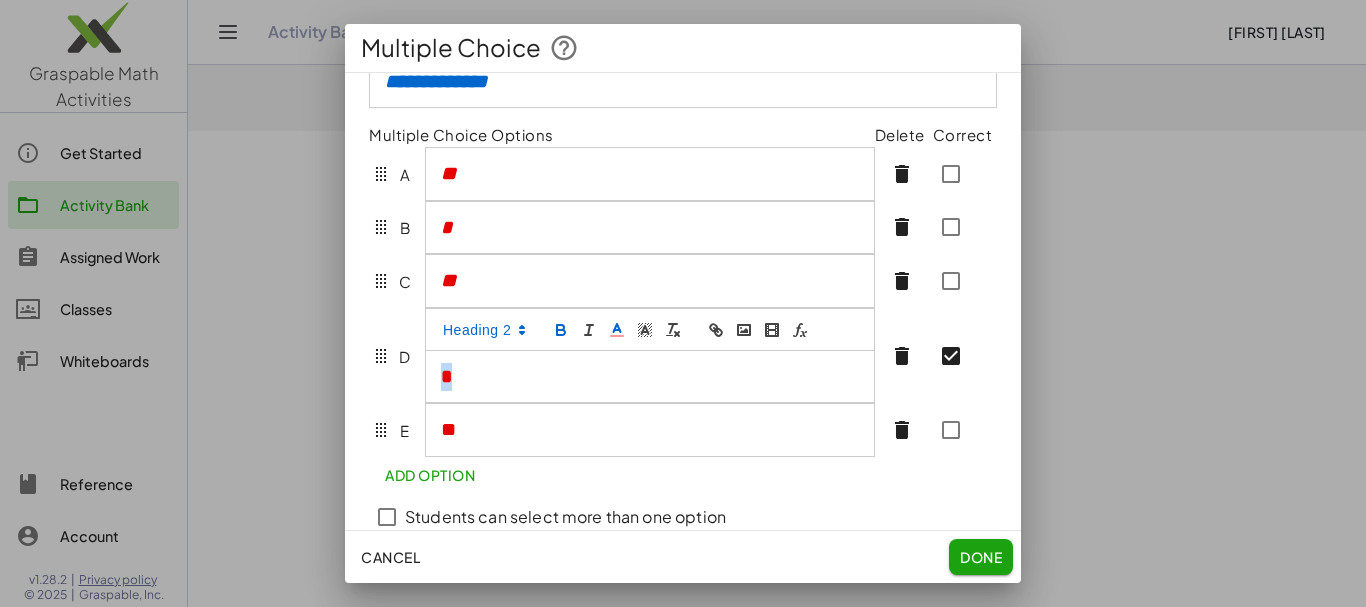 click 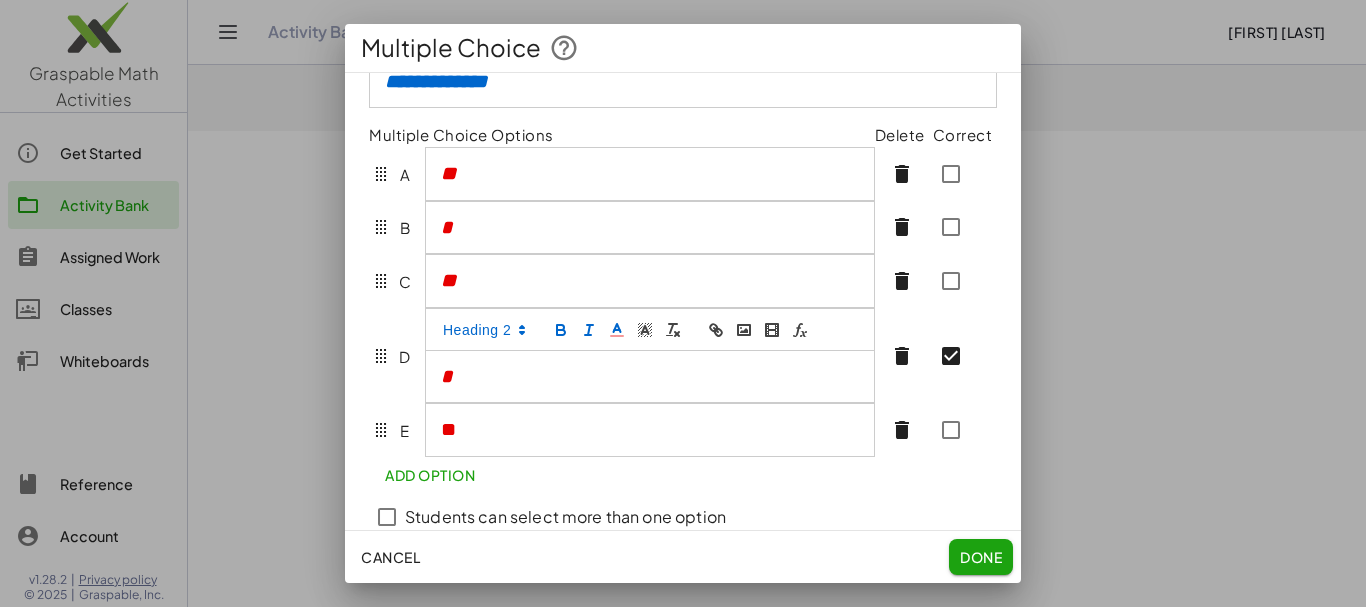 click 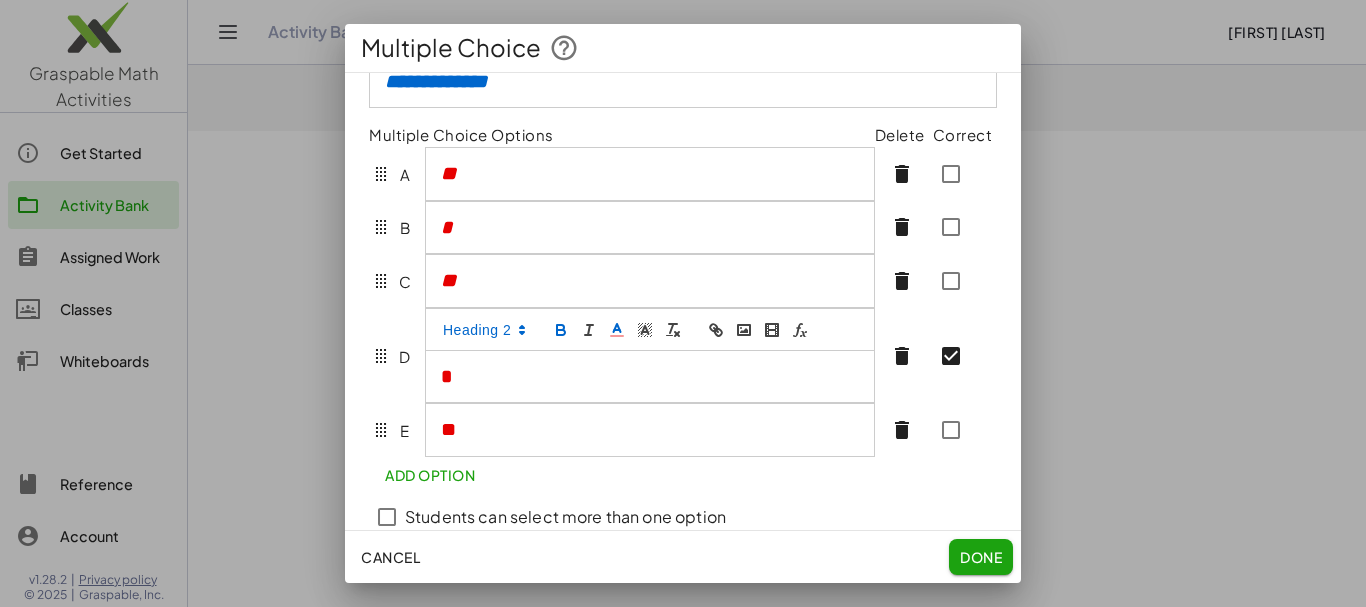 click 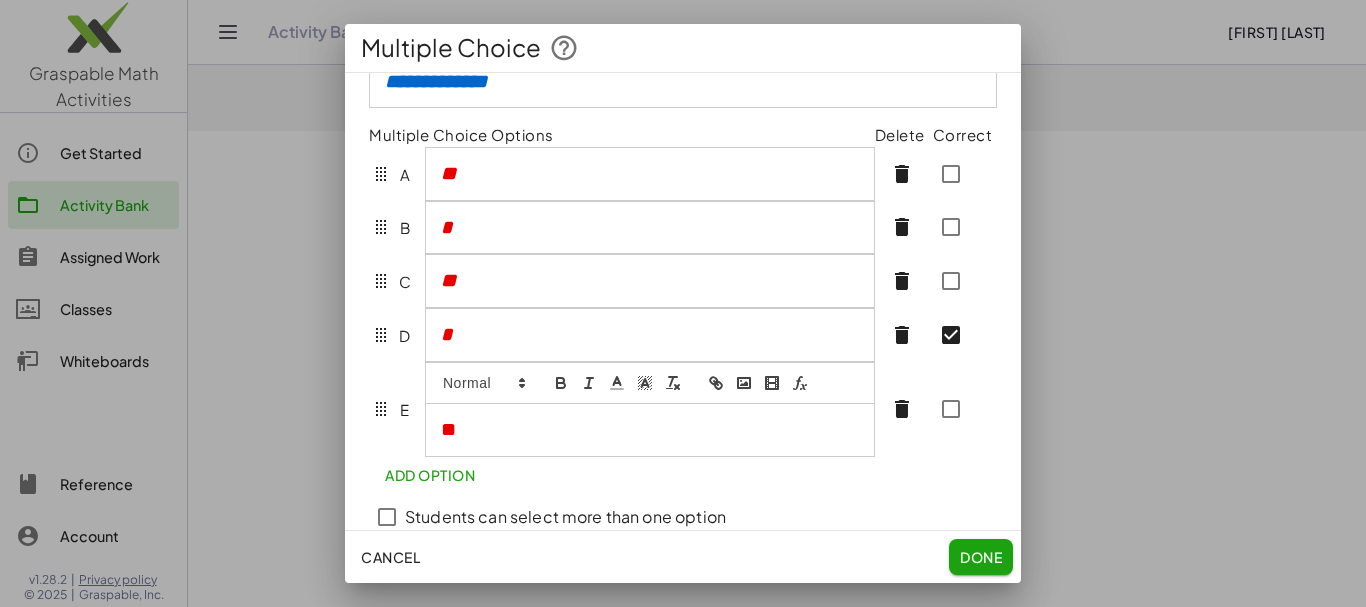 scroll, scrollTop: 166, scrollLeft: 0, axis: vertical 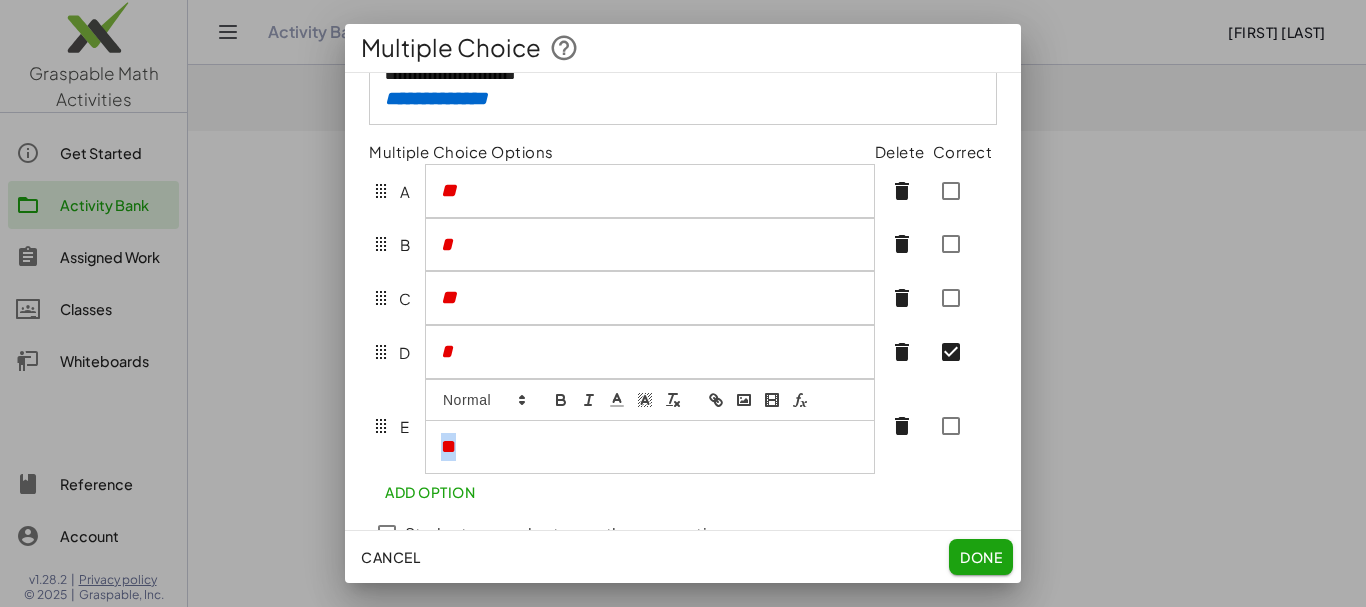 drag, startPoint x: 444, startPoint y: 457, endPoint x: 476, endPoint y: 452, distance: 32.38827 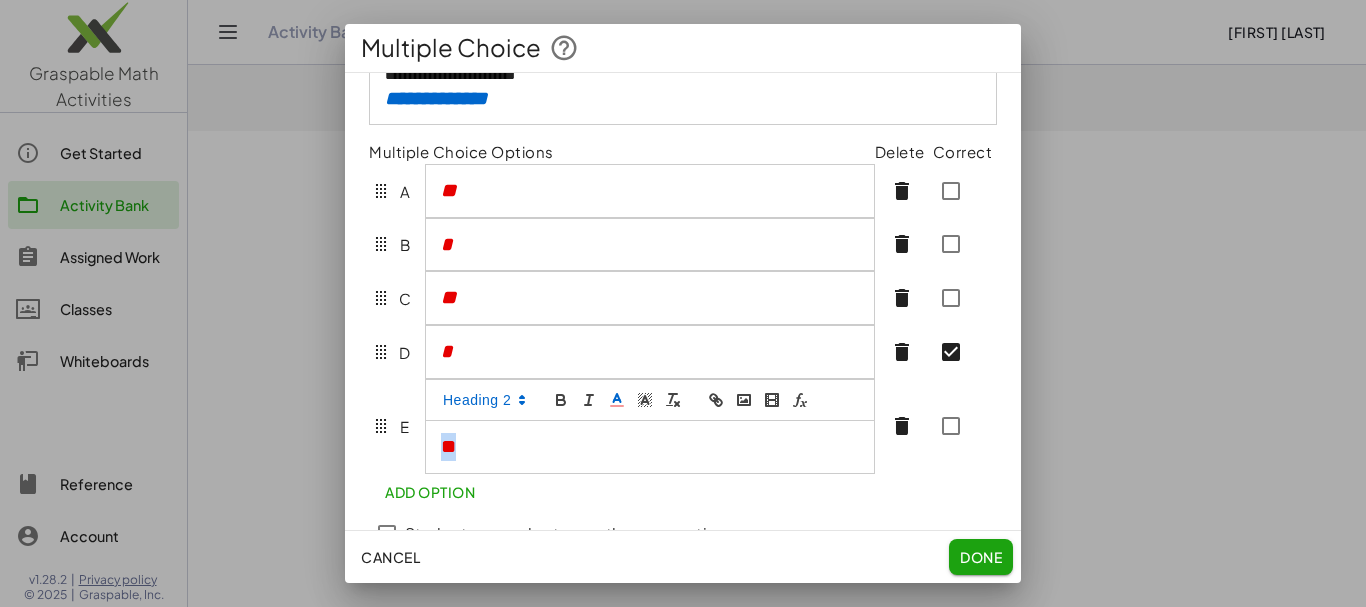 click 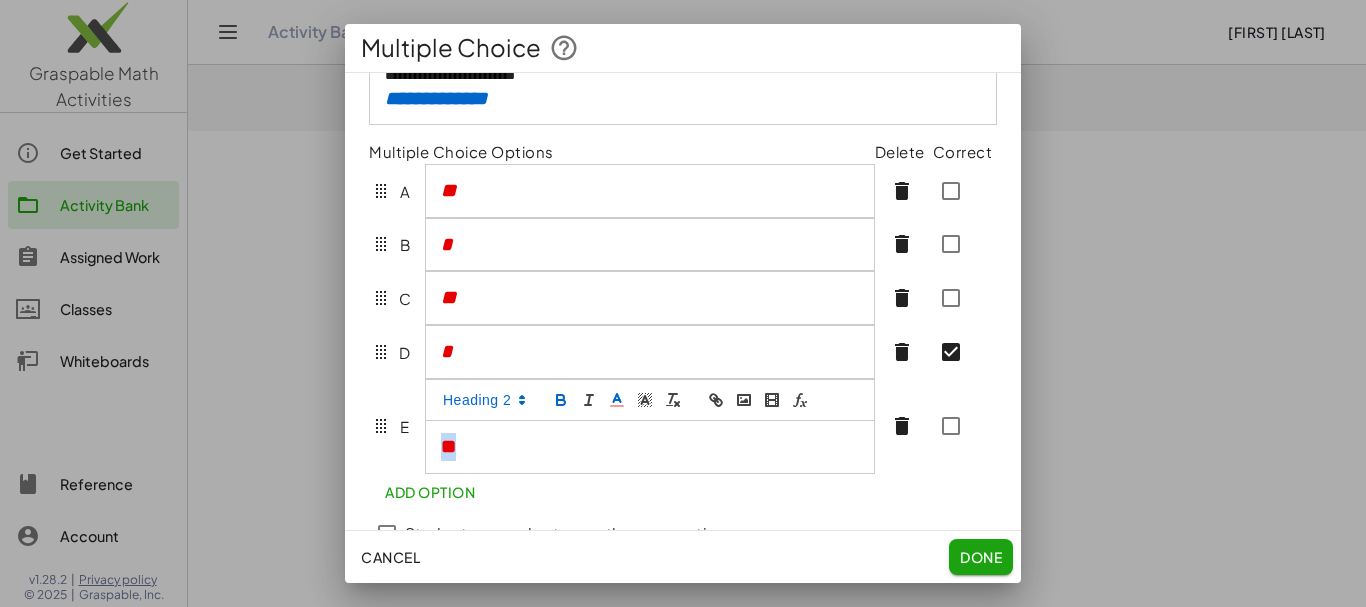 click 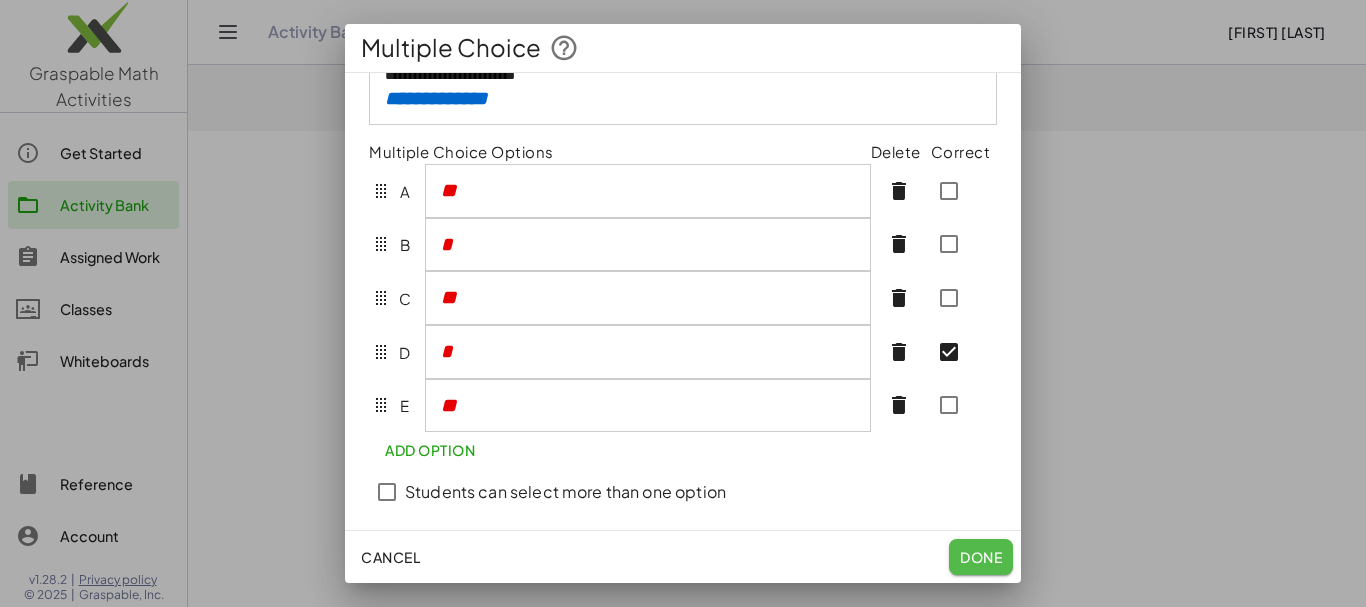 scroll, scrollTop: 149, scrollLeft: 0, axis: vertical 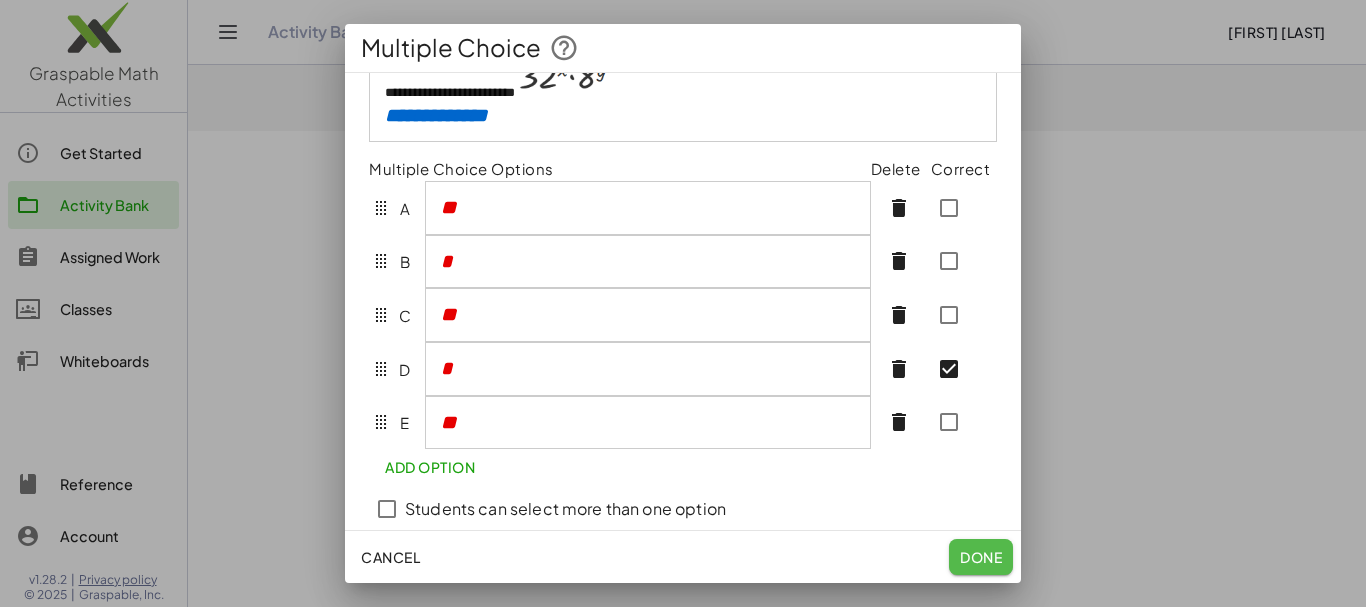click on "Done" 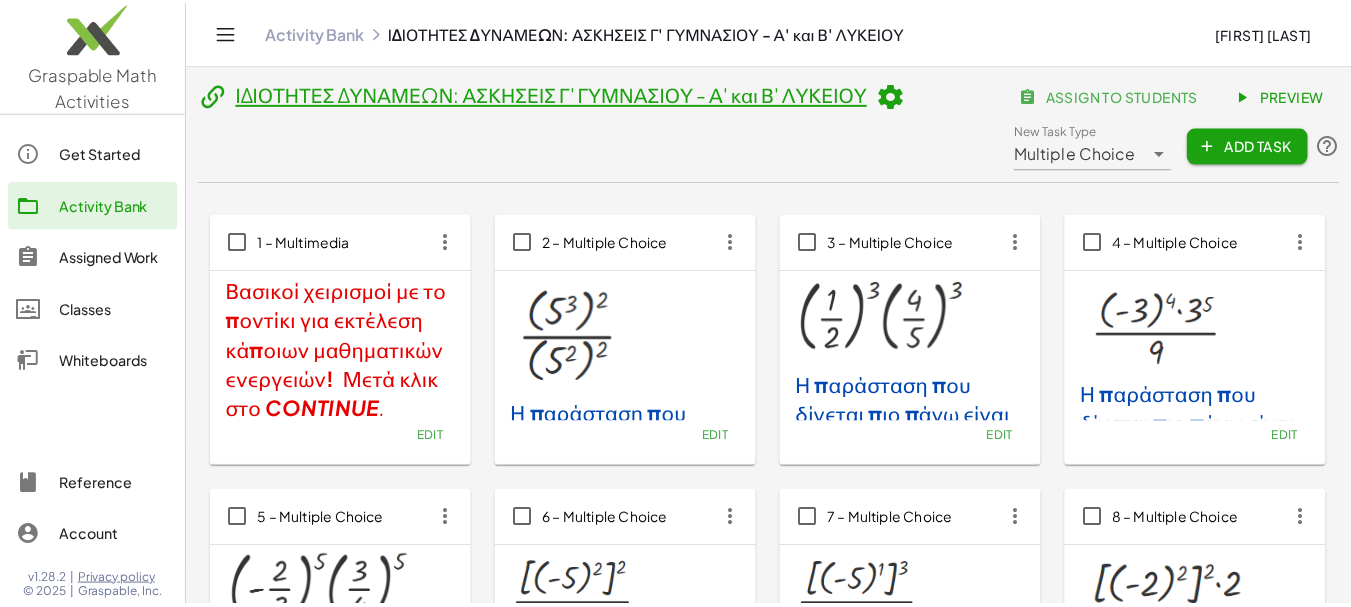 scroll, scrollTop: 2666, scrollLeft: 0, axis: vertical 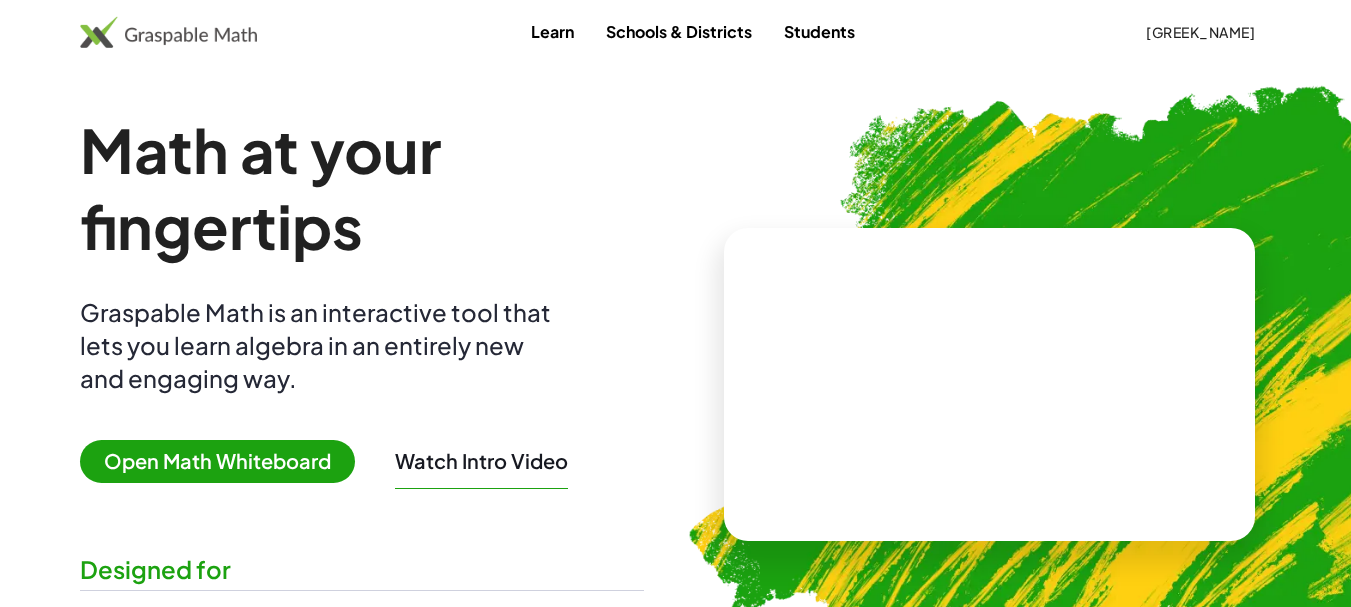 click on "Open Math Whiteboard" at bounding box center (217, 461) 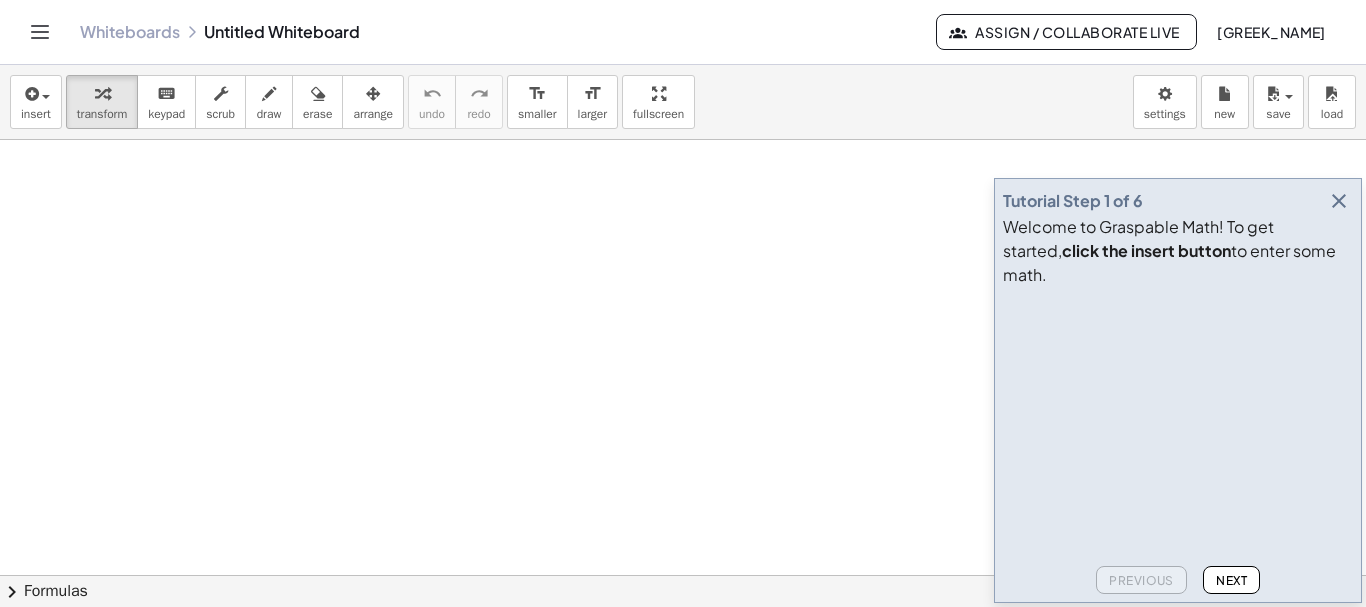 click at bounding box center [1339, 201] 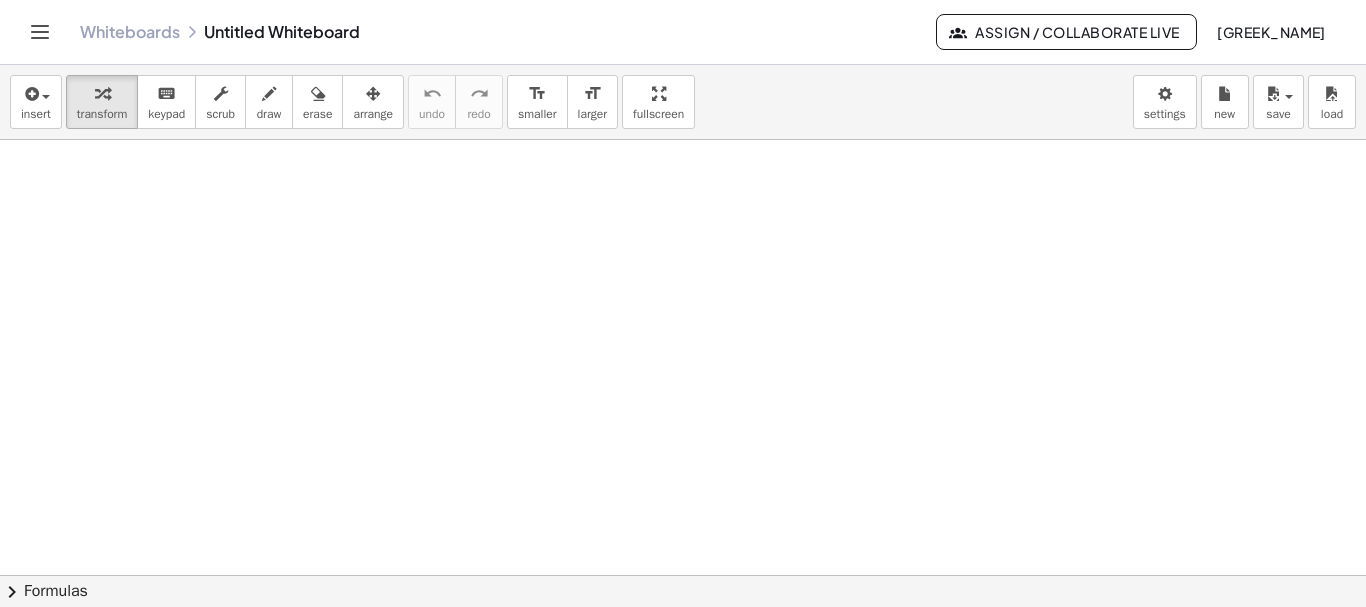 click at bounding box center [683, 640] 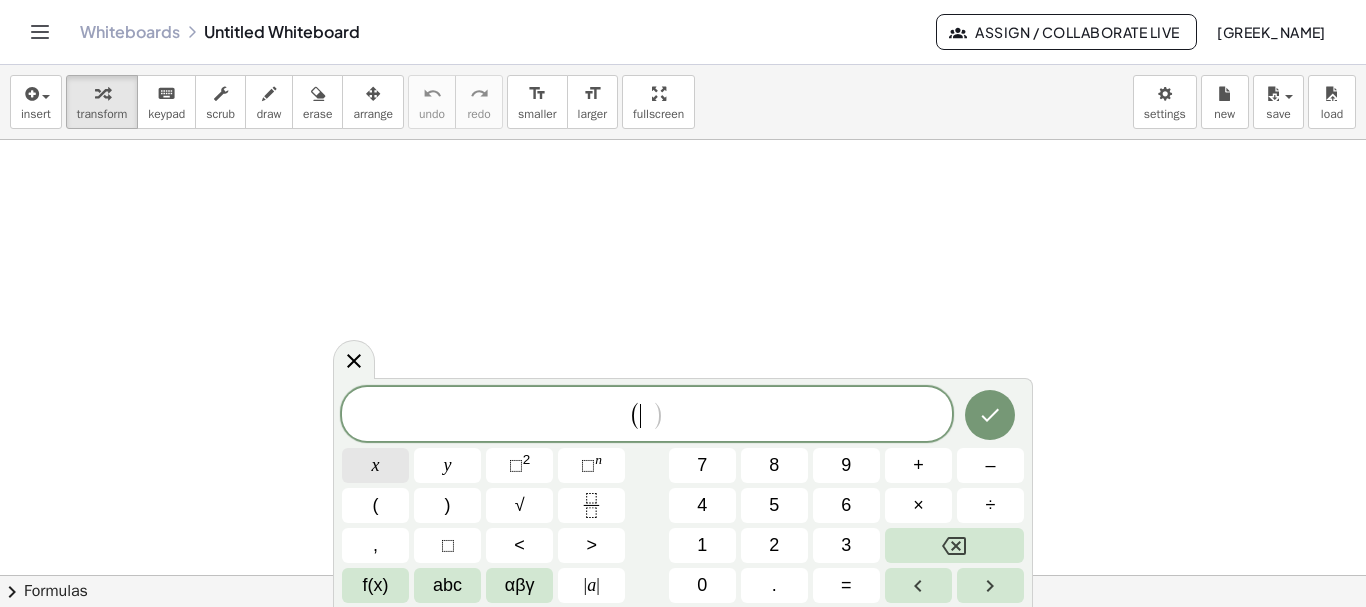 click on "x" at bounding box center (376, 465) 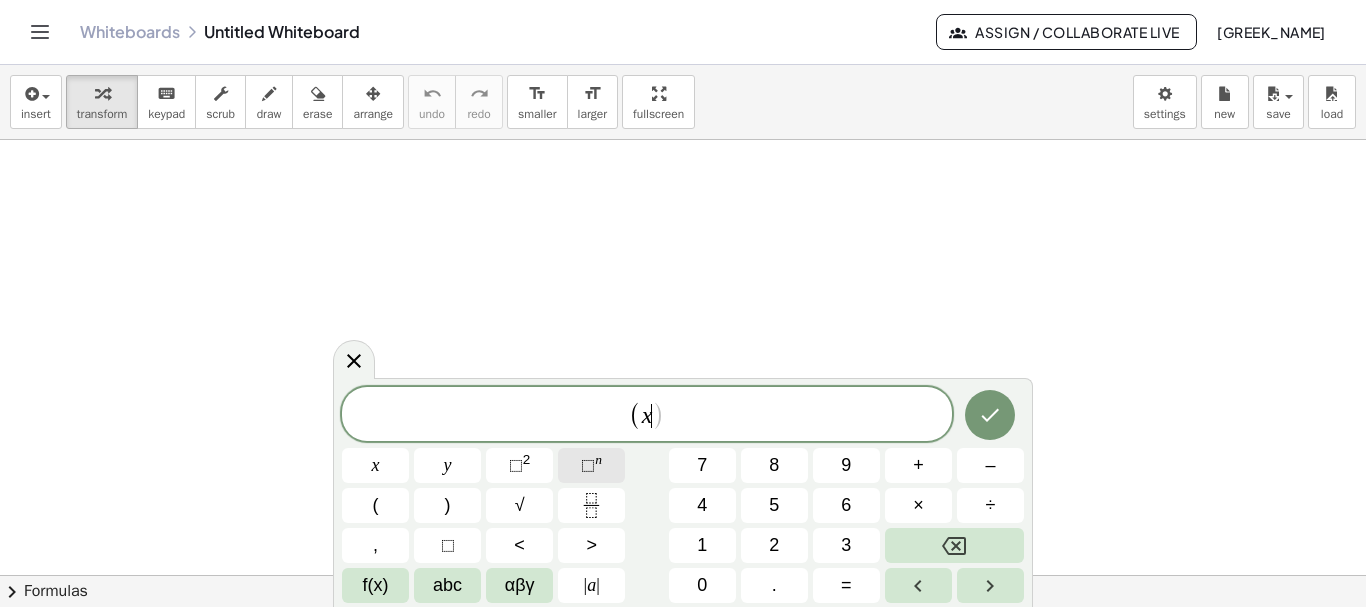 click on "⬚" at bounding box center [588, 465] 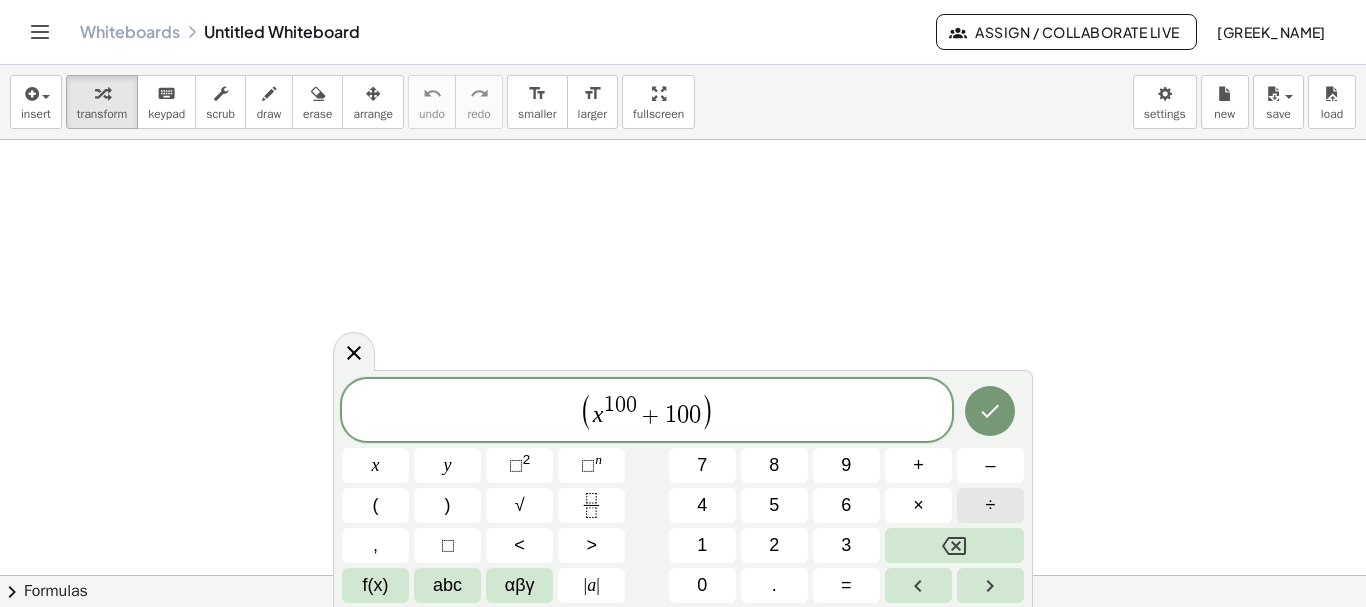 click on "÷" at bounding box center [991, 505] 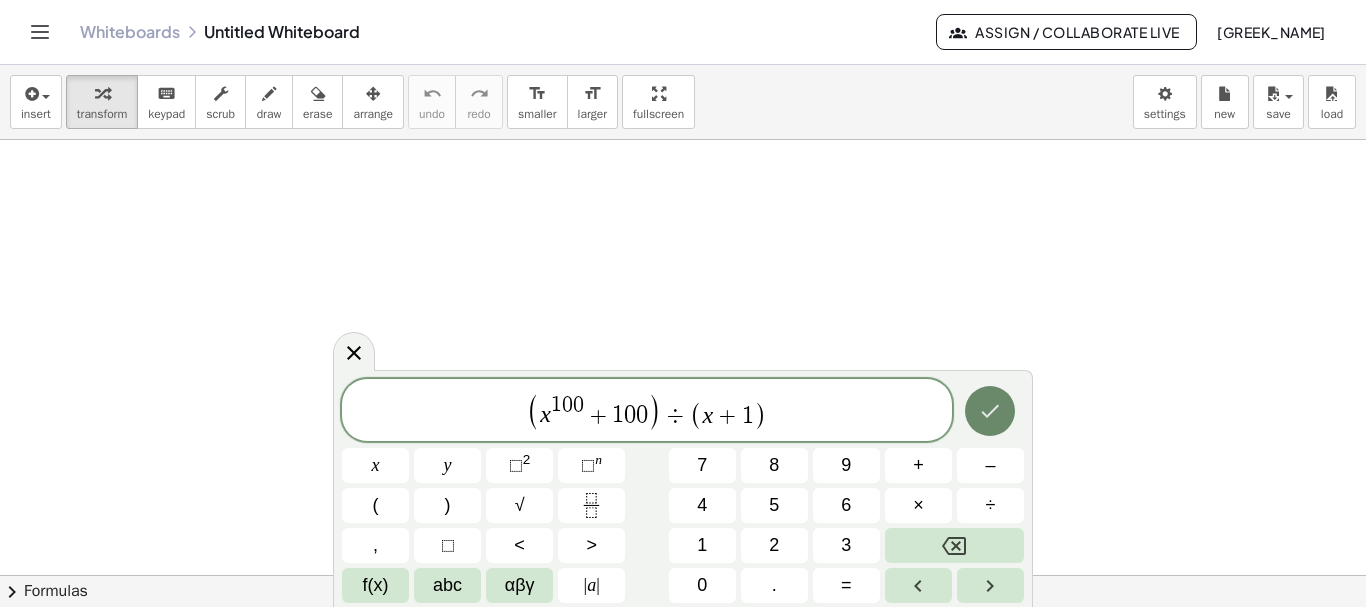 click 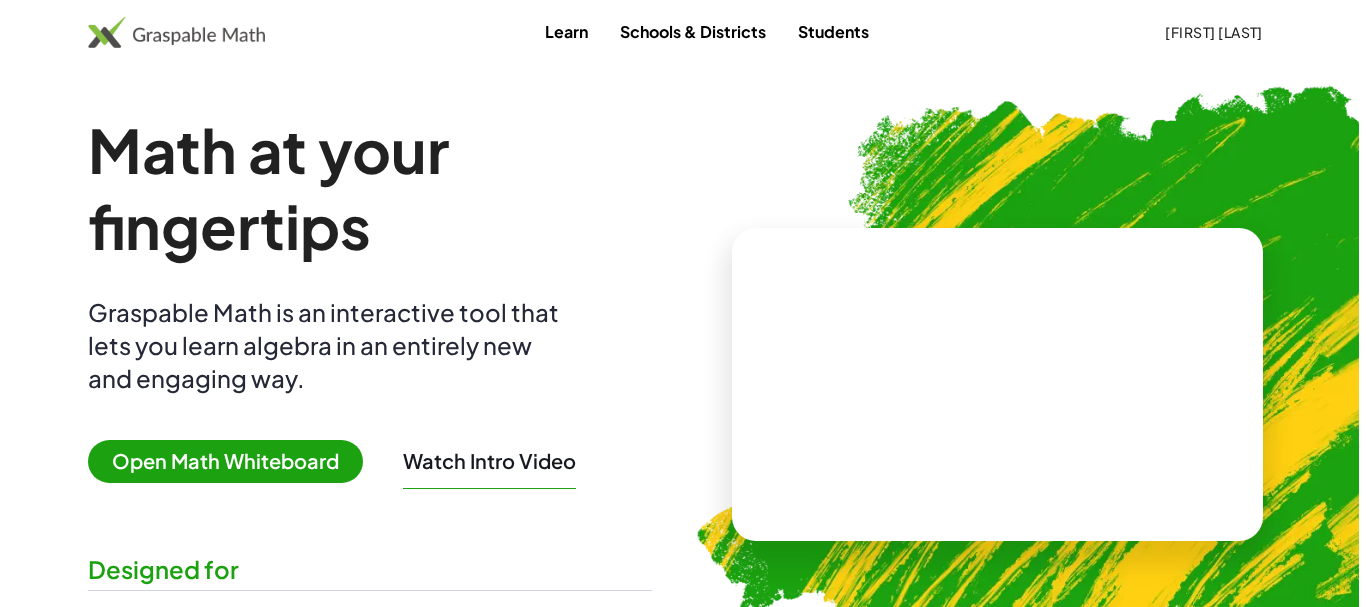 scroll, scrollTop: 0, scrollLeft: 0, axis: both 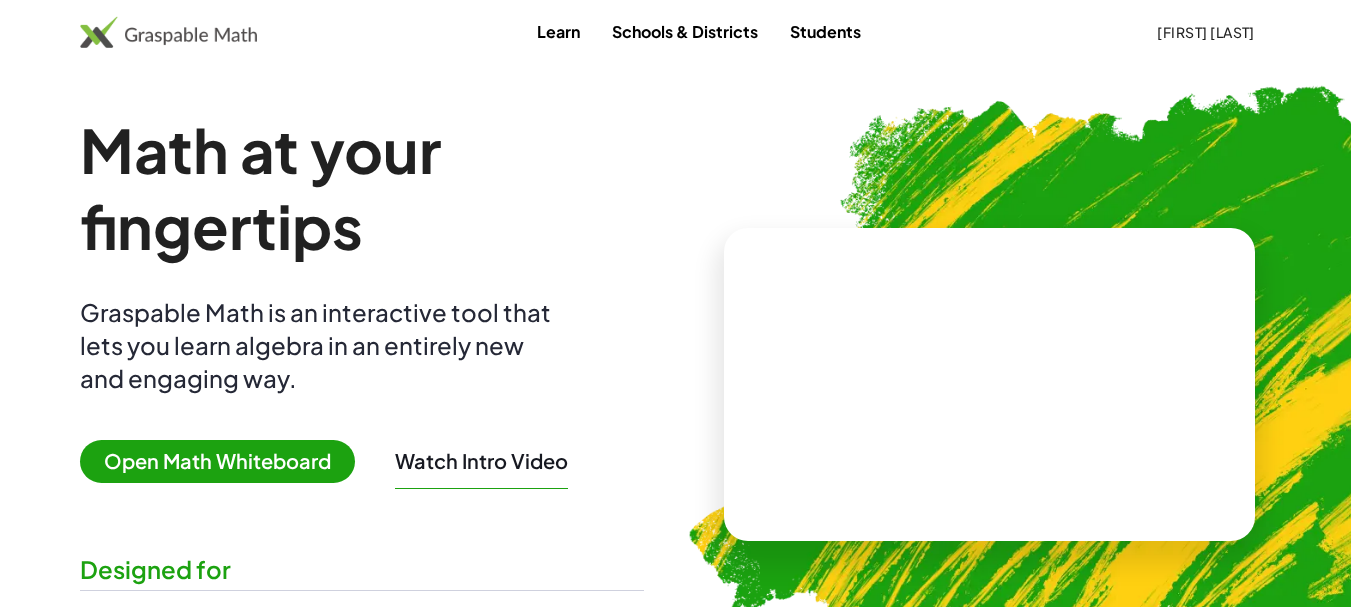 click on "Open Math Whiteboard" at bounding box center [217, 461] 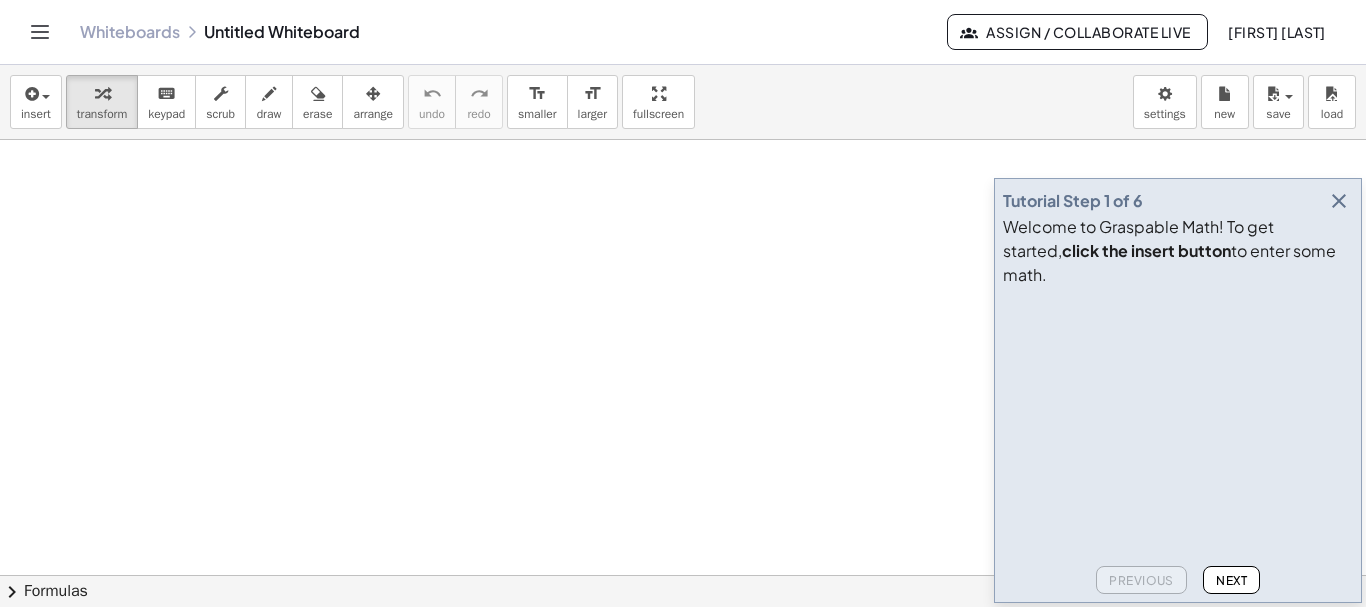 click at bounding box center (683, 640) 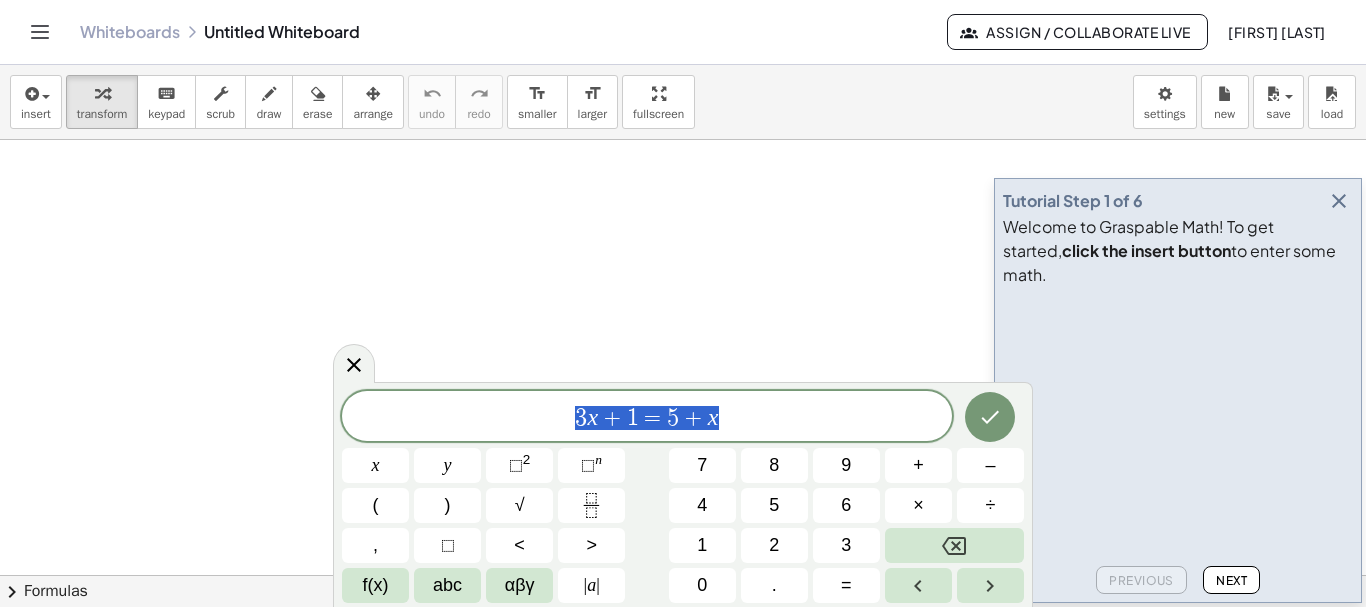 drag, startPoint x: 733, startPoint y: 416, endPoint x: 533, endPoint y: 421, distance: 200.06248 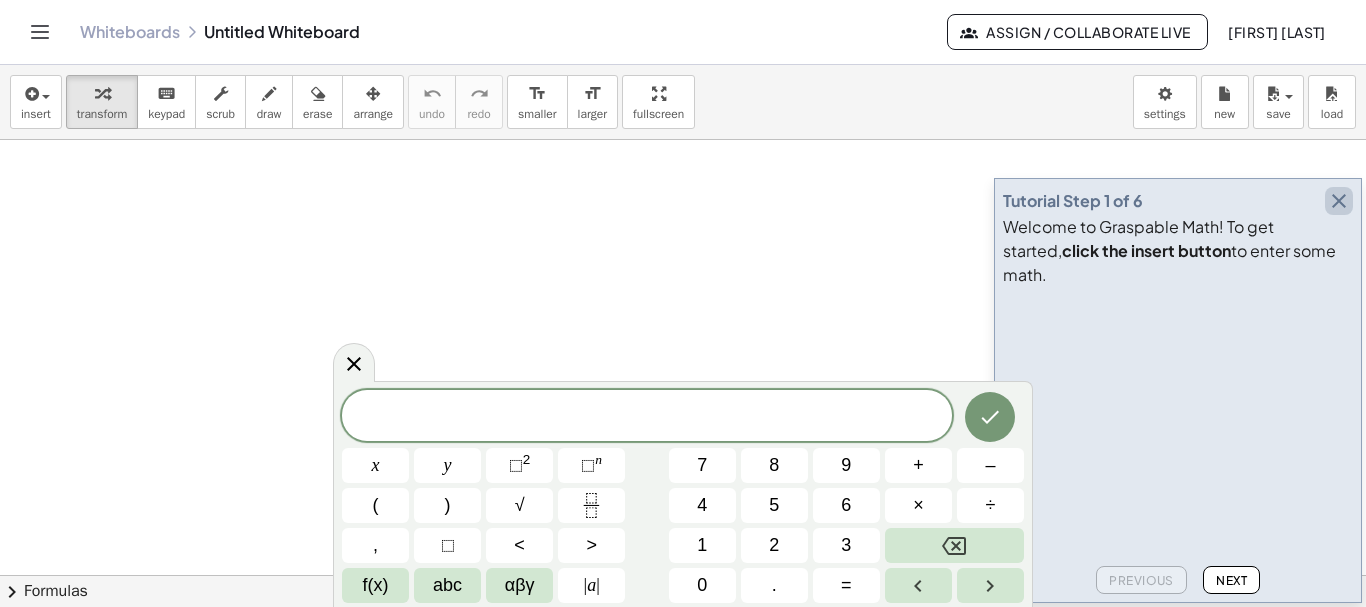 click at bounding box center [1339, 201] 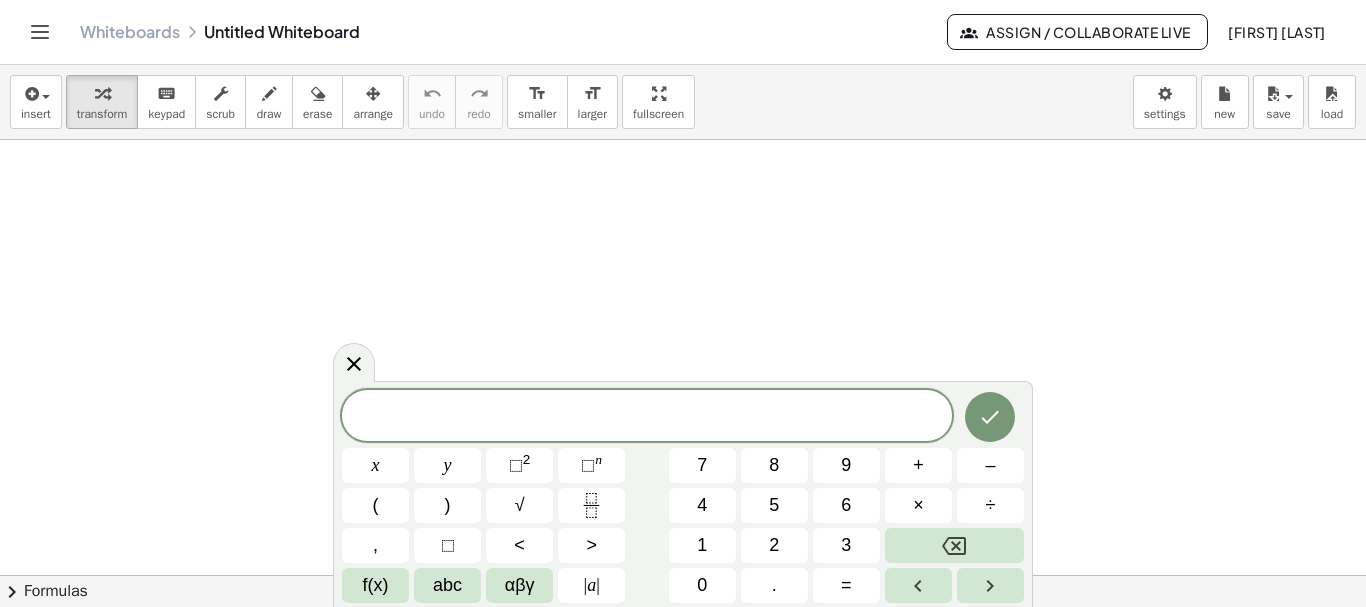 click at bounding box center [647, 417] 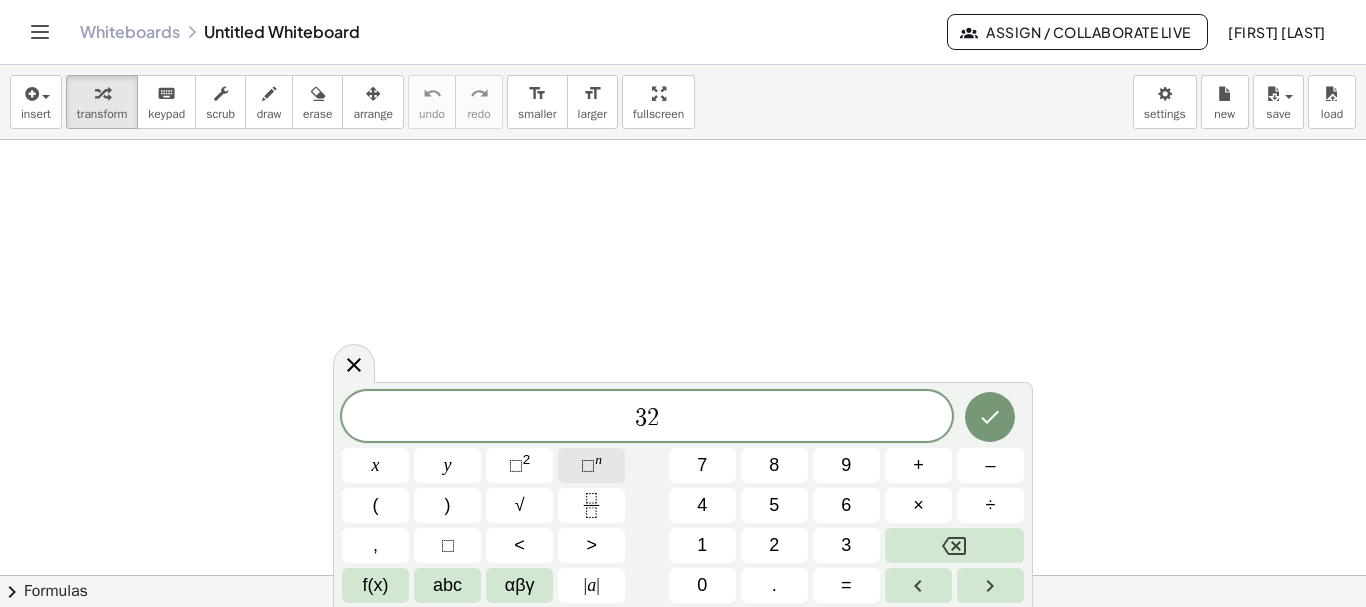 click on "n" at bounding box center [598, 459] 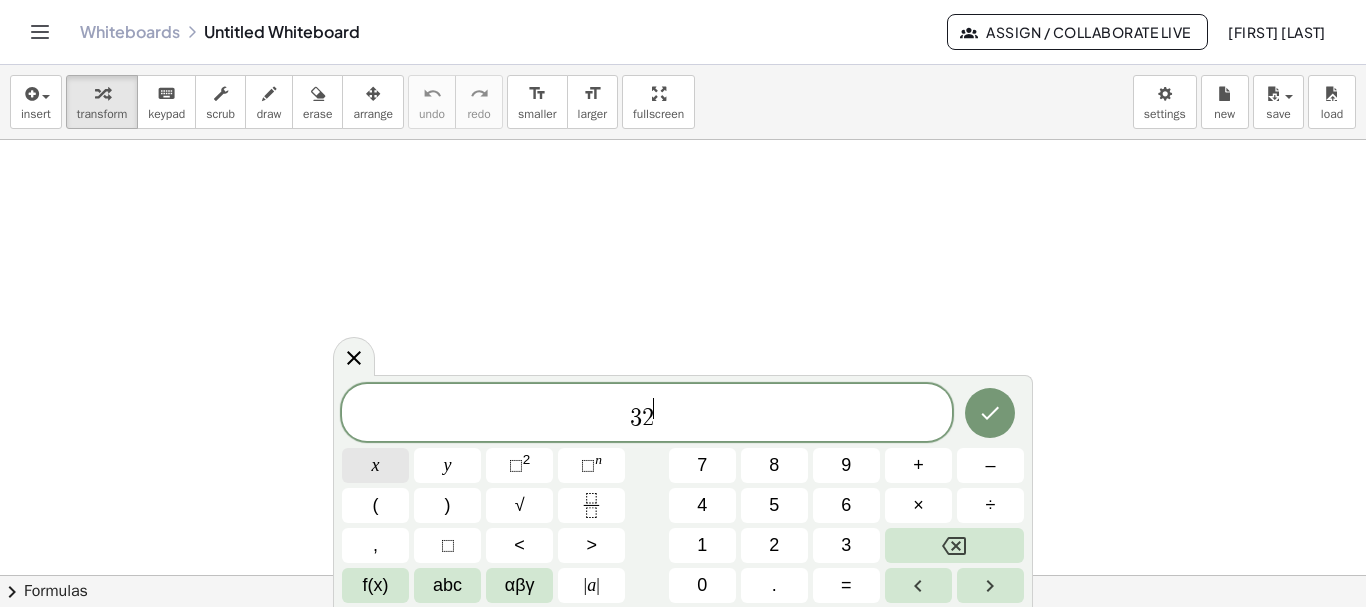 click on "x" at bounding box center [375, 465] 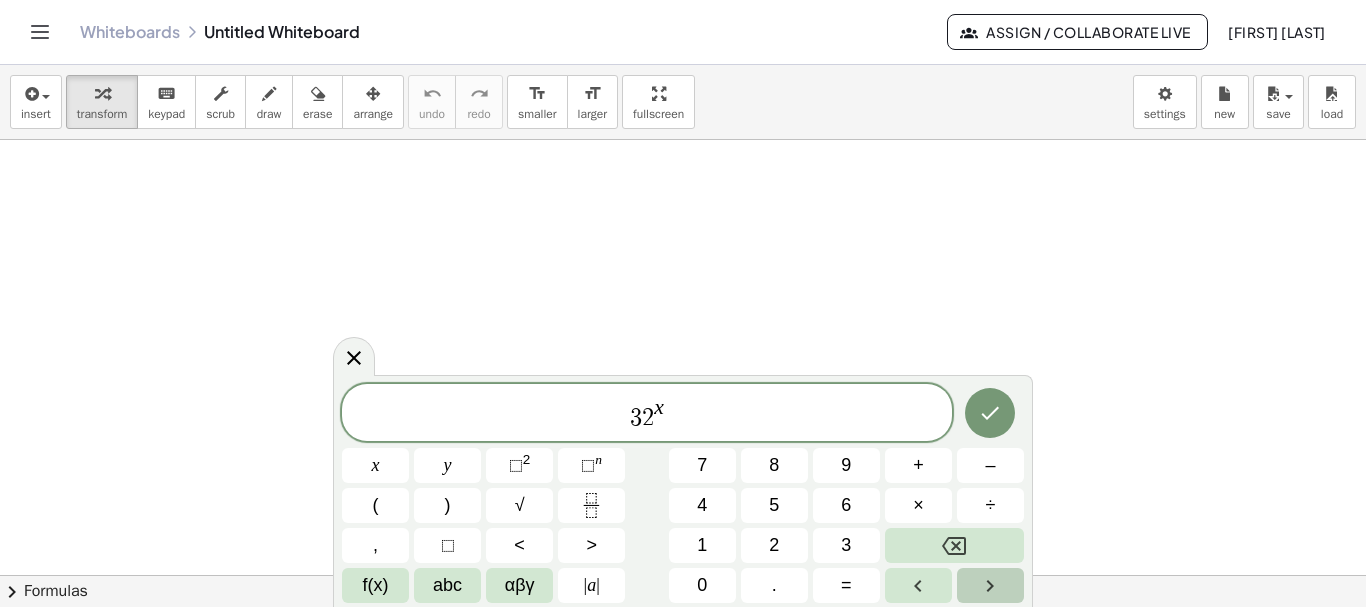 click 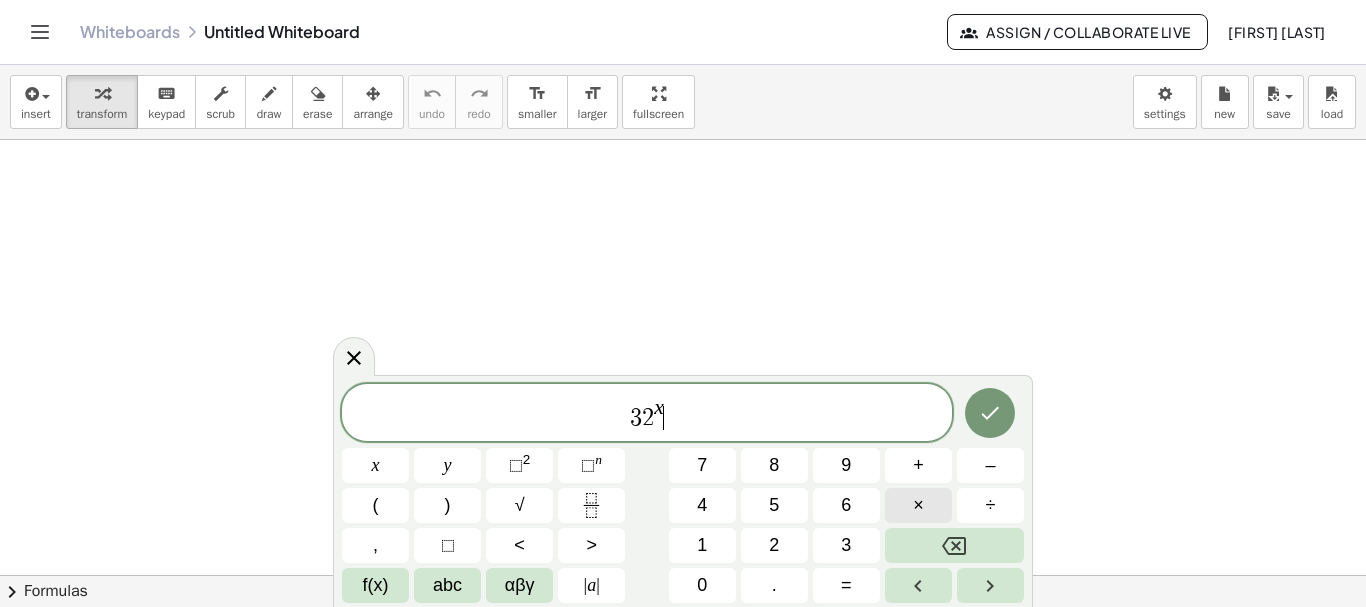 click on "×" at bounding box center (918, 505) 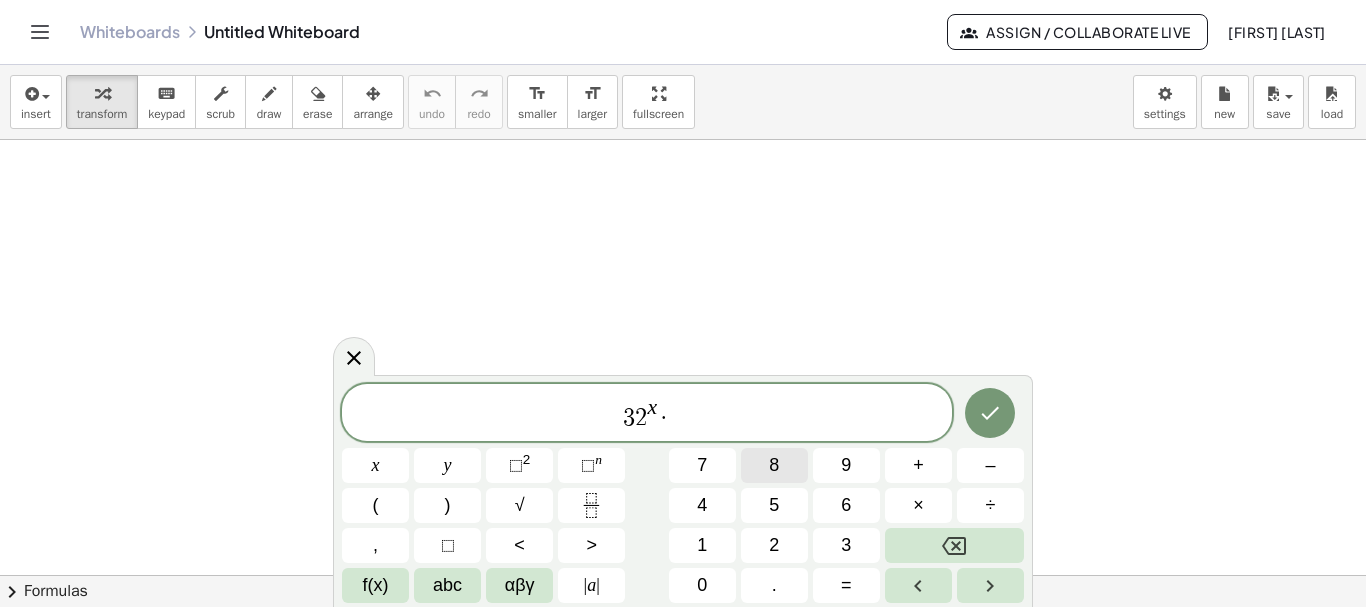 click on "8" at bounding box center [774, 465] 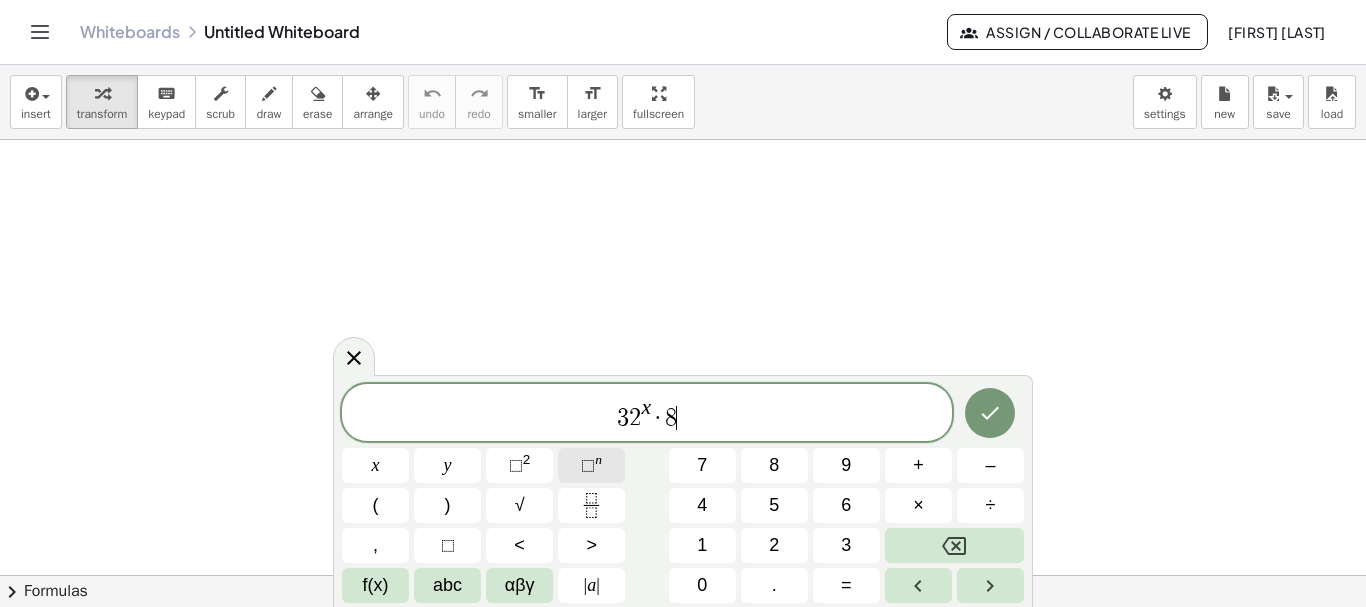 click on "⬚" at bounding box center [588, 465] 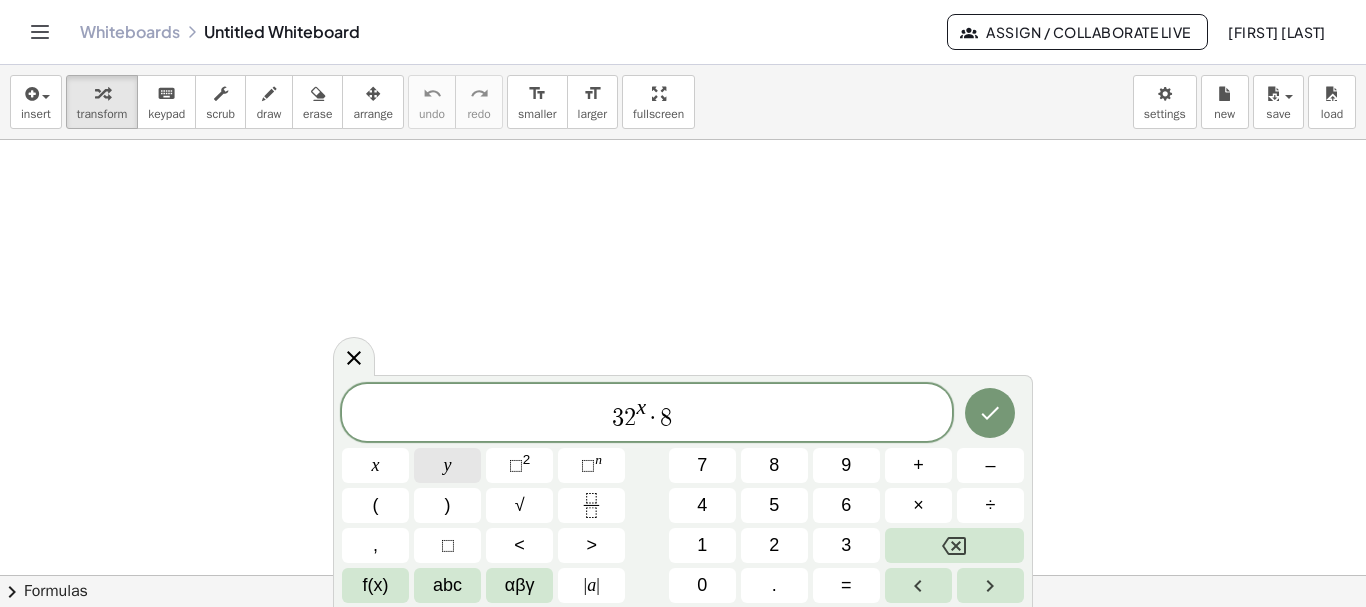 click on "y" at bounding box center (447, 465) 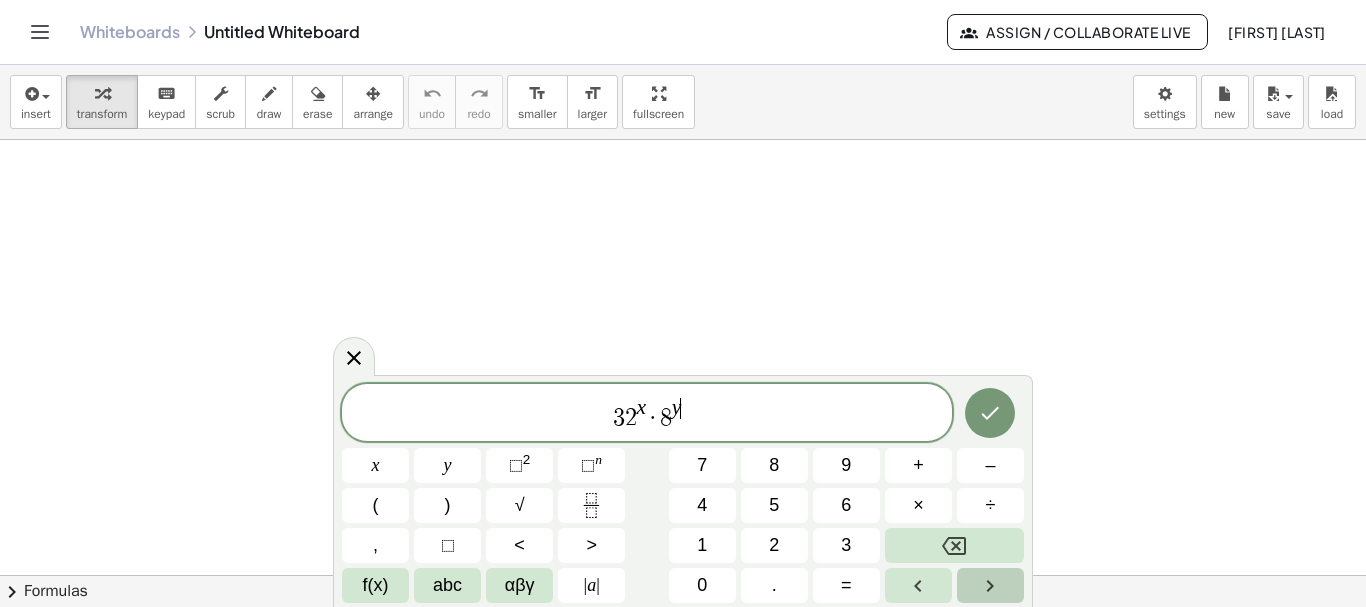click 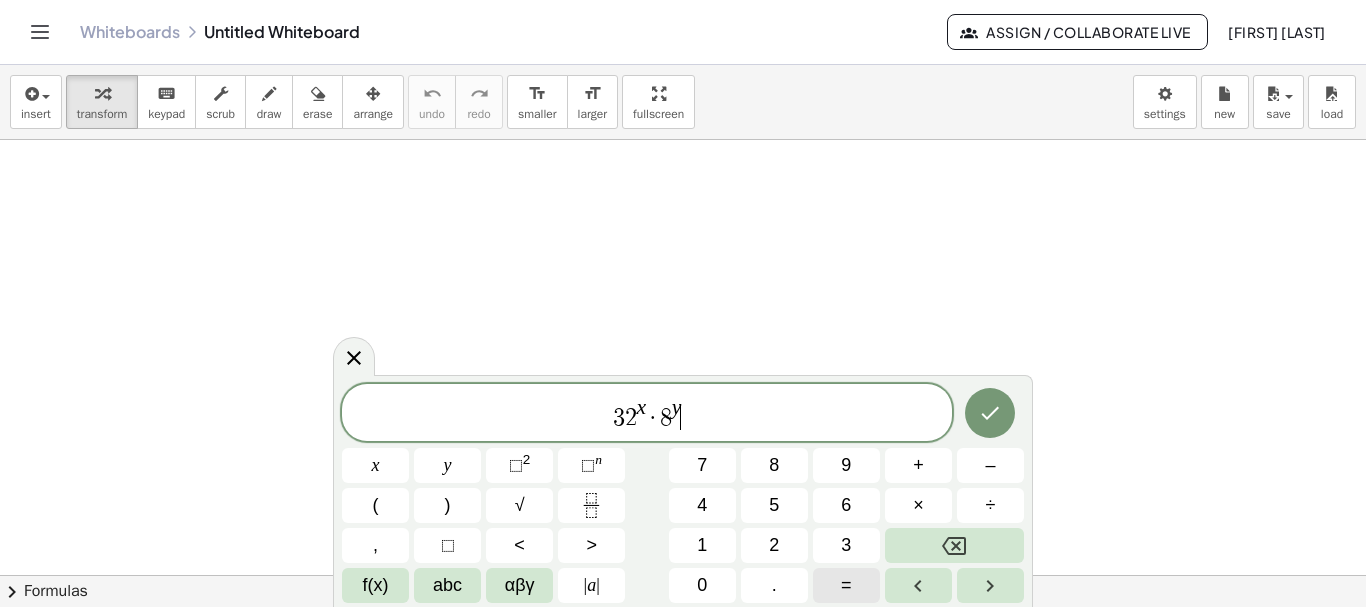 click on "=" at bounding box center (846, 585) 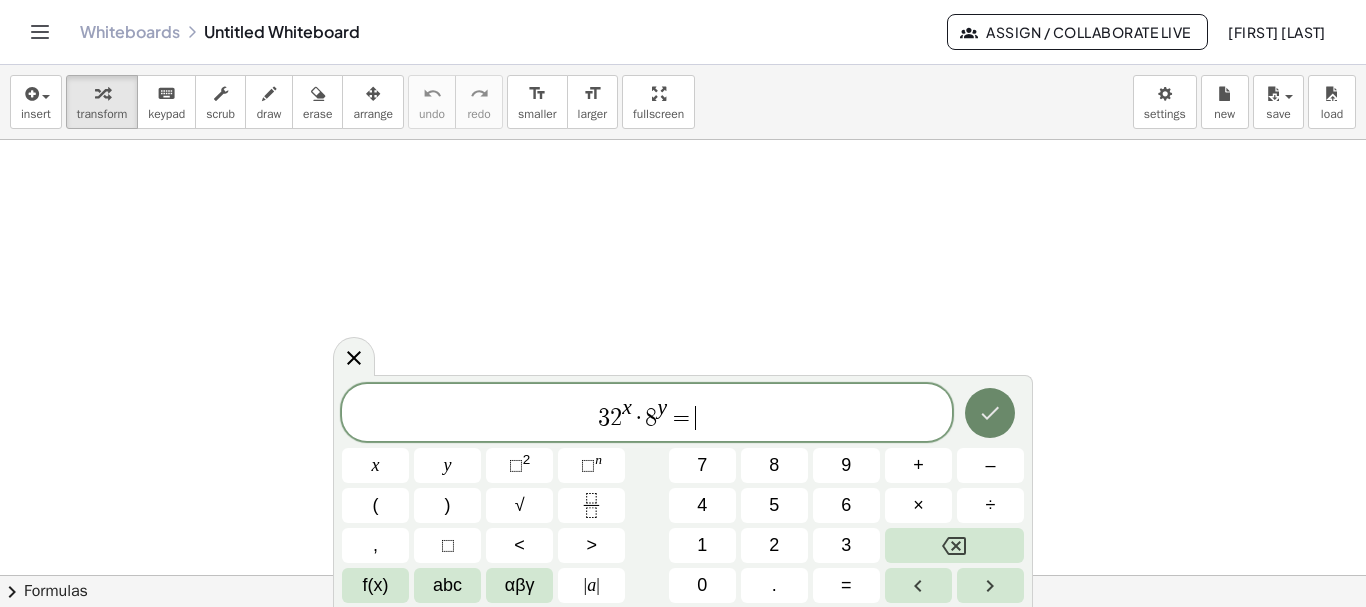click 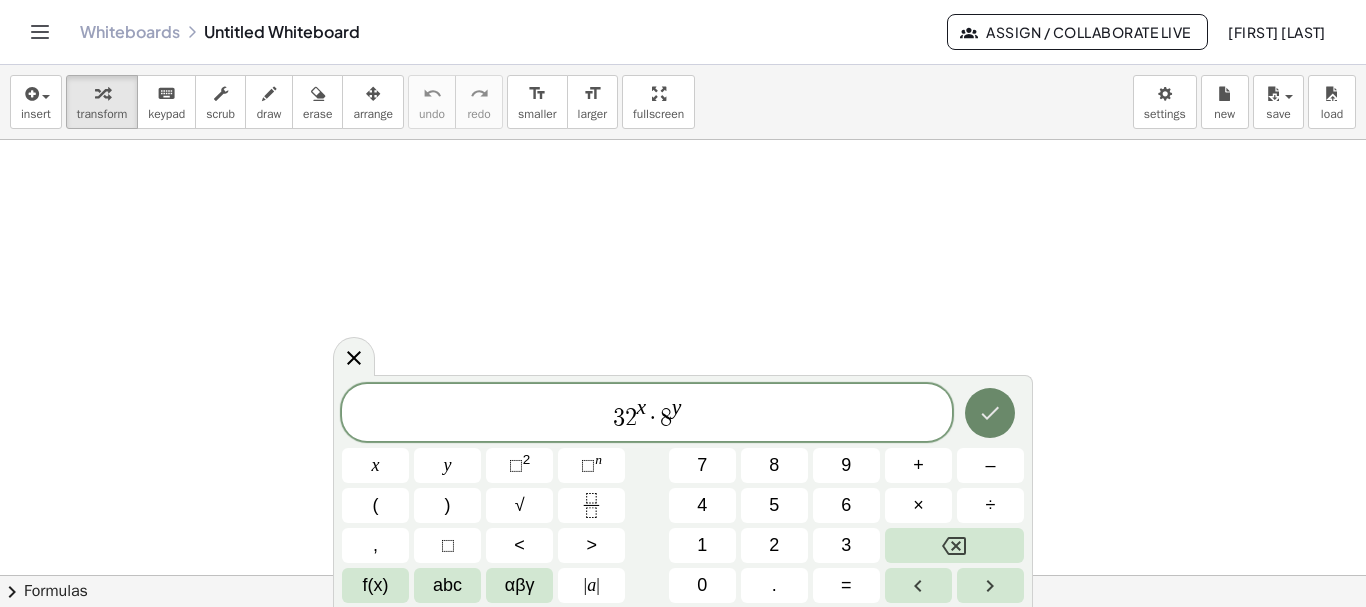 click 